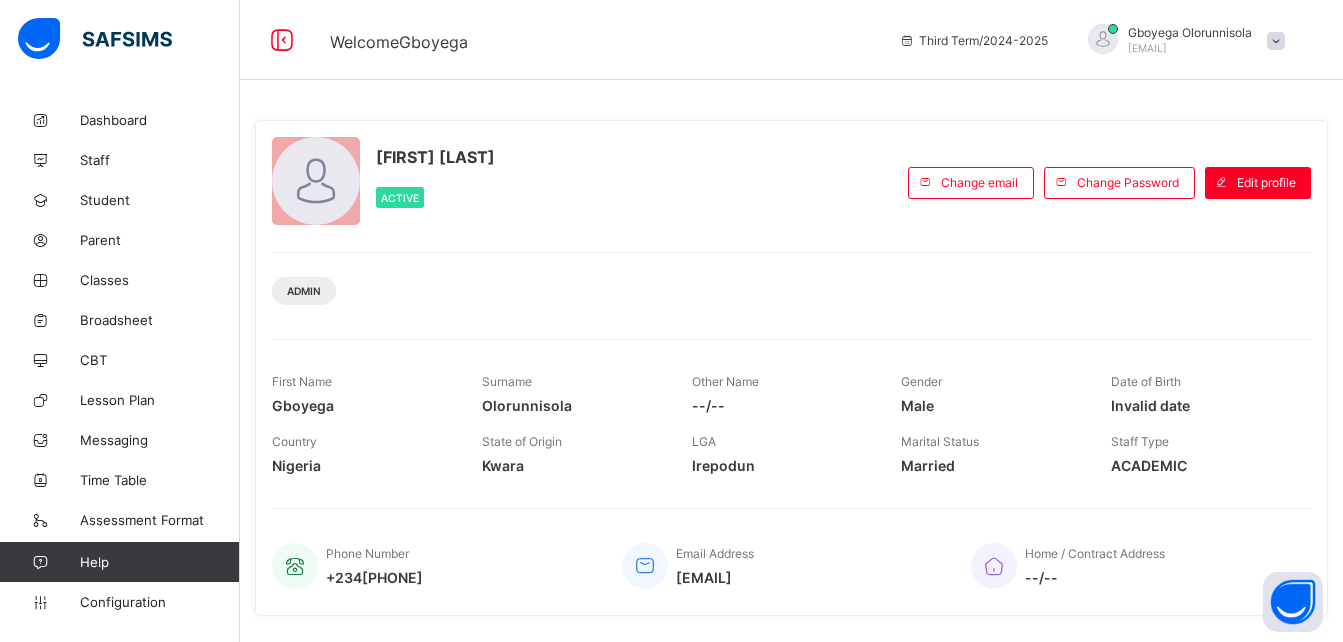 scroll, scrollTop: 0, scrollLeft: 0, axis: both 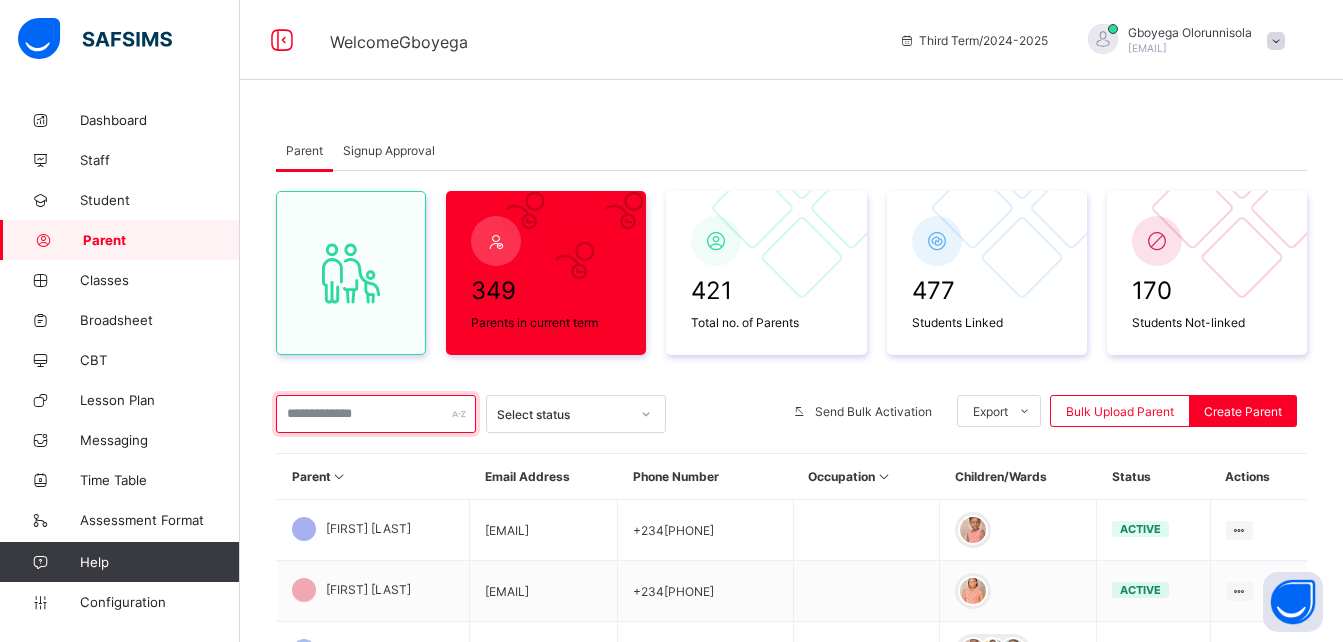 click at bounding box center (376, 414) 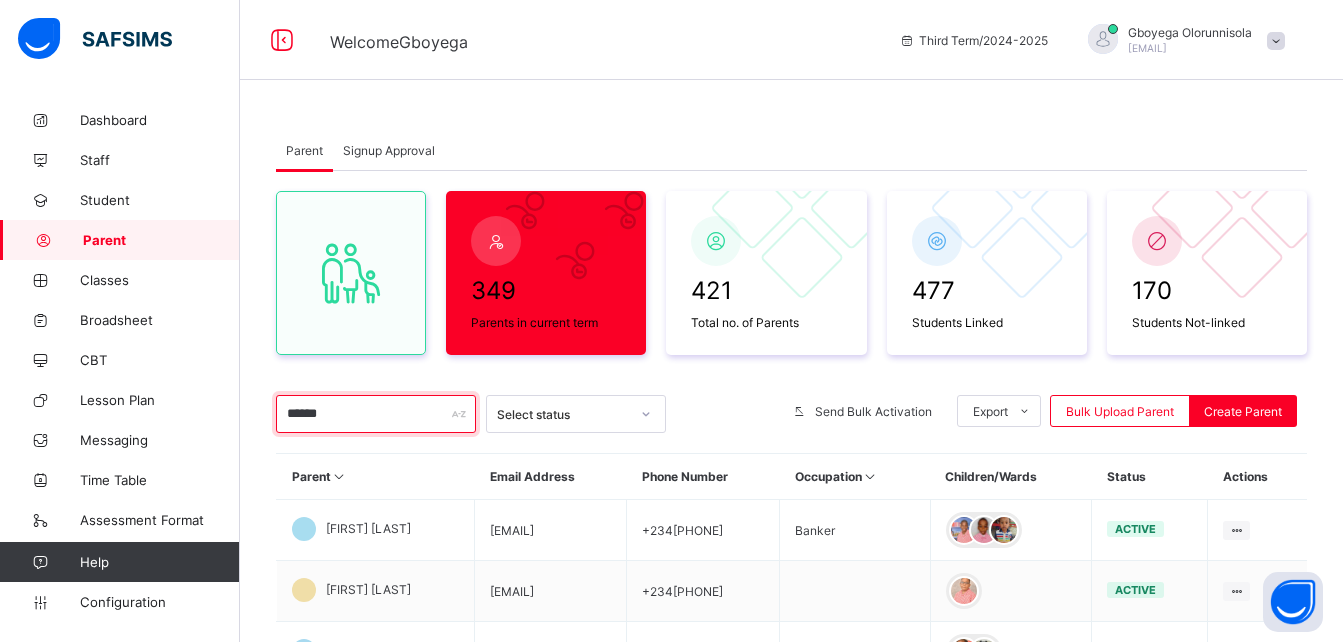 scroll, scrollTop: 121, scrollLeft: 0, axis: vertical 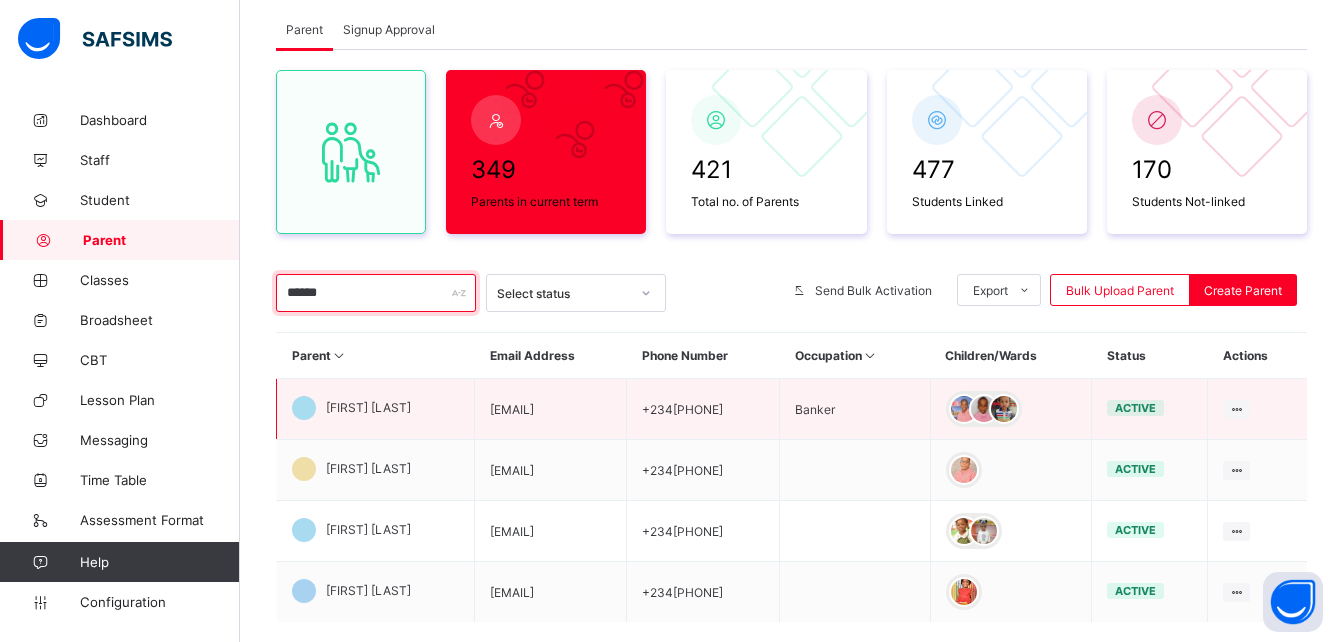 type on "******" 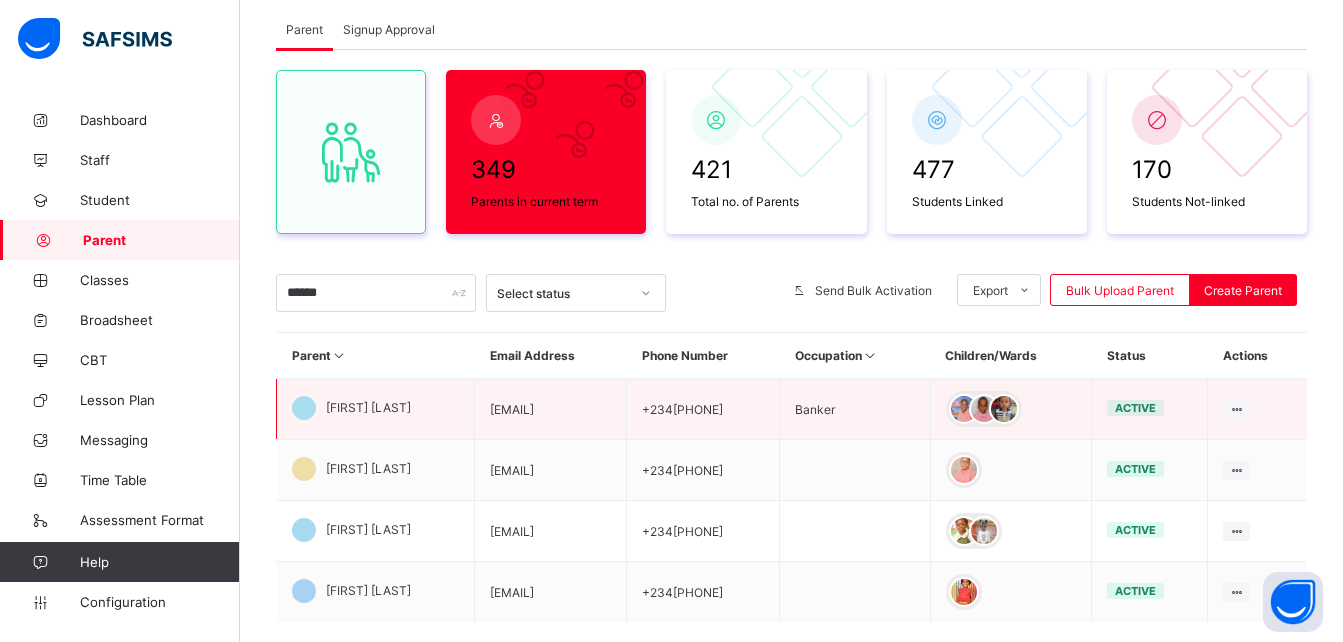 click on "tessybabeng@gmail.con" at bounding box center (551, 409) 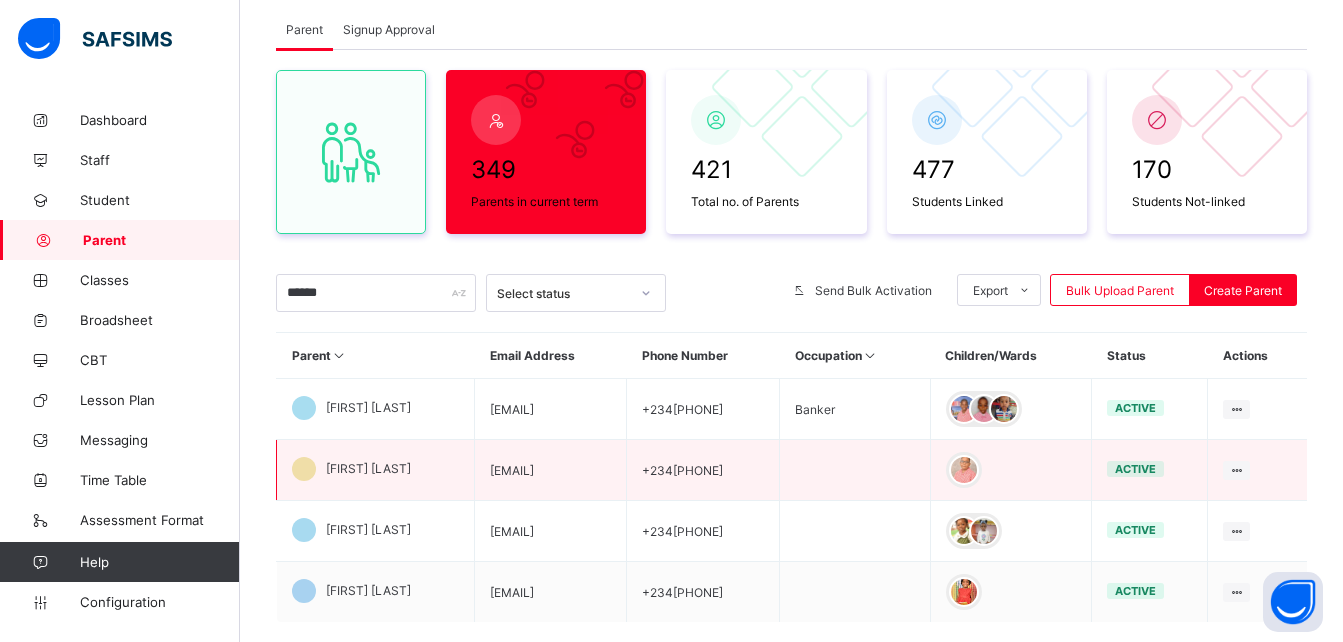 scroll, scrollTop: 242, scrollLeft: 0, axis: vertical 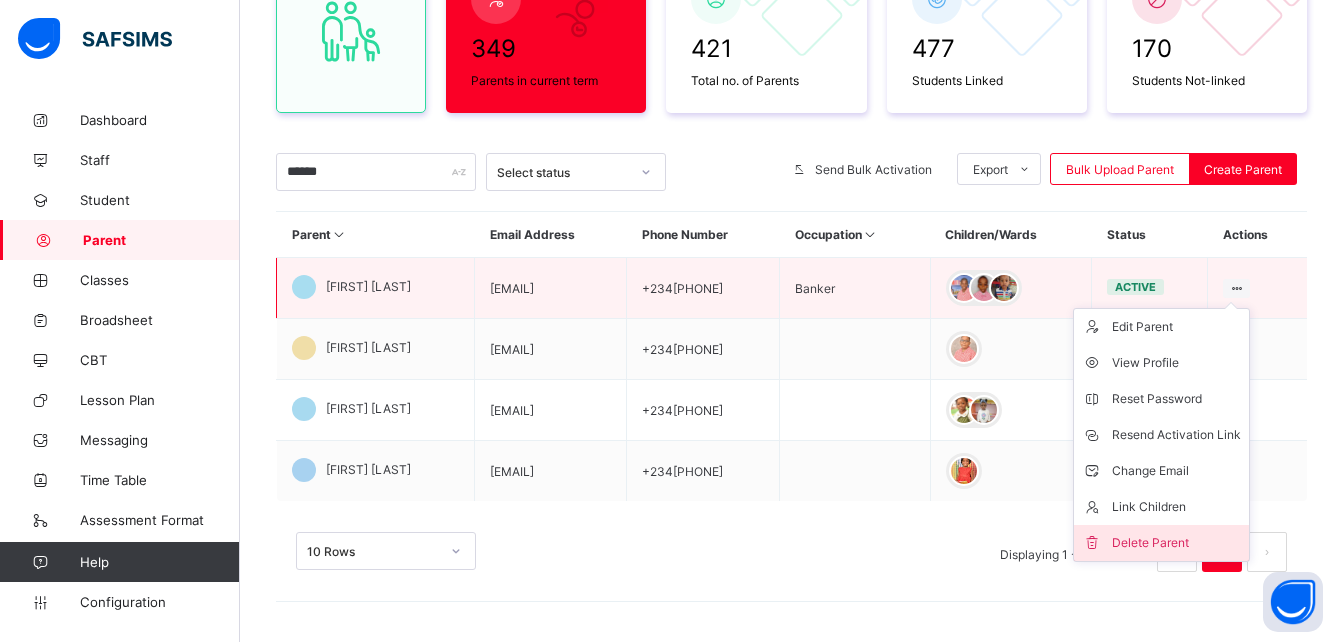 click on "Delete Parent" at bounding box center [1176, 543] 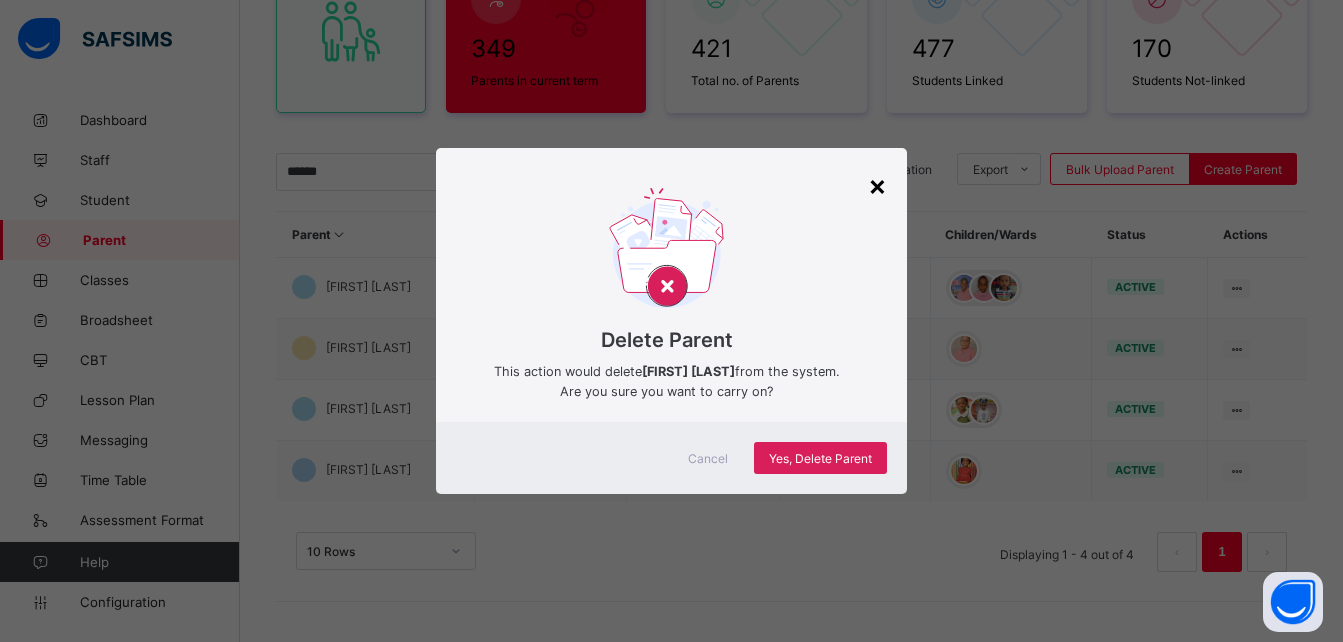 click on "×" at bounding box center (877, 185) 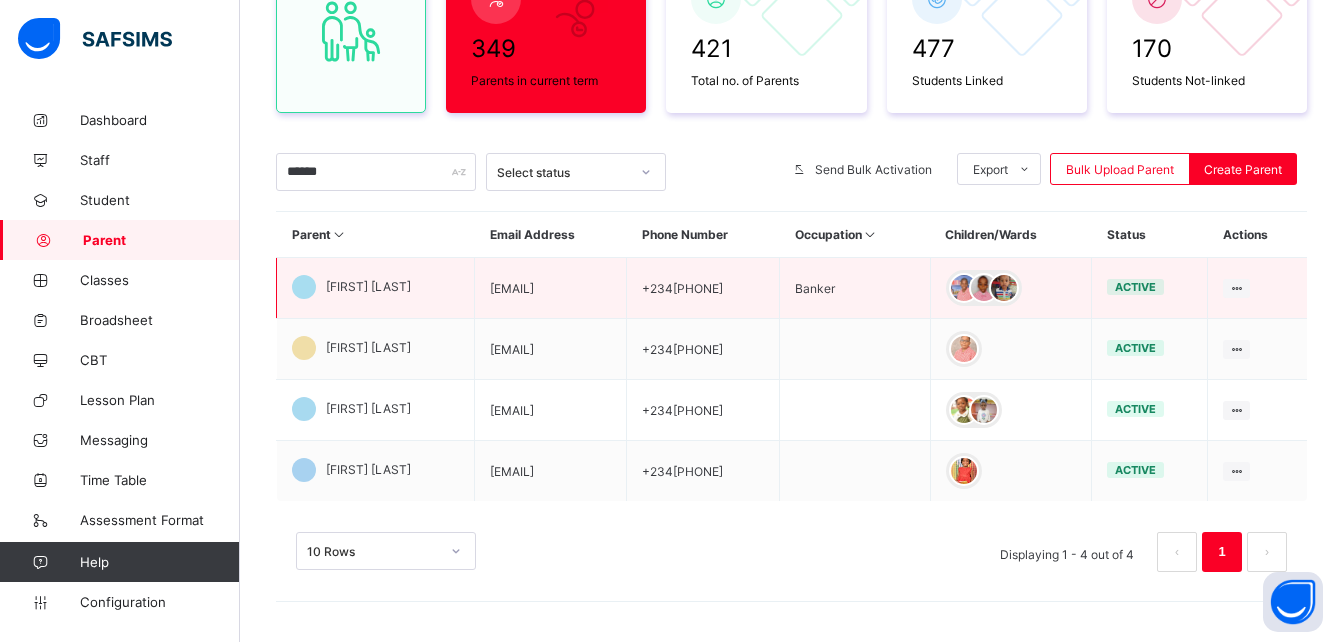 click on "tessybabeng@gmail.con" at bounding box center [551, 288] 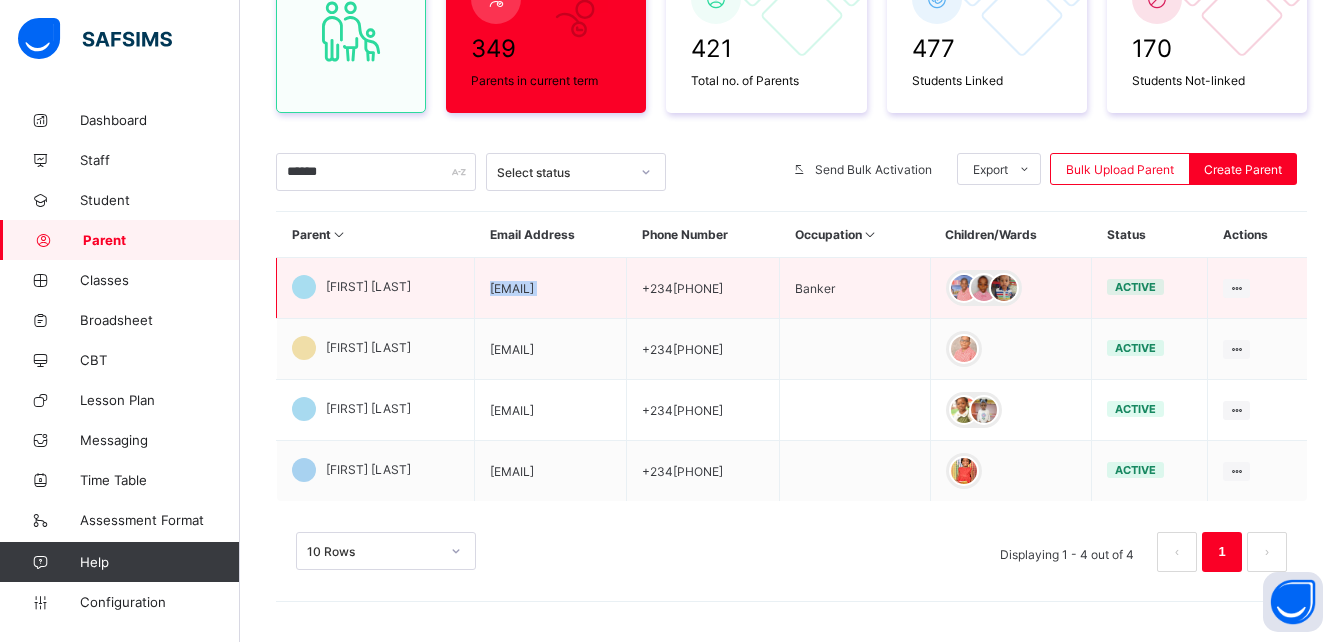 click on "tessybabeng@gmail.con" at bounding box center (551, 288) 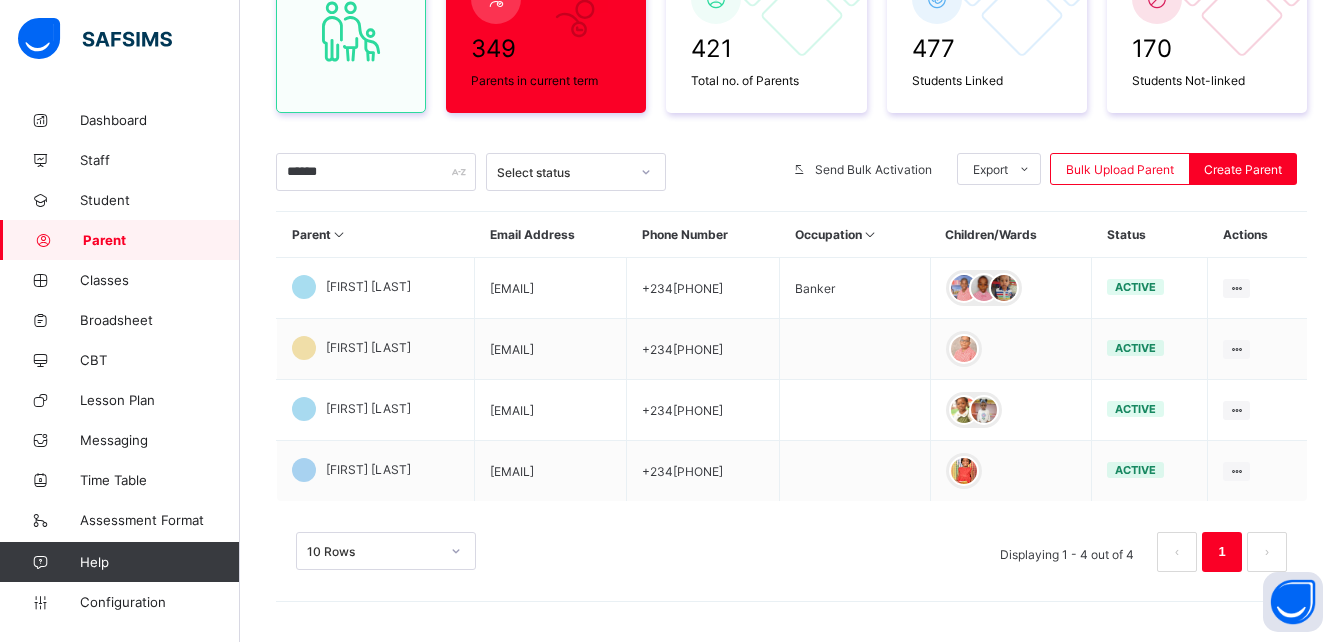 click on "10 Rows Displaying 1 - 4 out of 4 1" at bounding box center [791, 552] 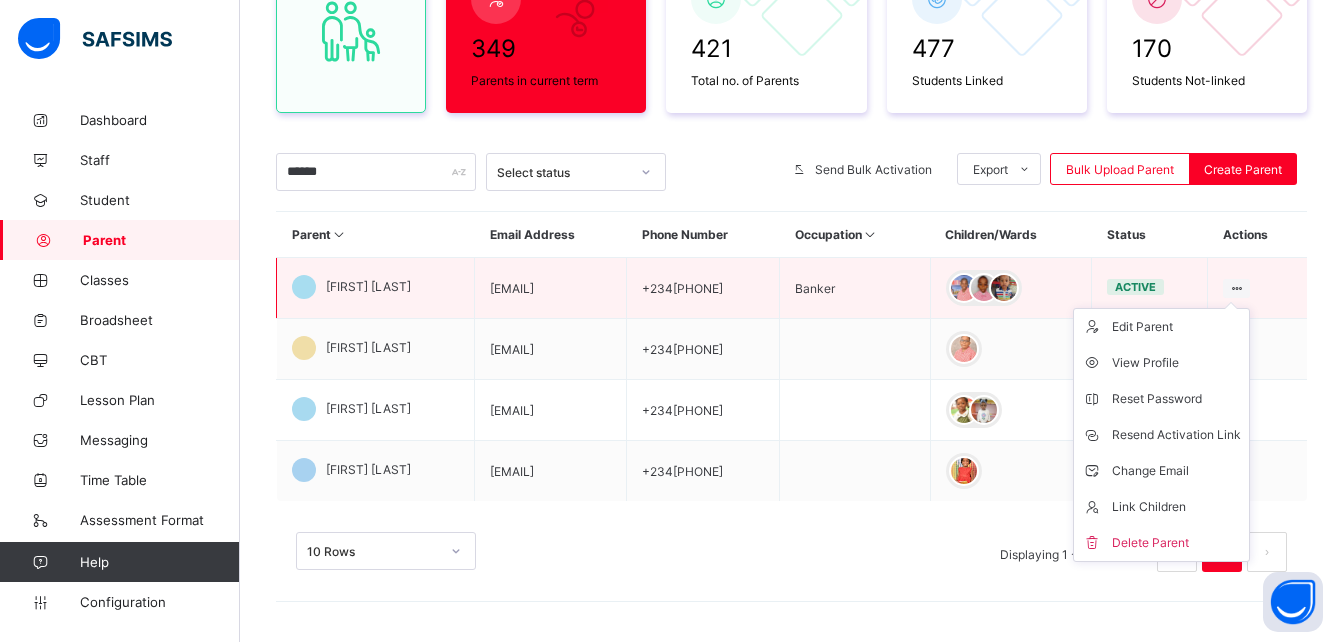 click on "Edit Parent View Profile Reset Password Resend Activation Link Change Email Link Children Delete Parent" at bounding box center [1161, 435] 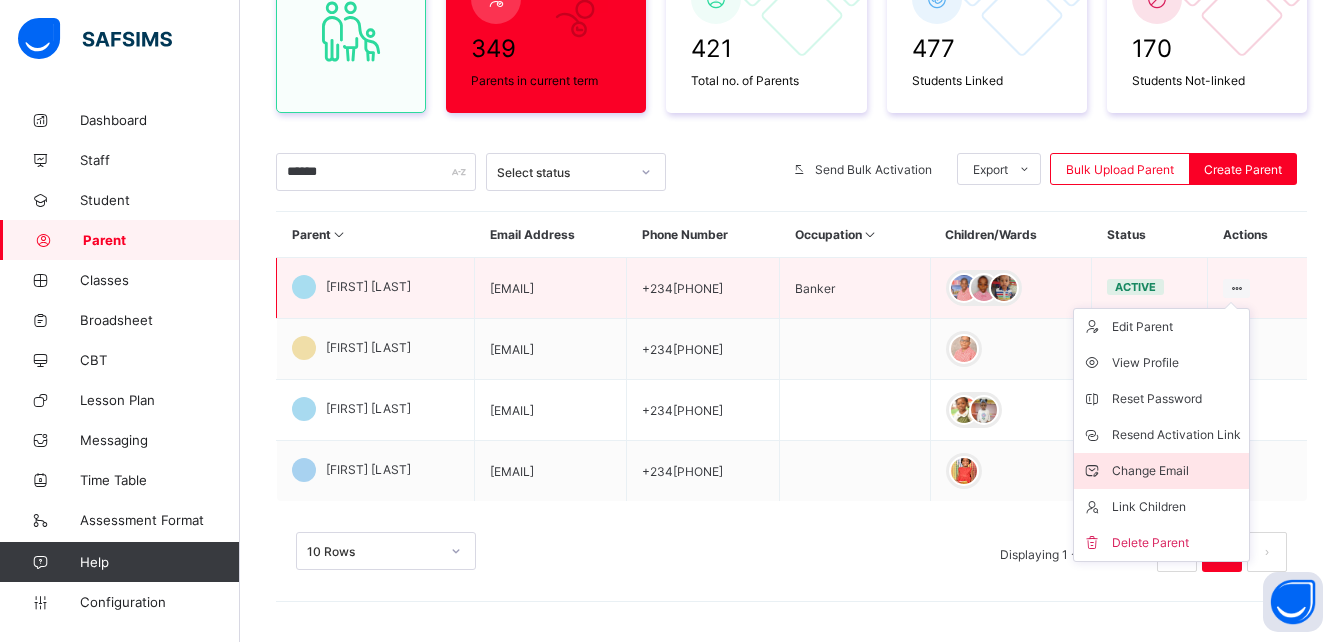 click on "Change Email" at bounding box center (1176, 471) 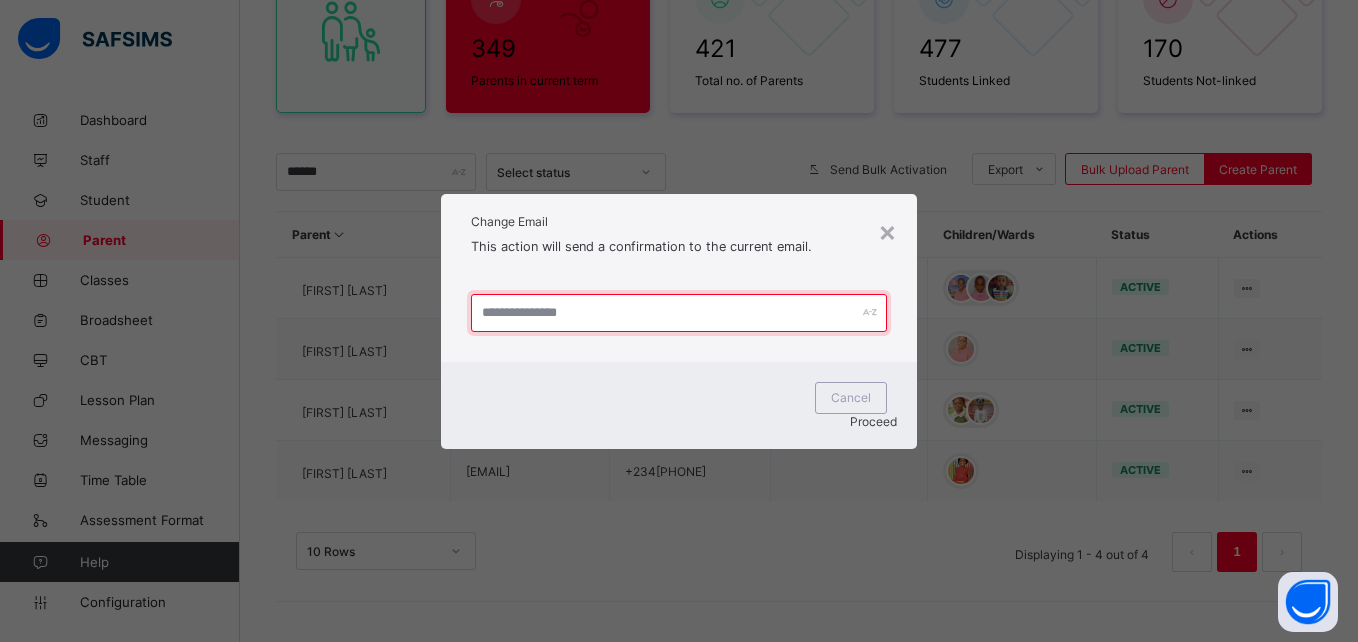 click at bounding box center (678, 313) 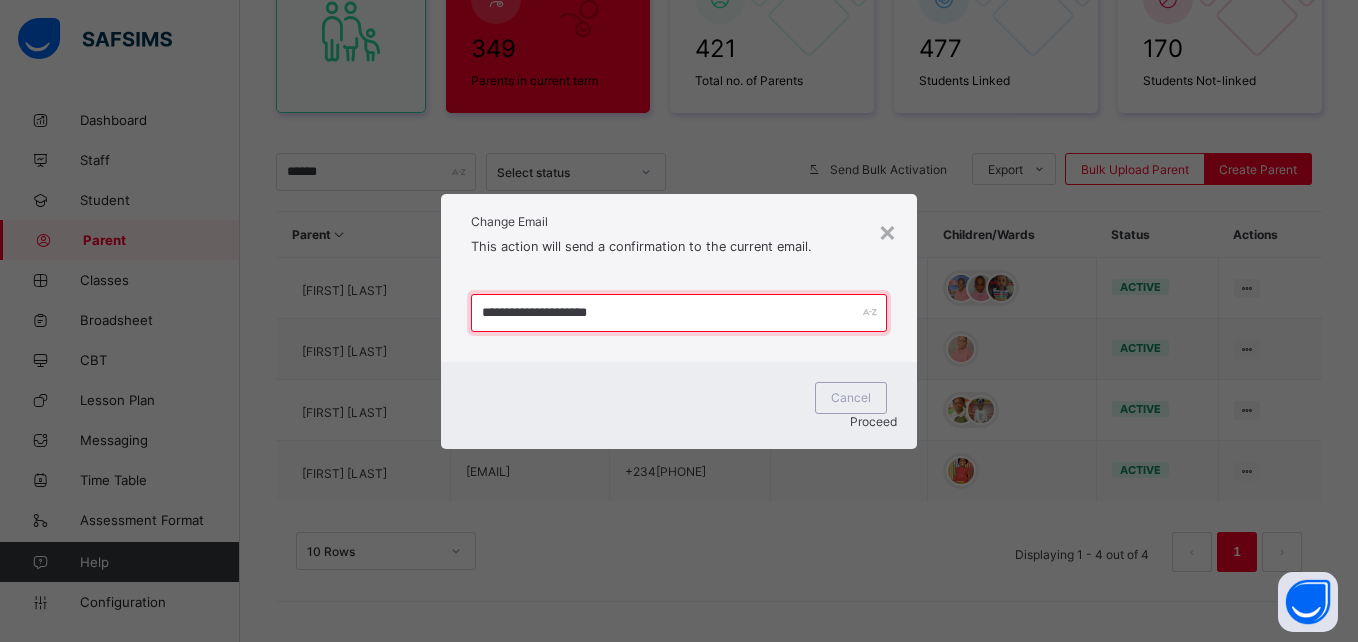type on "**********" 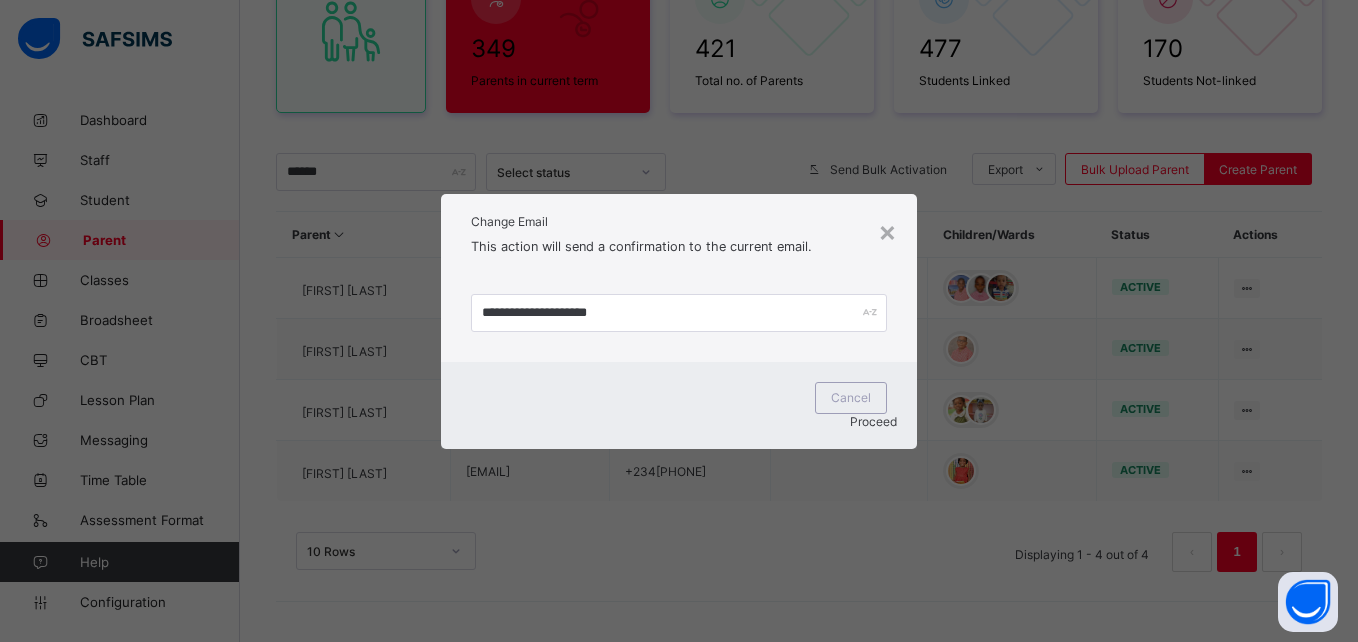 click on "Proceed" at bounding box center [873, 421] 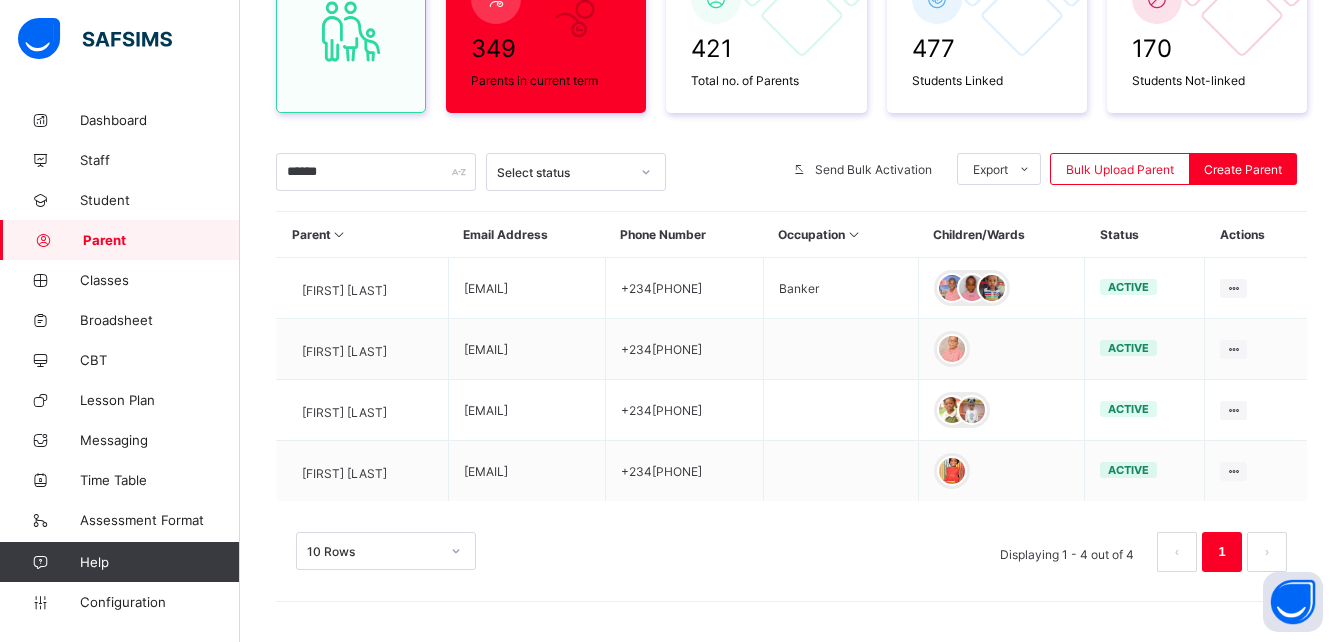 click at bounding box center (840, 410) 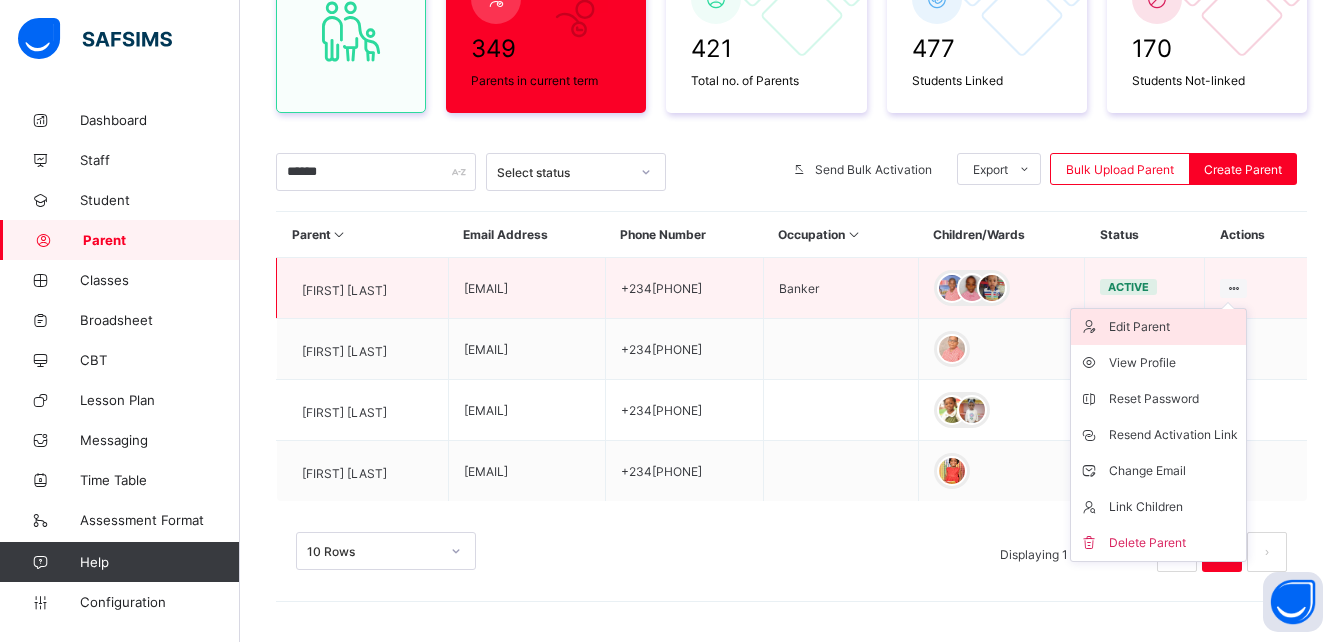 click on "Edit Parent" at bounding box center (1173, 327) 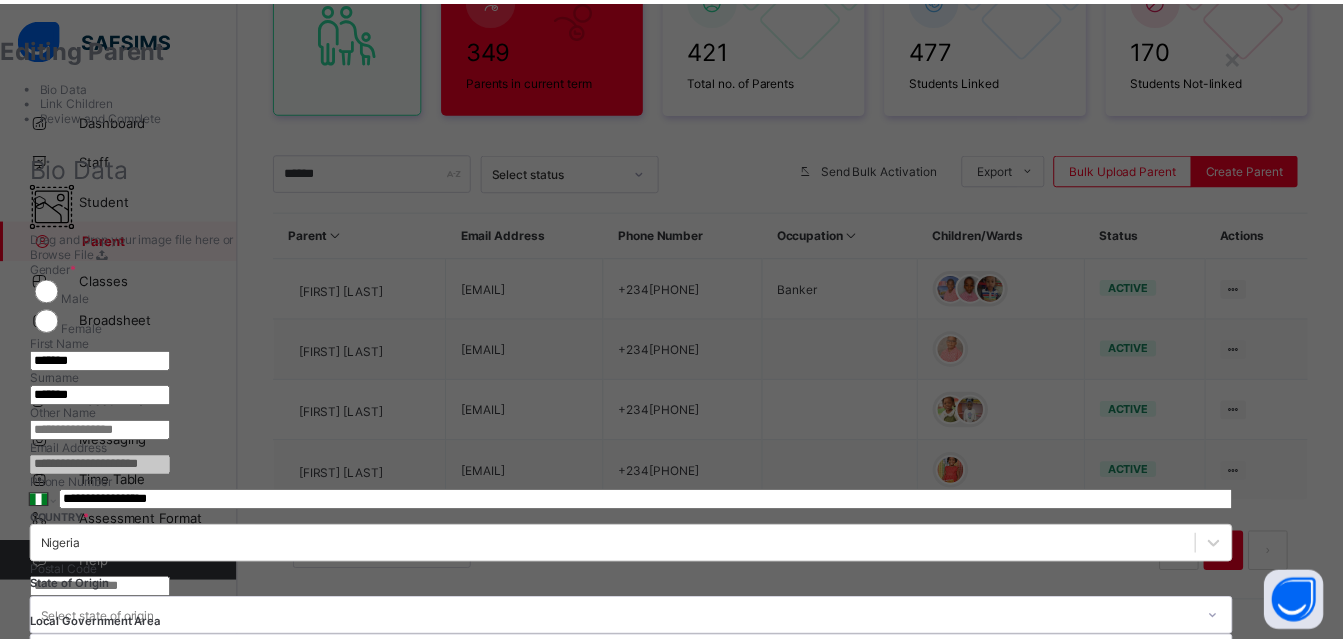 scroll, scrollTop: 34, scrollLeft: 0, axis: vertical 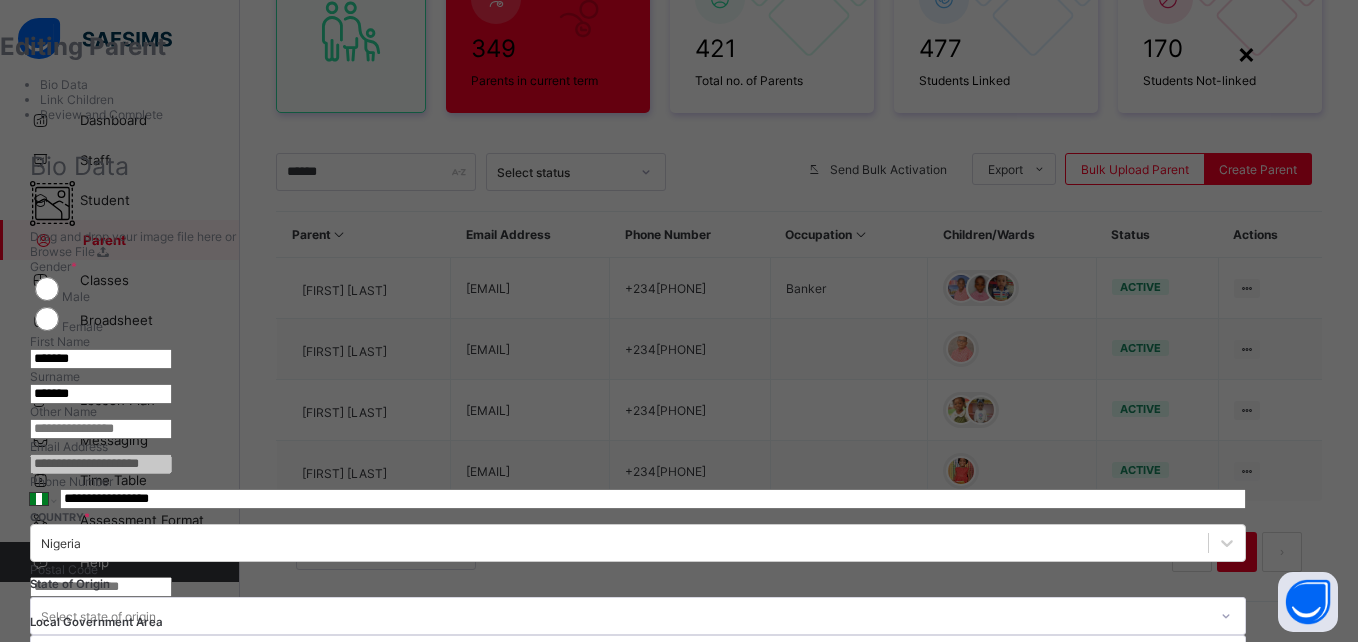 click on "×" at bounding box center [1246, 53] 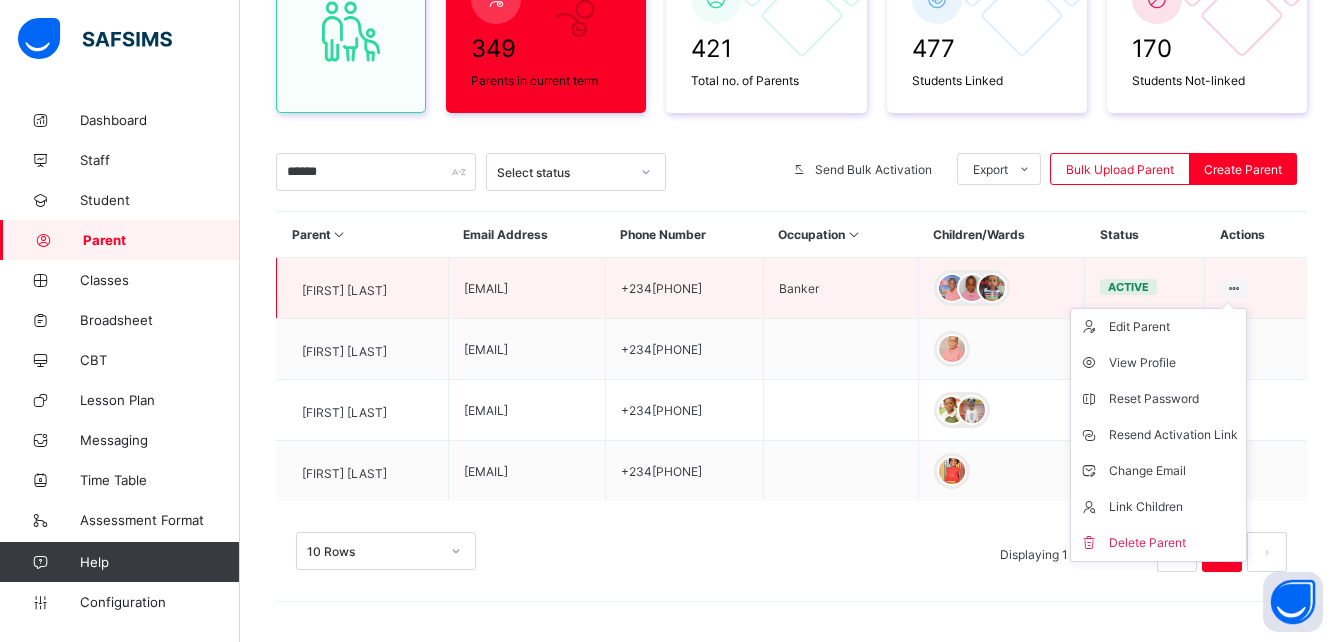 click on "Edit Parent View Profile Reset Password Resend Activation Link Change Email Link Children Delete Parent" at bounding box center [1158, 435] 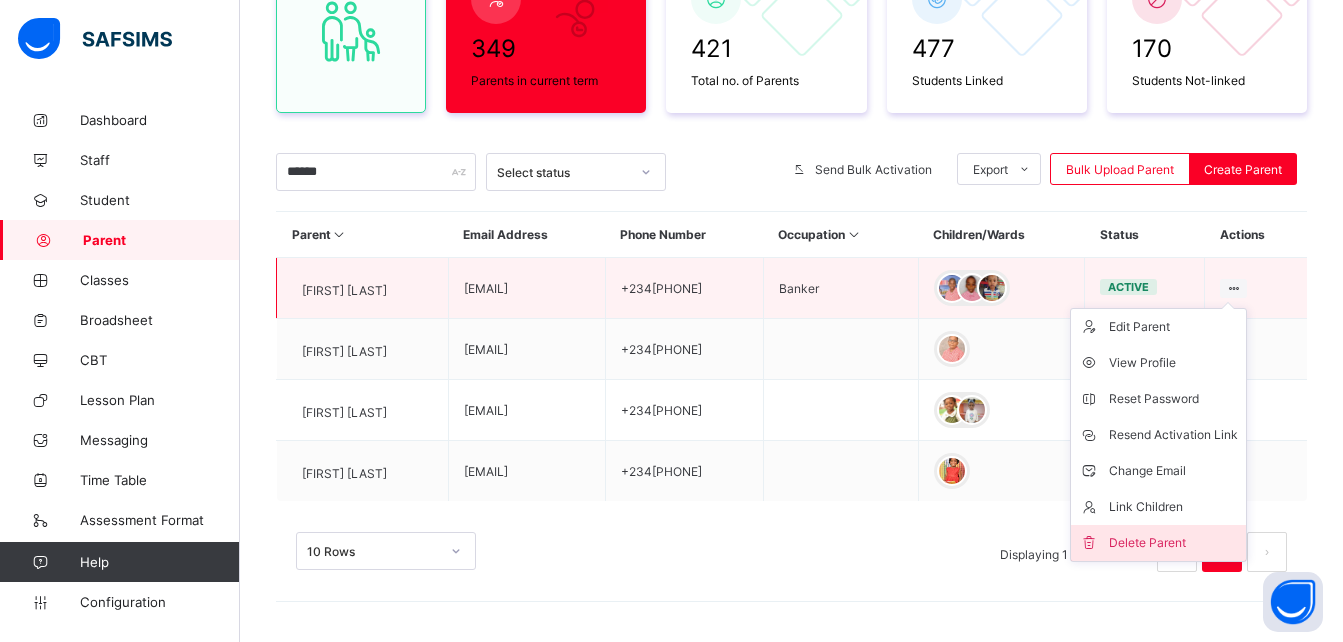 click on "Delete Parent" at bounding box center (1173, 543) 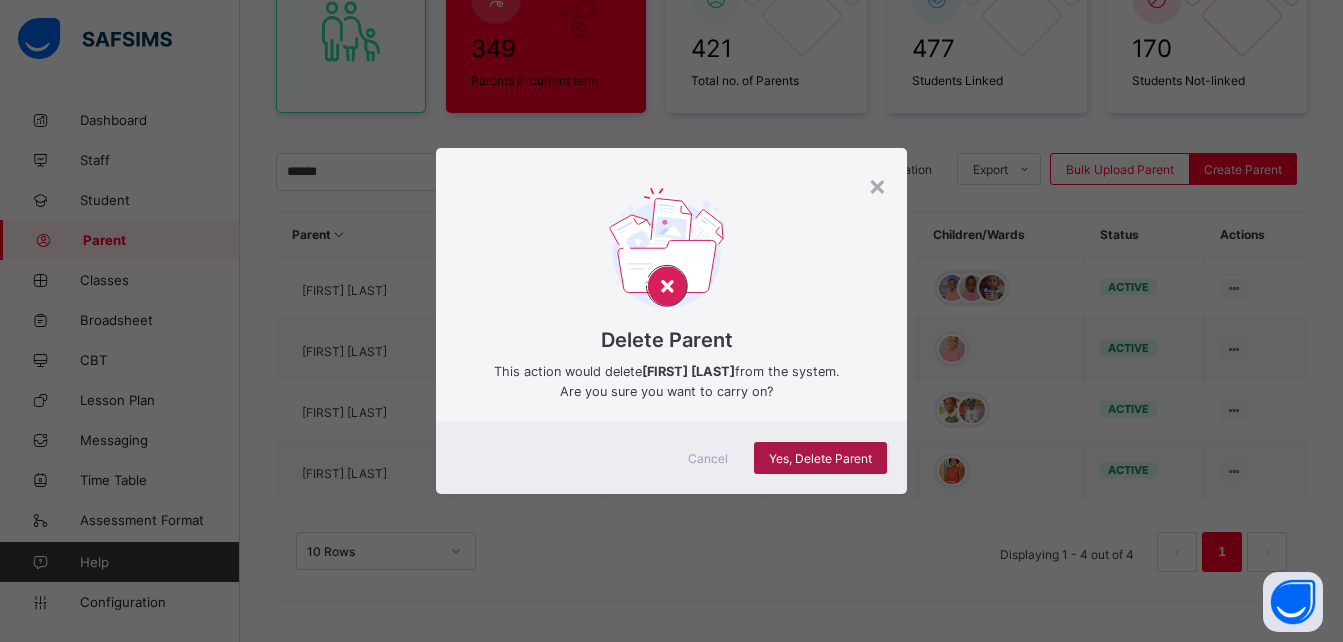 click on "Yes, Delete Parent" at bounding box center [820, 458] 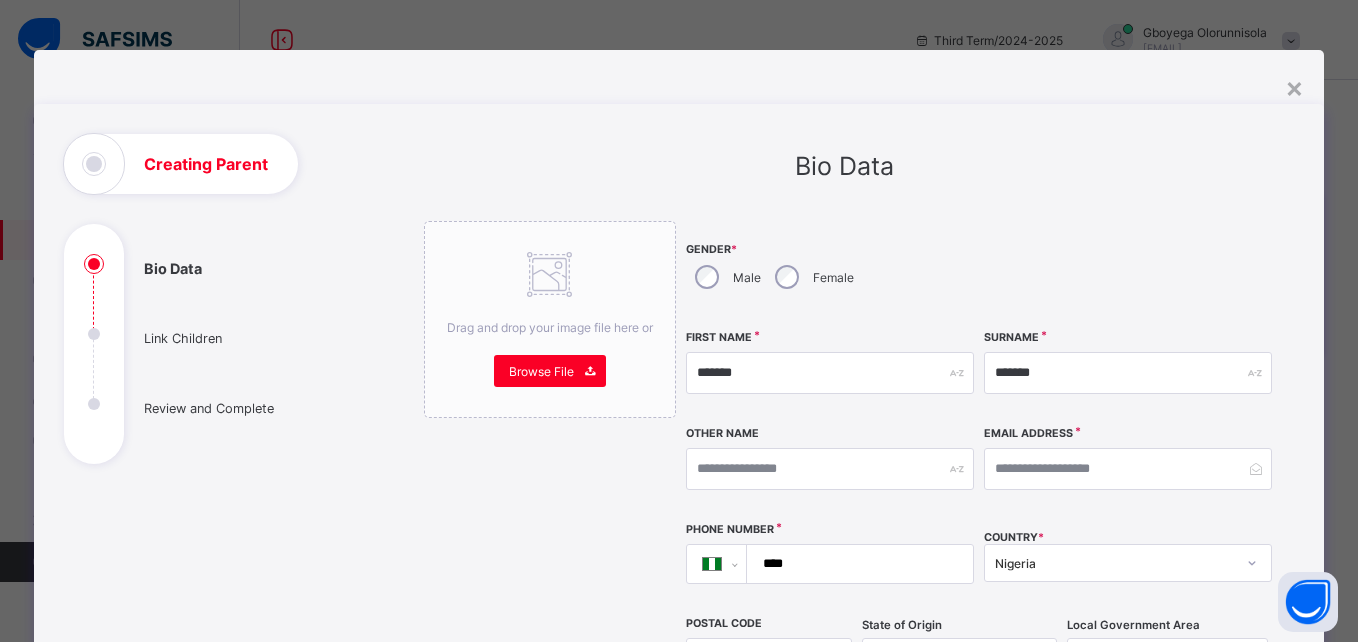 select on "**" 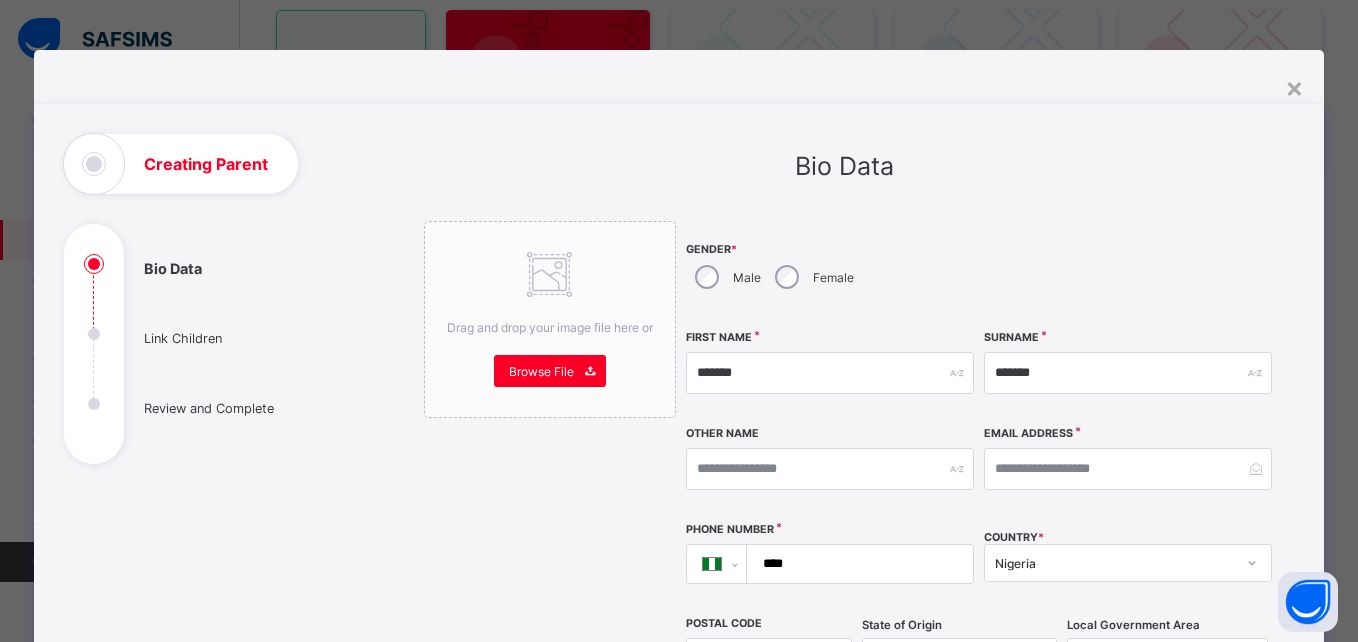 scroll, scrollTop: 151, scrollLeft: 0, axis: vertical 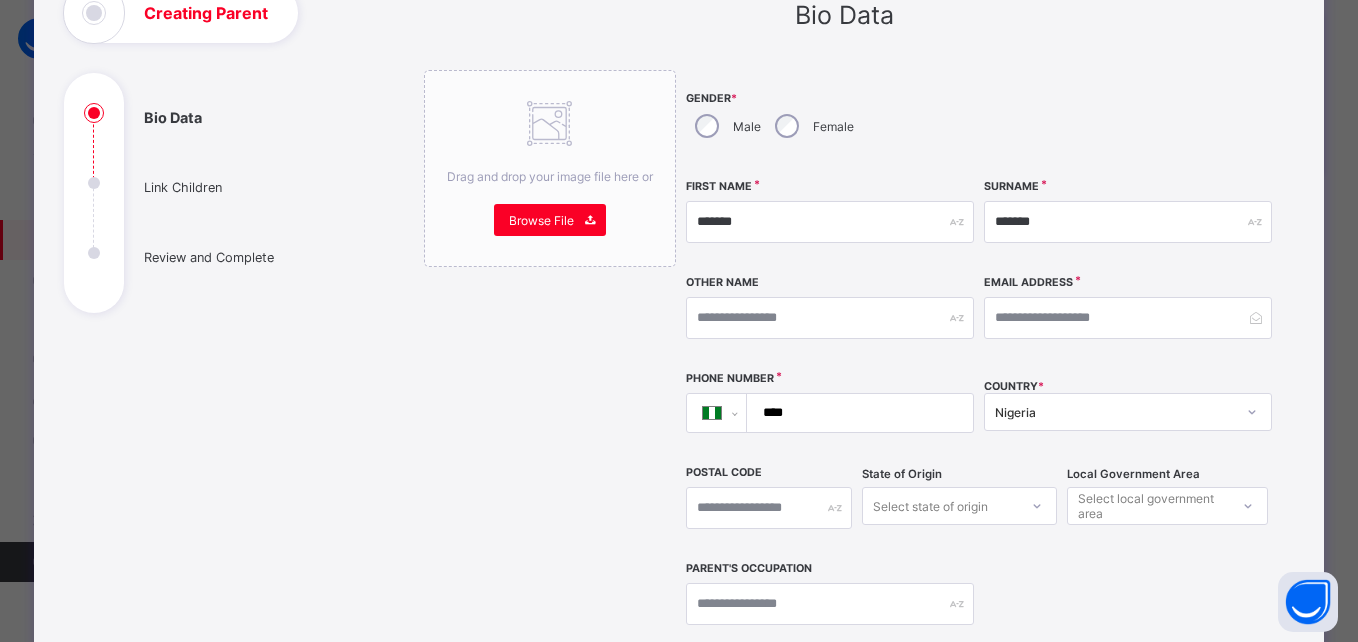 type on "*******" 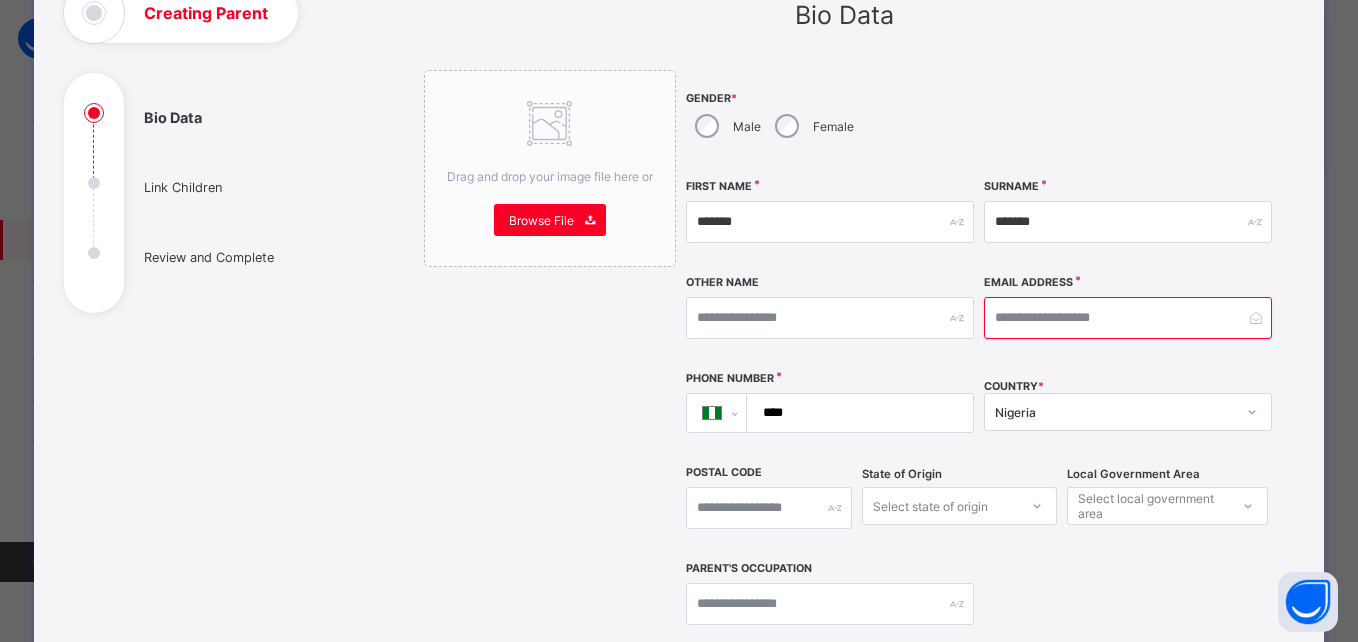 click at bounding box center [1128, 318] 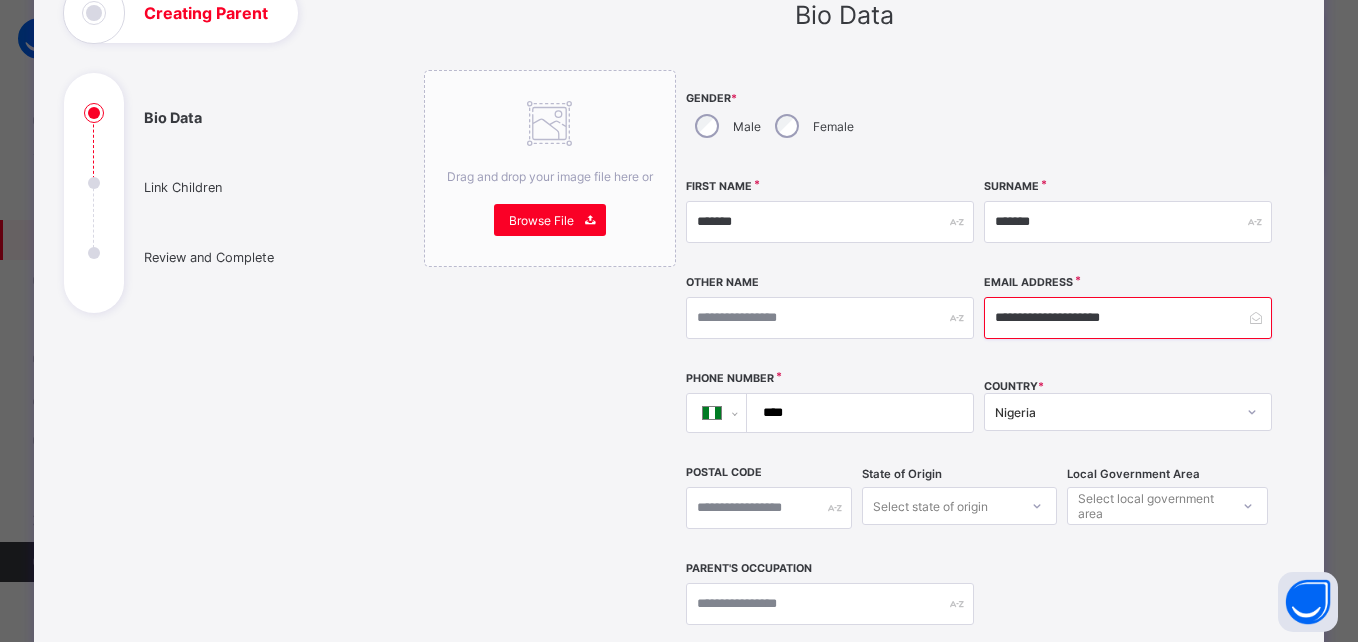 type on "**********" 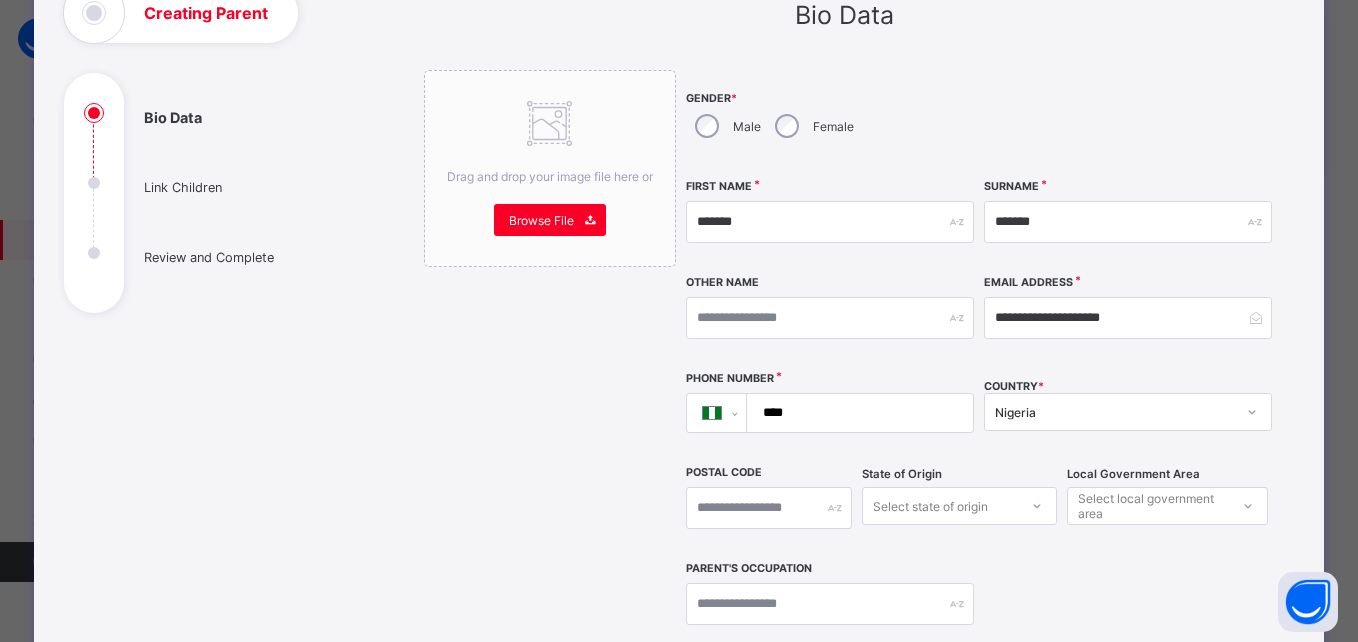 click on "Drag and drop your image file here or Browse File" at bounding box center [550, 536] 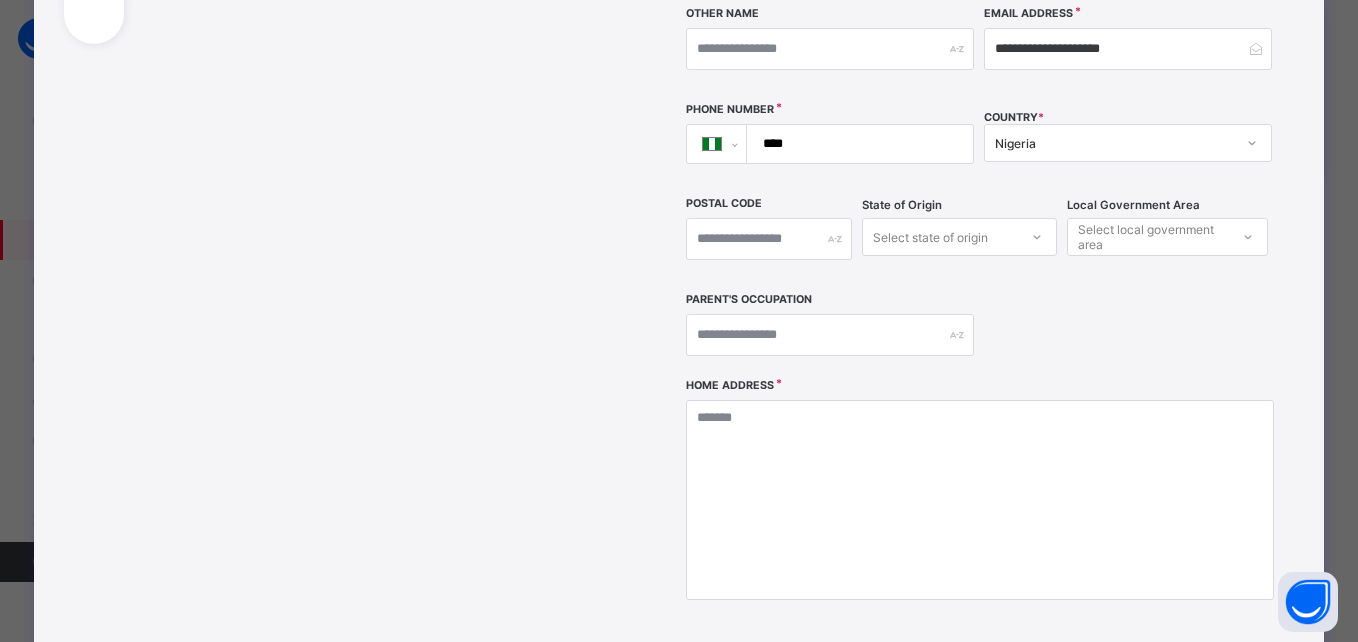 scroll, scrollTop: 419, scrollLeft: 0, axis: vertical 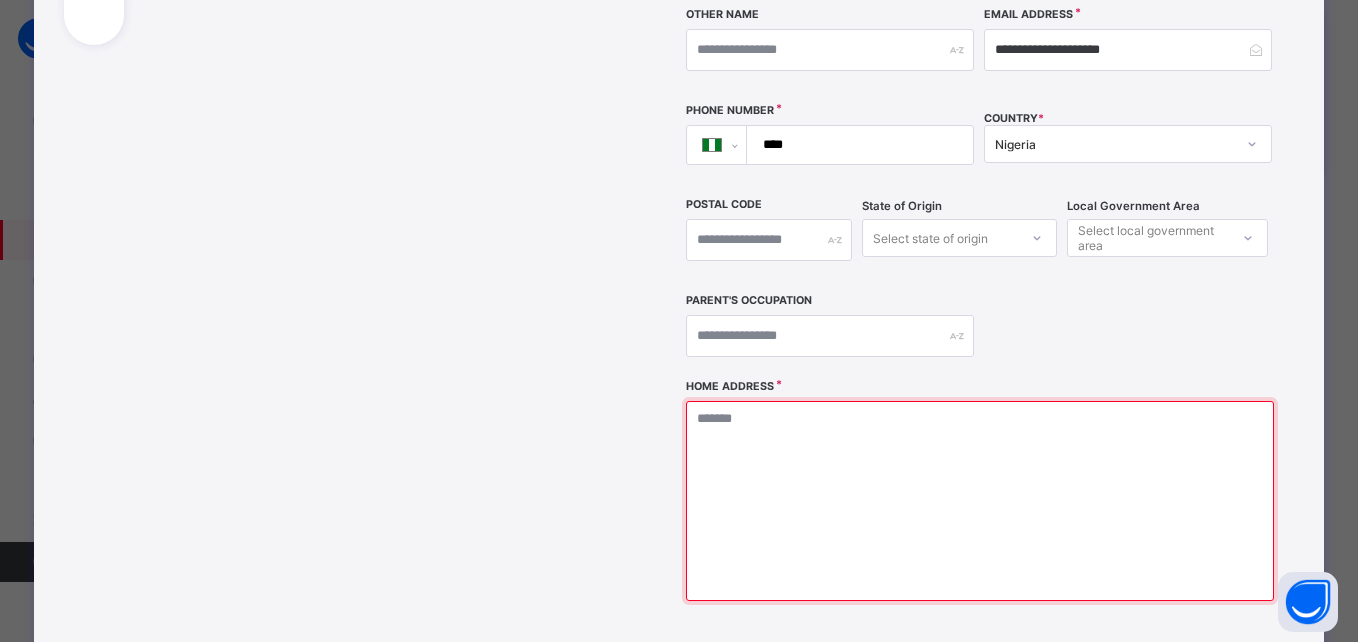 click at bounding box center [980, 501] 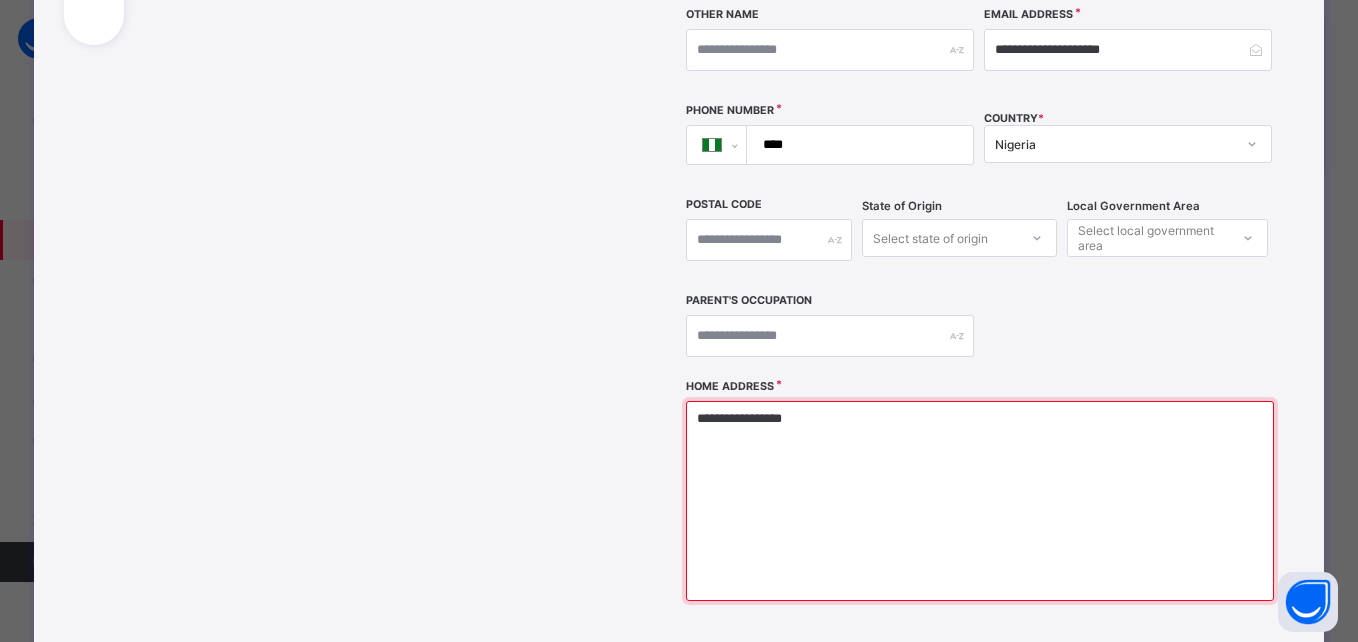 click on "**********" at bounding box center (980, 501) 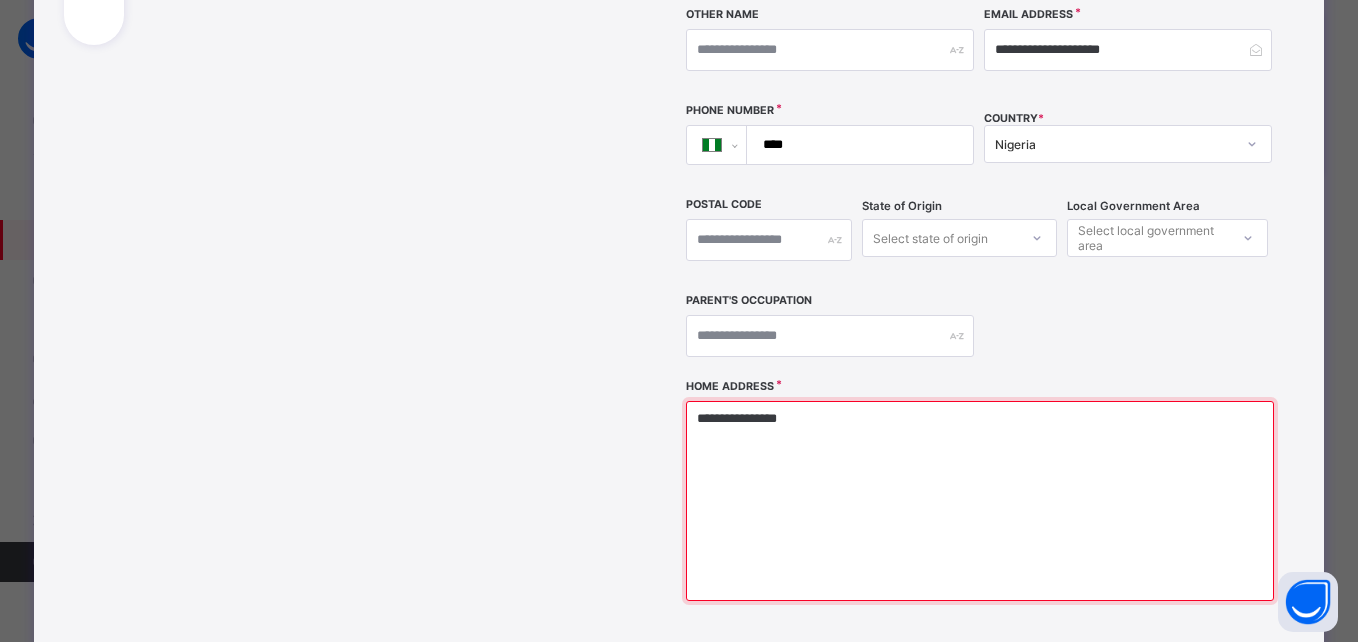 click on "**********" at bounding box center (980, 501) 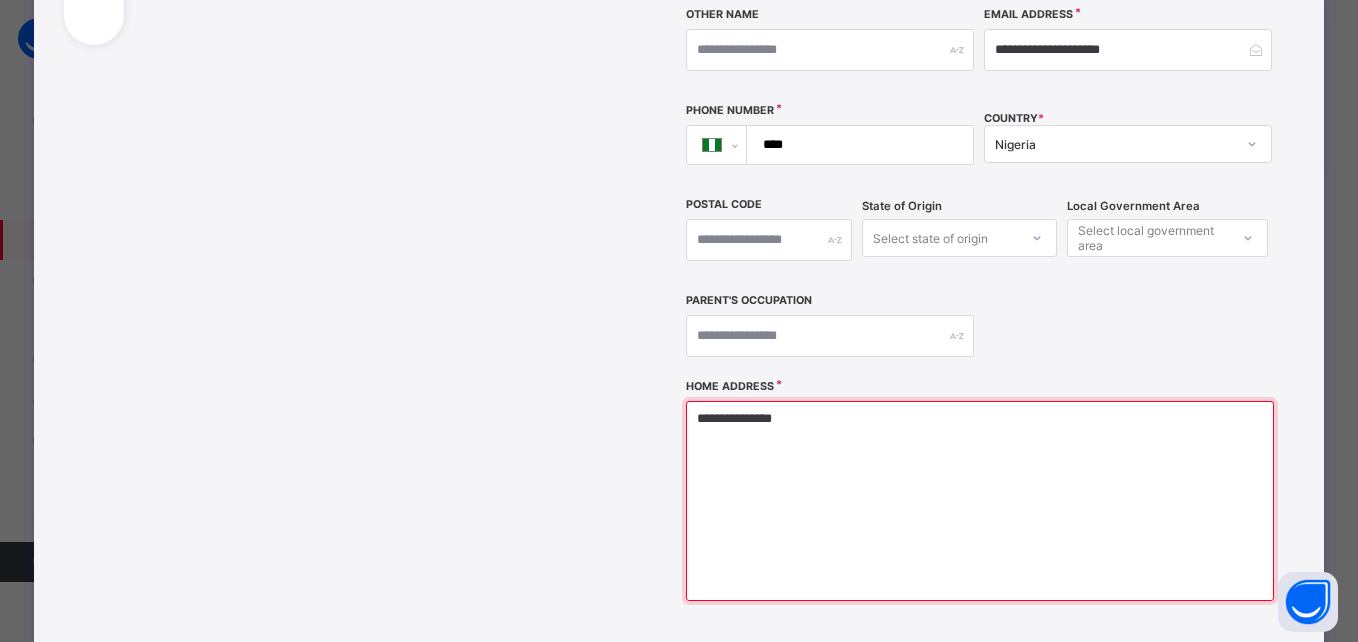 drag, startPoint x: 729, startPoint y: 419, endPoint x: 540, endPoint y: 419, distance: 189 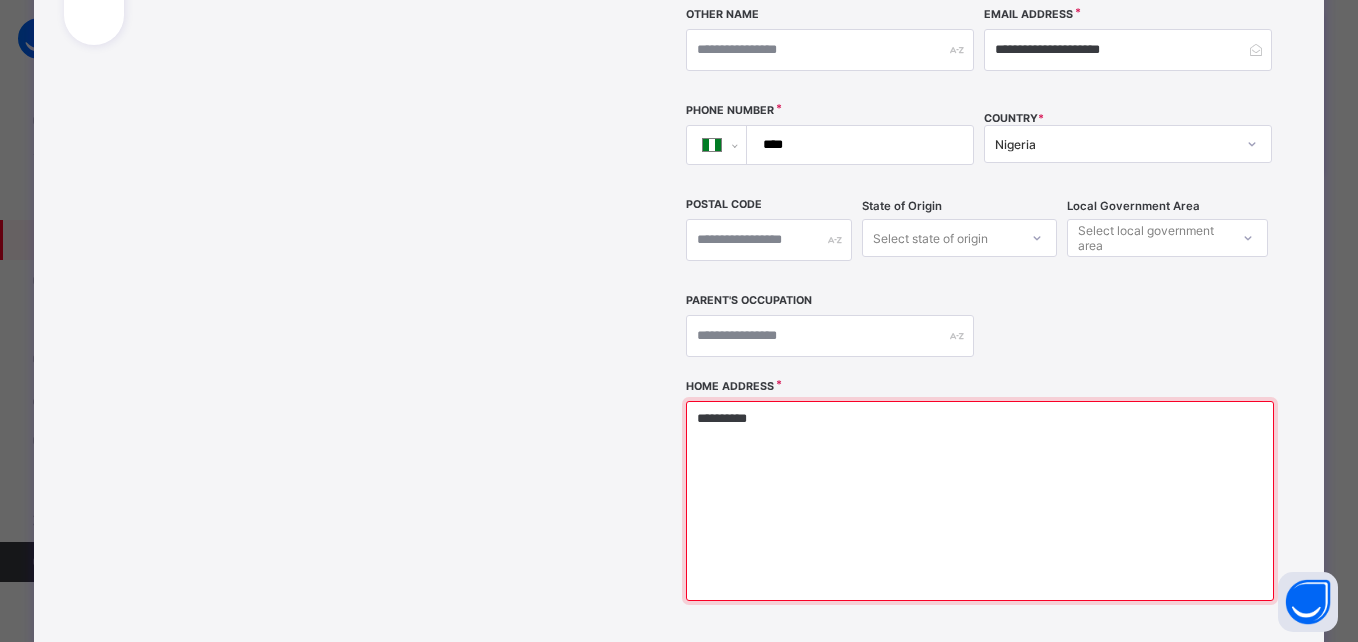 click on "**********" at bounding box center (980, 501) 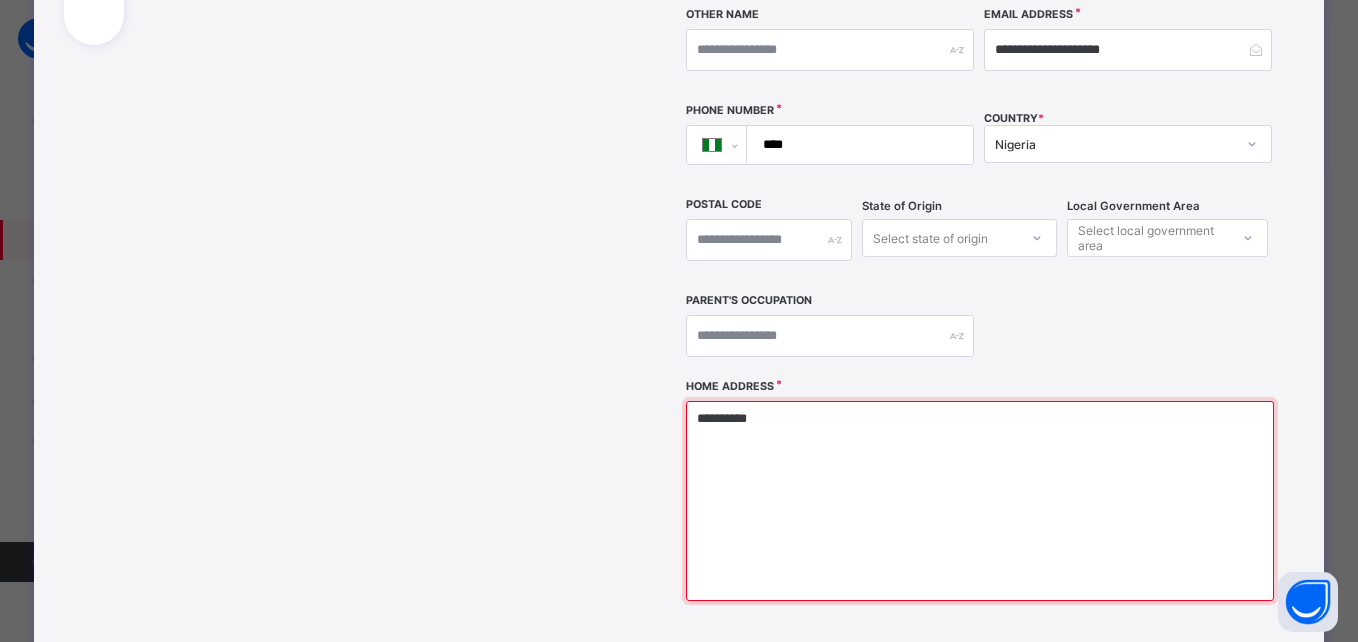 type 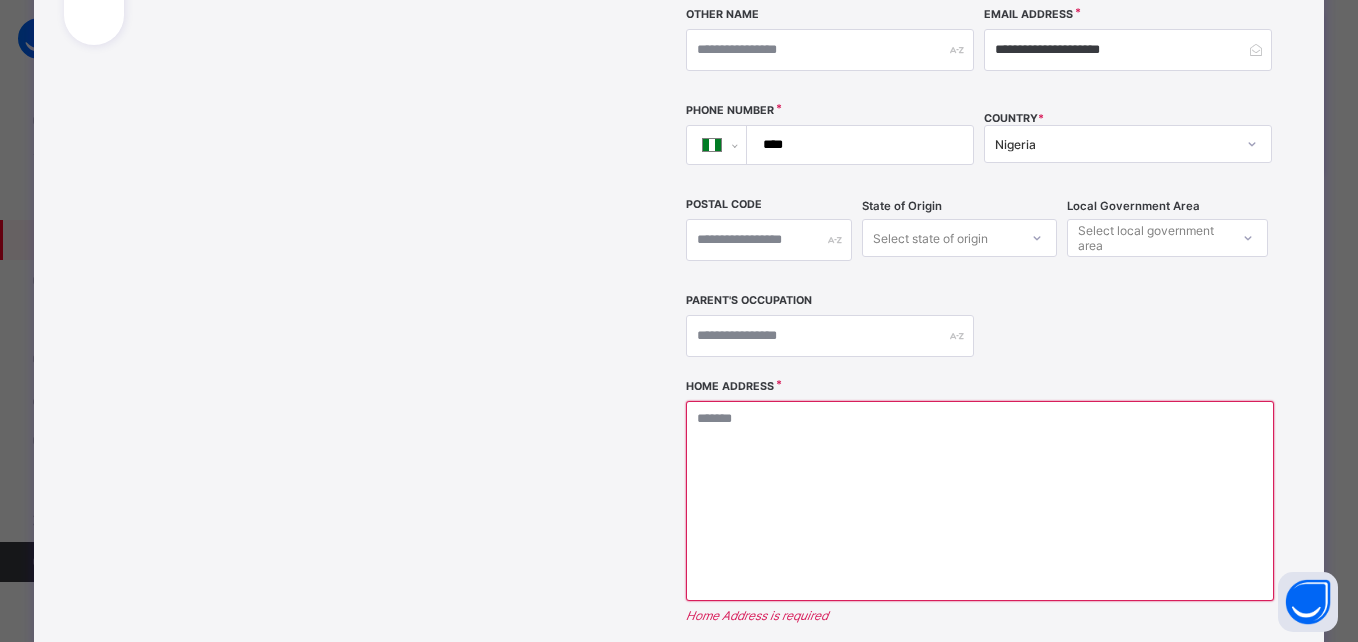 click on "****" at bounding box center (856, 145) 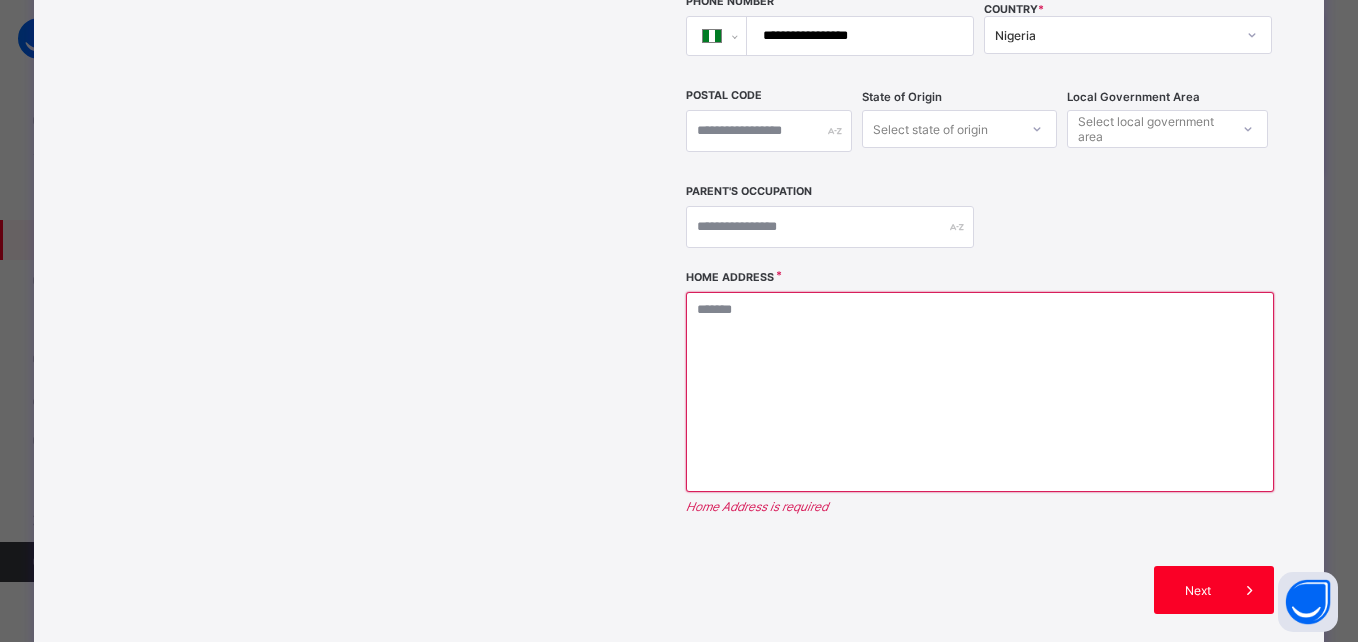 scroll, scrollTop: 529, scrollLeft: 0, axis: vertical 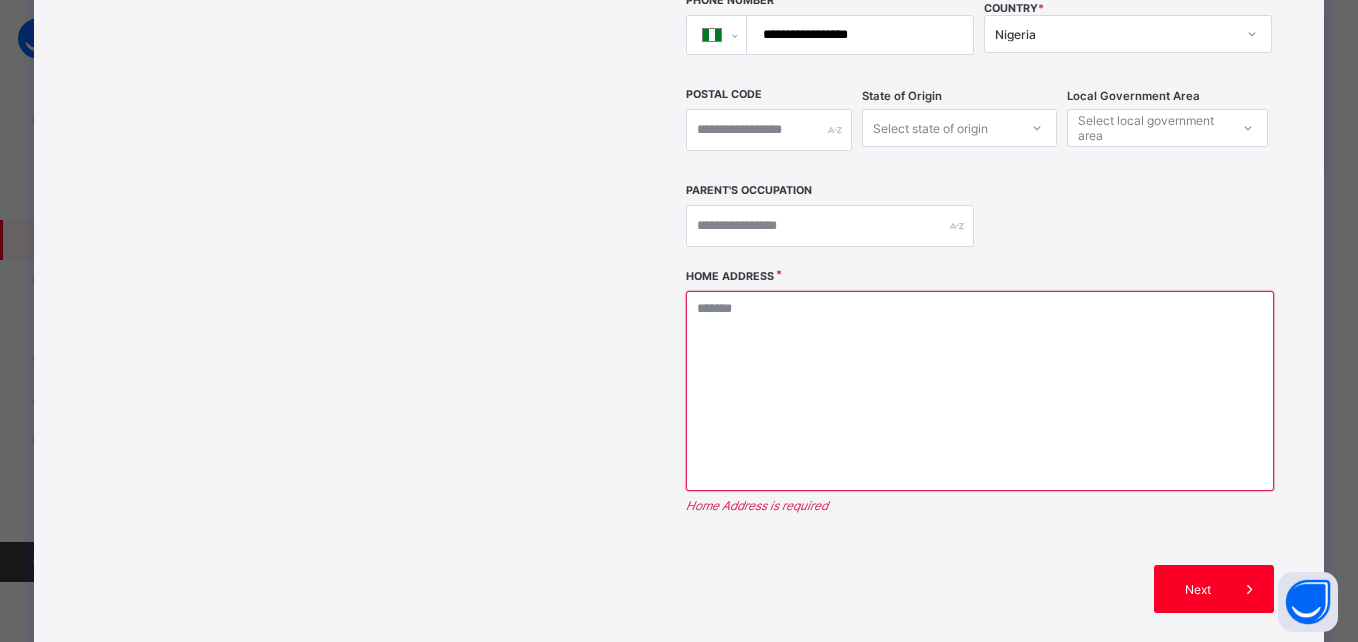 type on "**********" 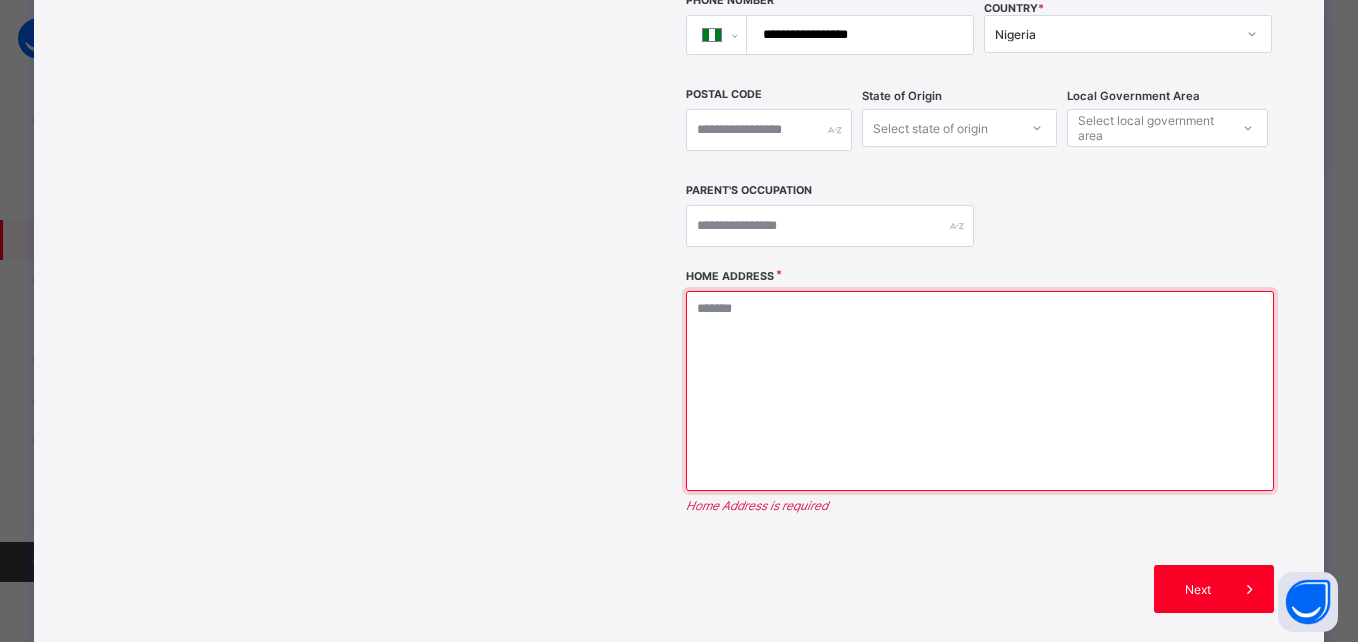 click at bounding box center (980, 391) 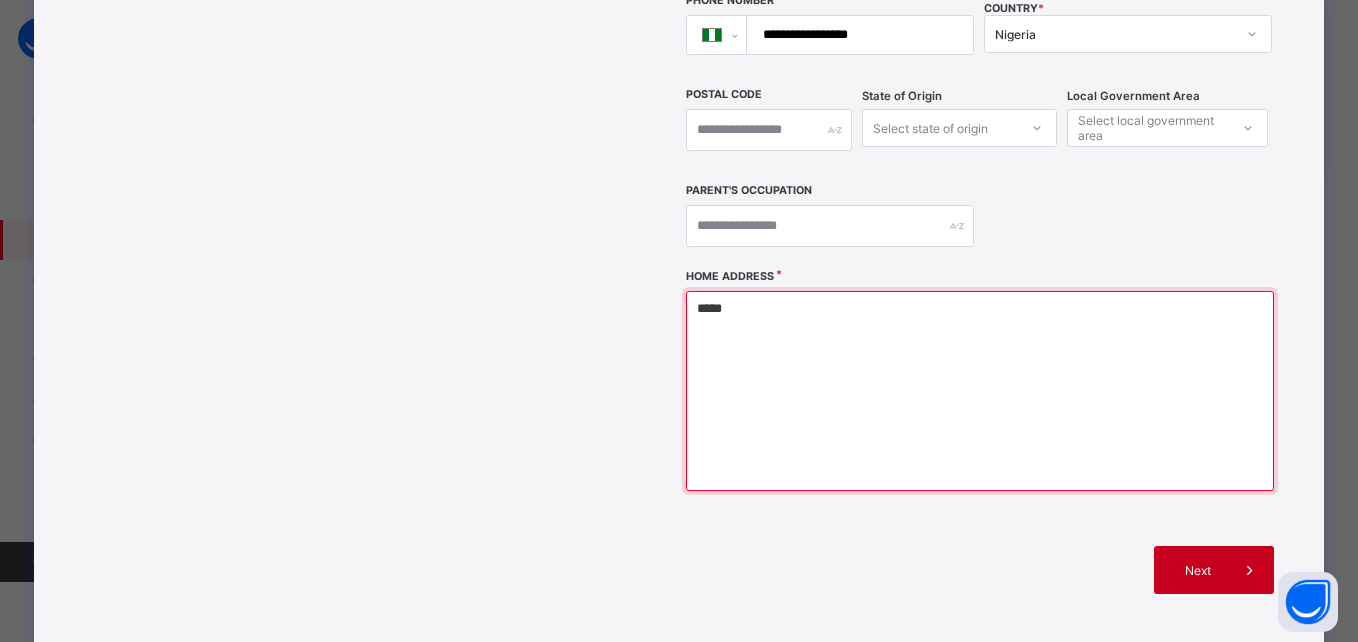 type on "*****" 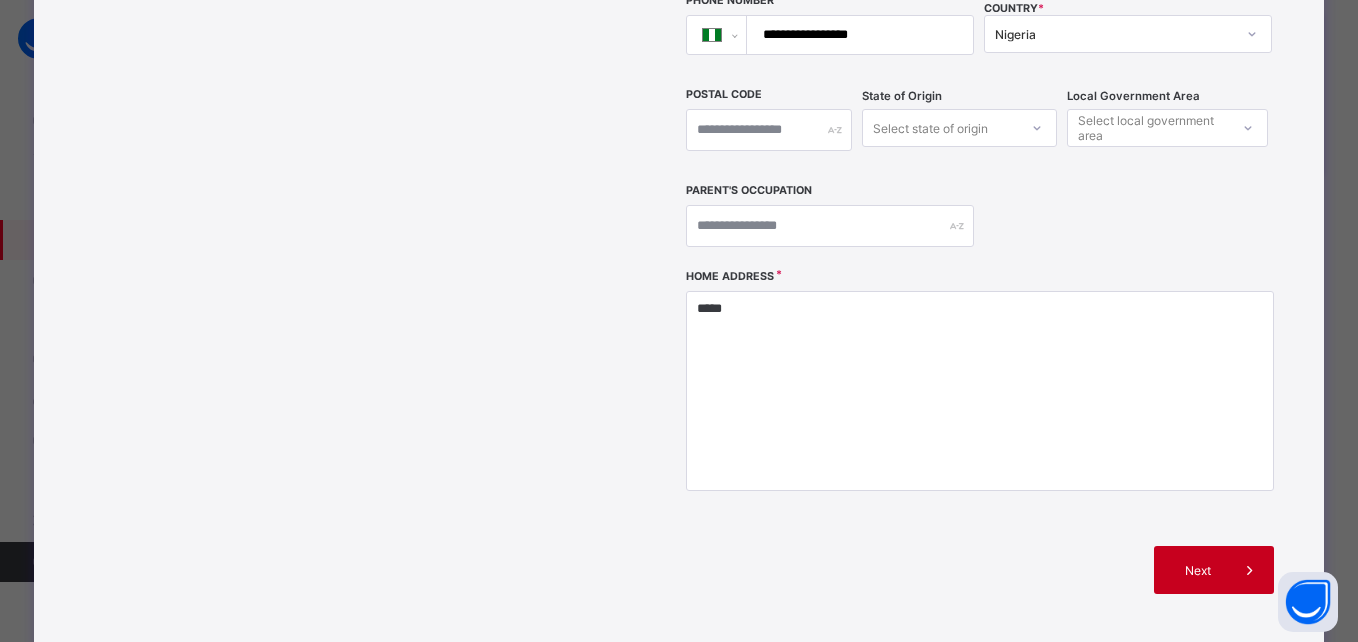 click on "Next" at bounding box center [1214, 570] 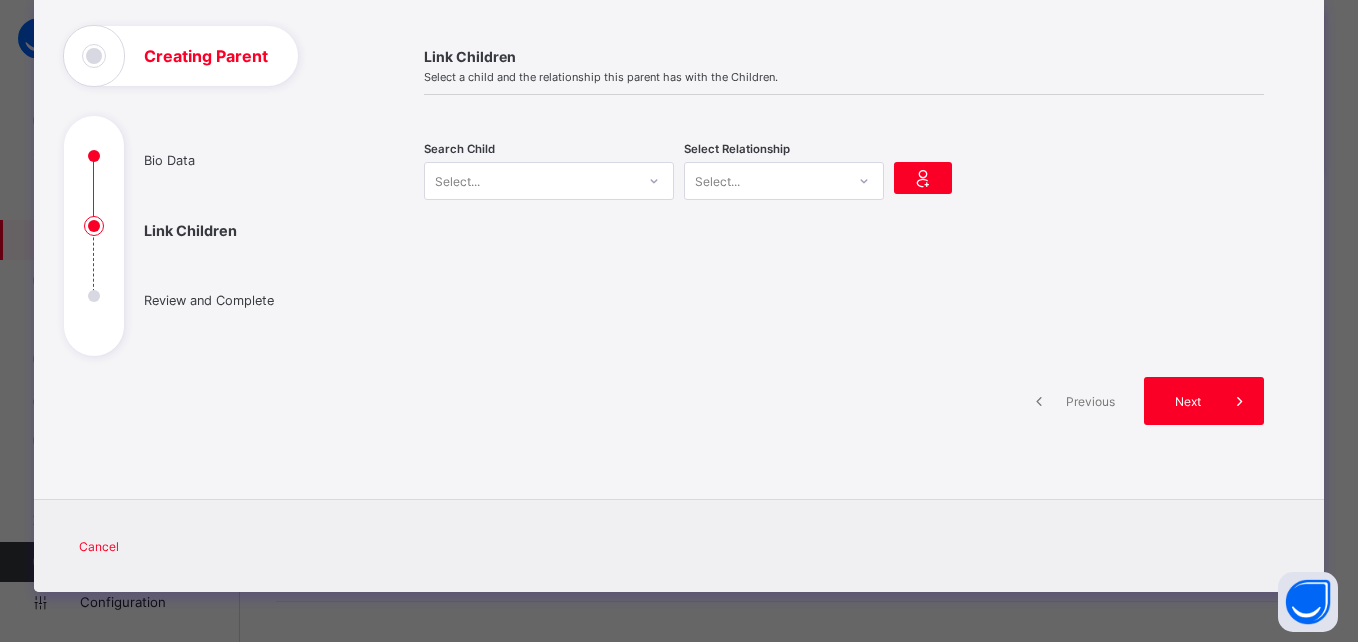 scroll, scrollTop: 101, scrollLeft: 0, axis: vertical 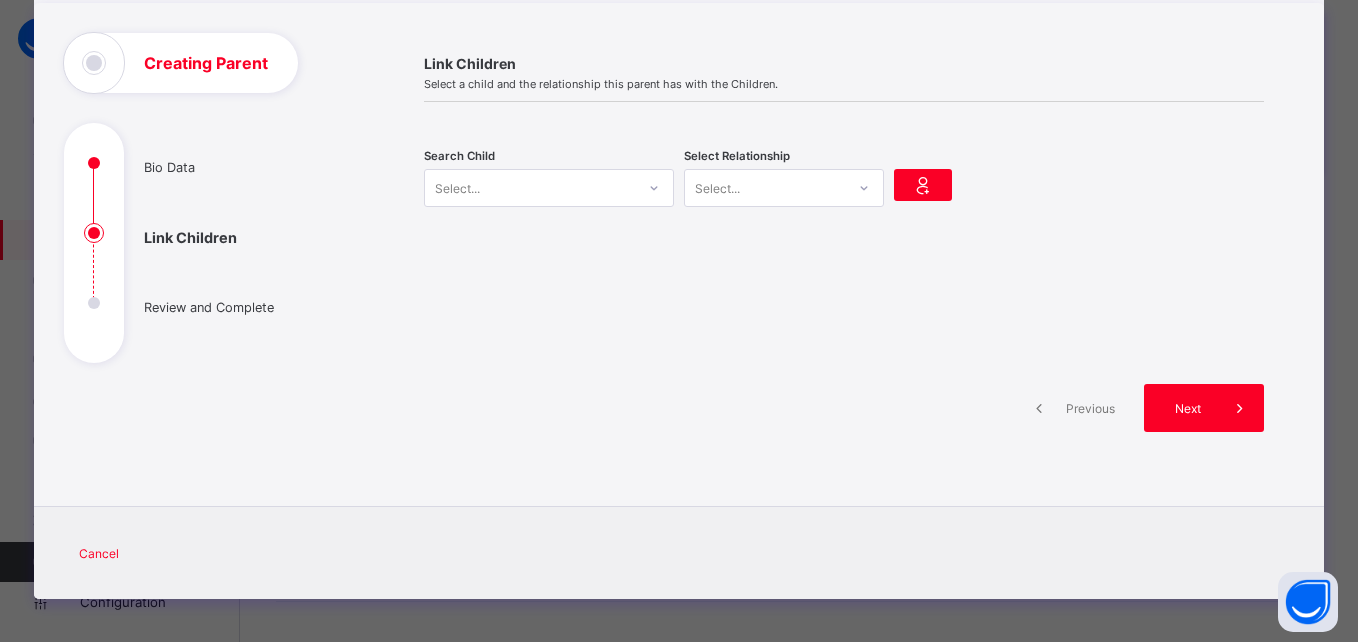 click on "Select..." at bounding box center [530, 188] 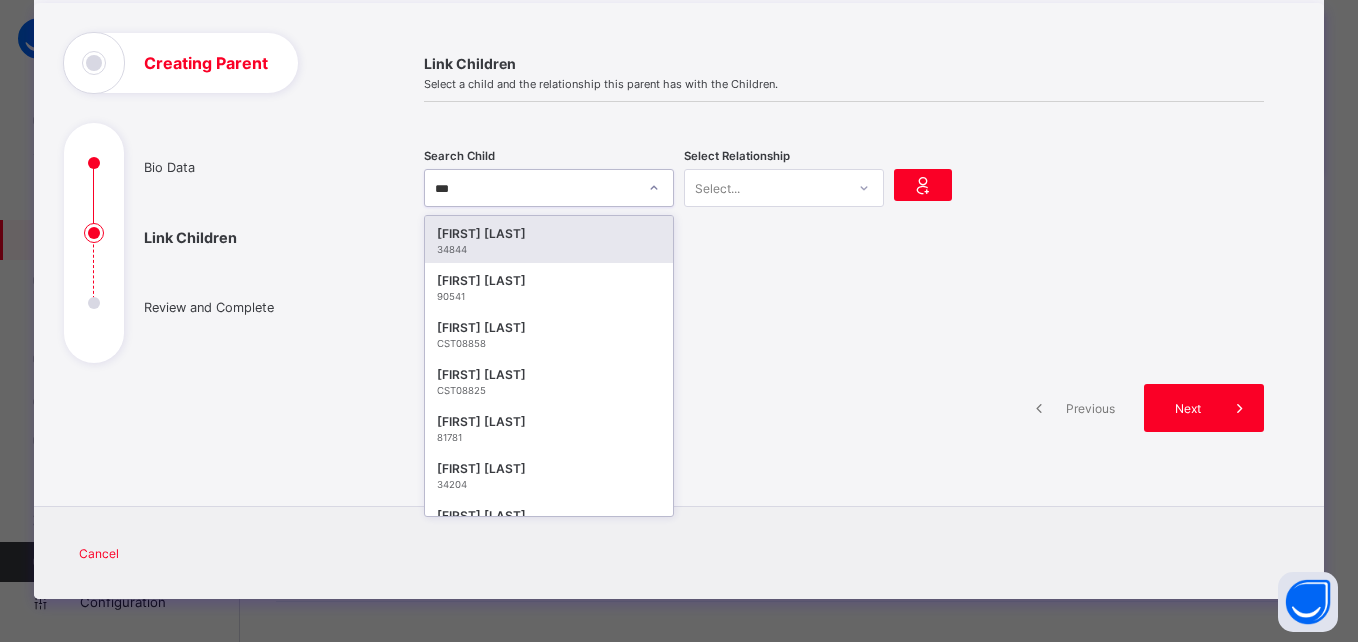 type on "****" 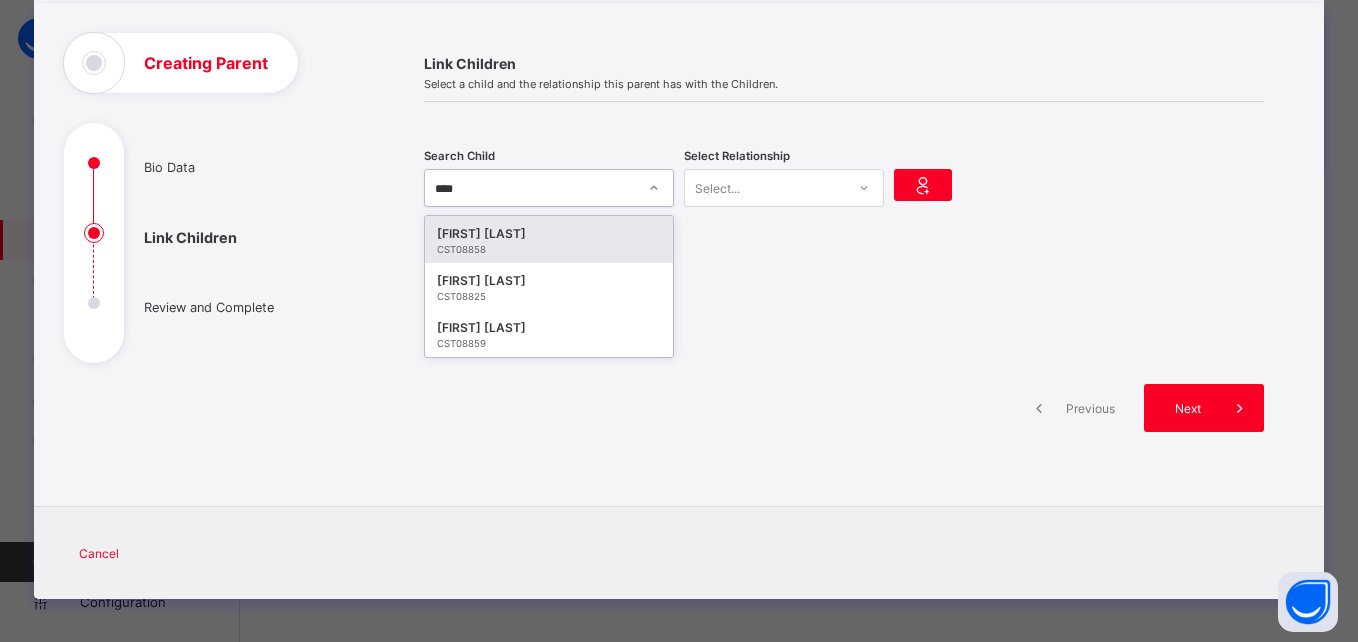 click on "[FIRST] [LAST]" at bounding box center [549, 234] 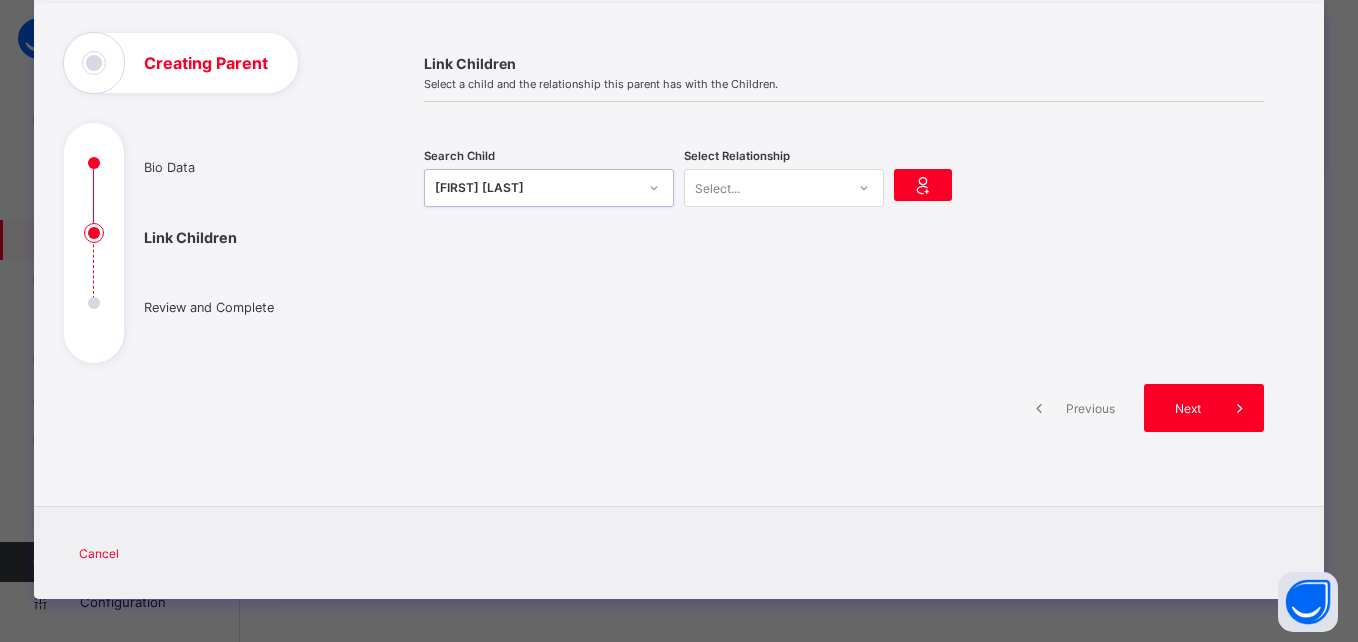 click on "Select..." at bounding box center [765, 188] 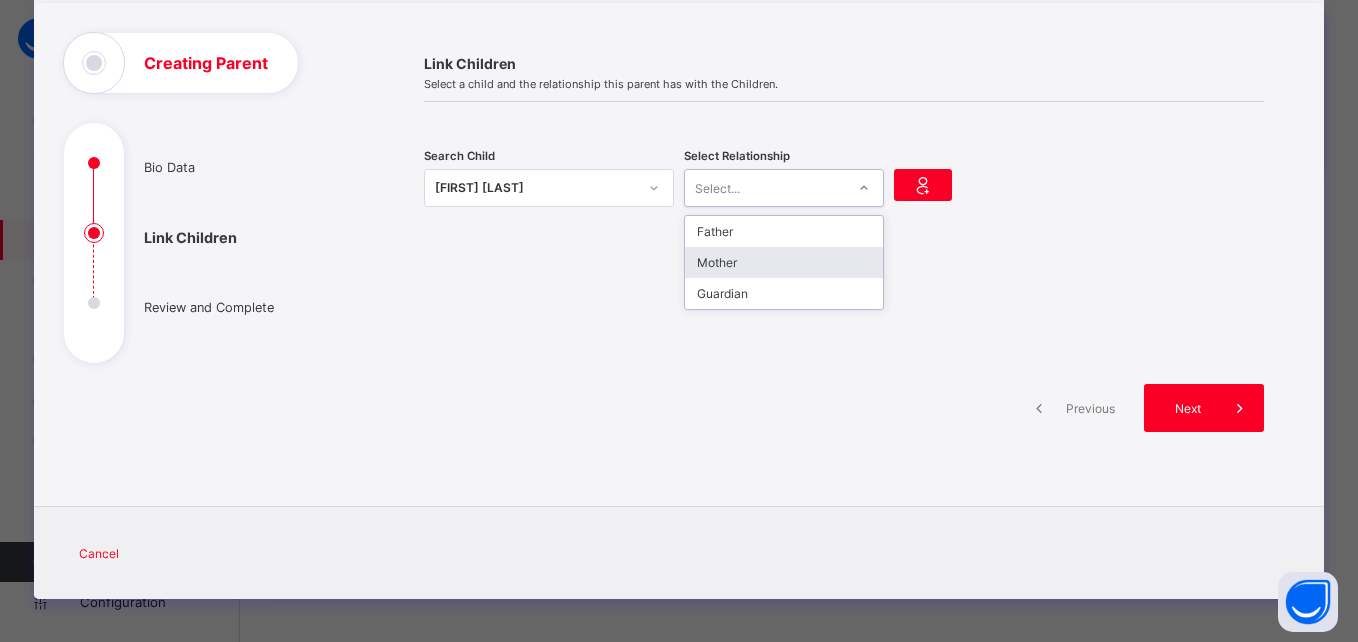 click on "Mother" at bounding box center [784, 262] 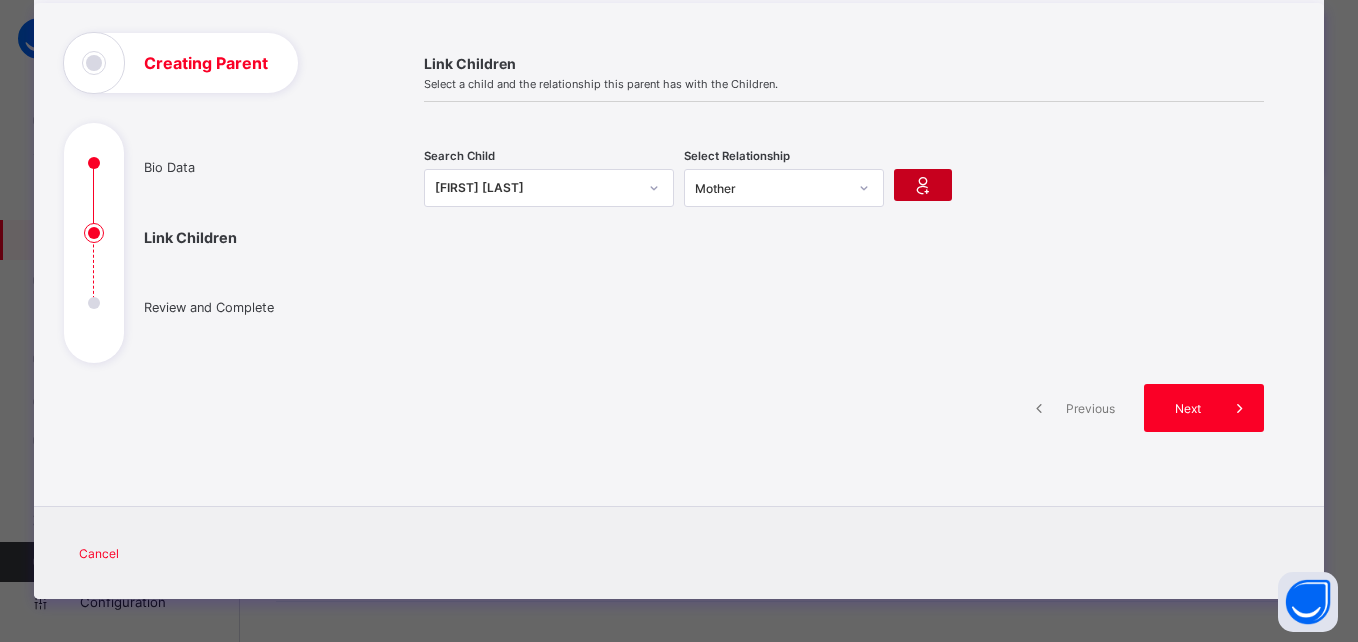 click at bounding box center [923, 185] 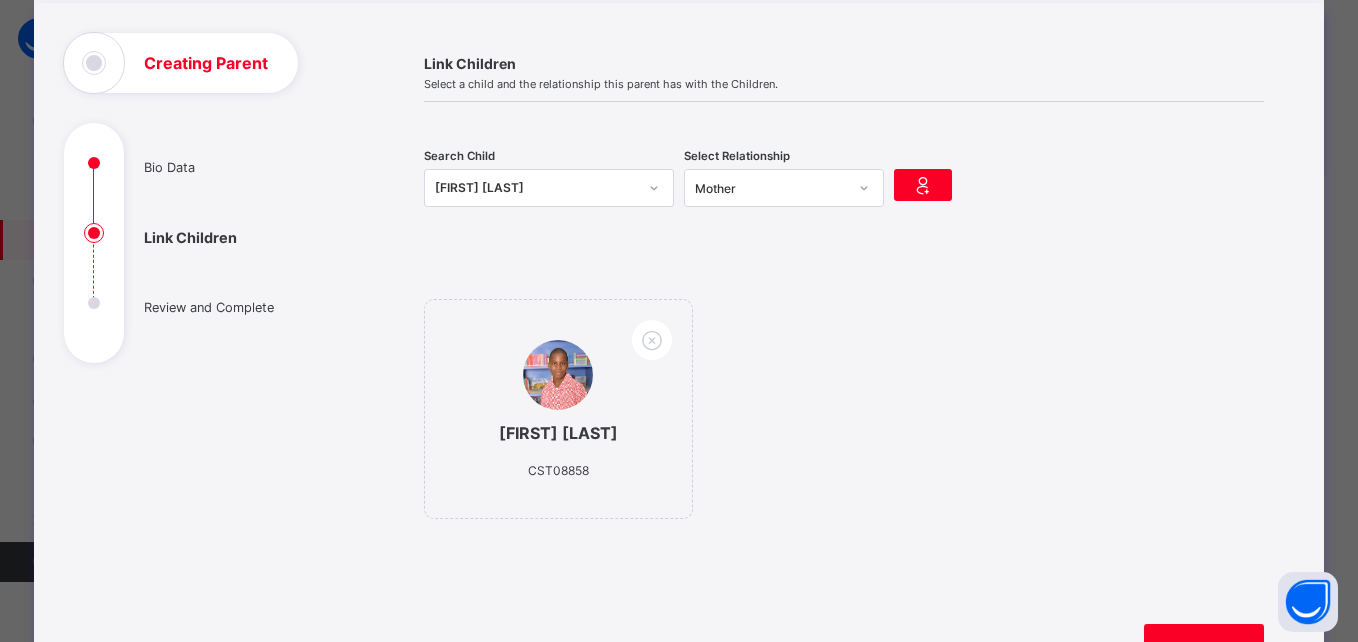 click on "[FIRST] [LAST] [ID]" at bounding box center (530, 188) 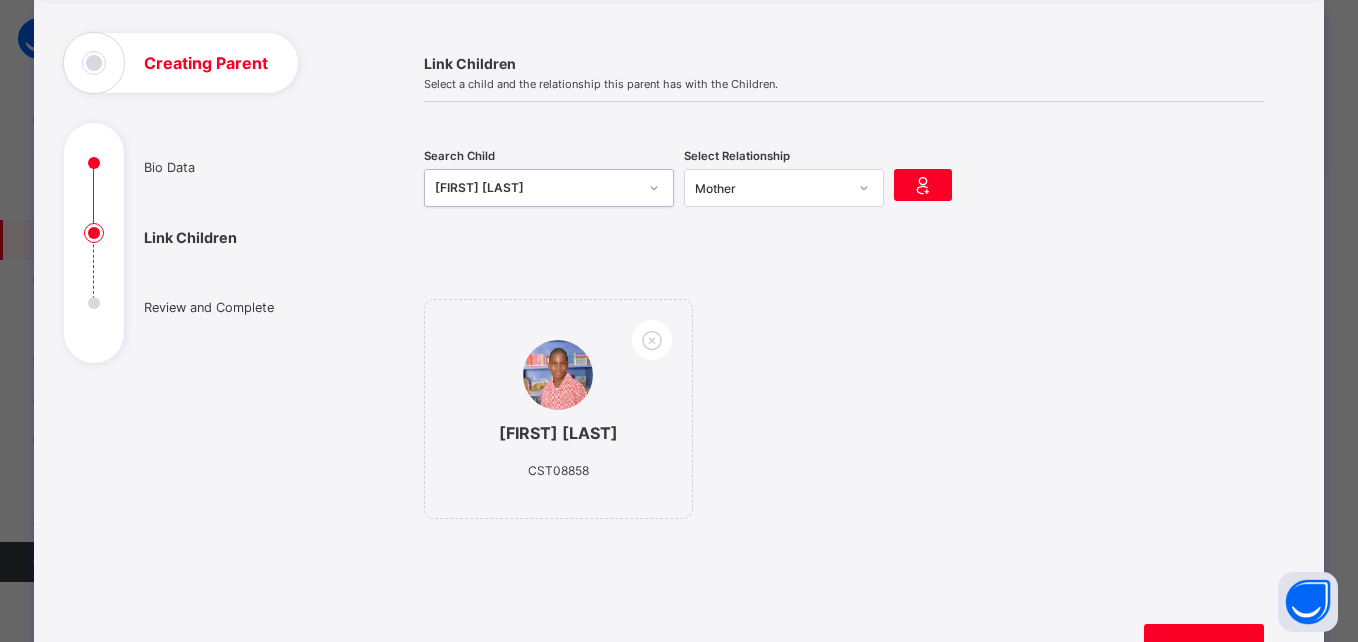 drag, startPoint x: 466, startPoint y: 185, endPoint x: 416, endPoint y: 184, distance: 50.01 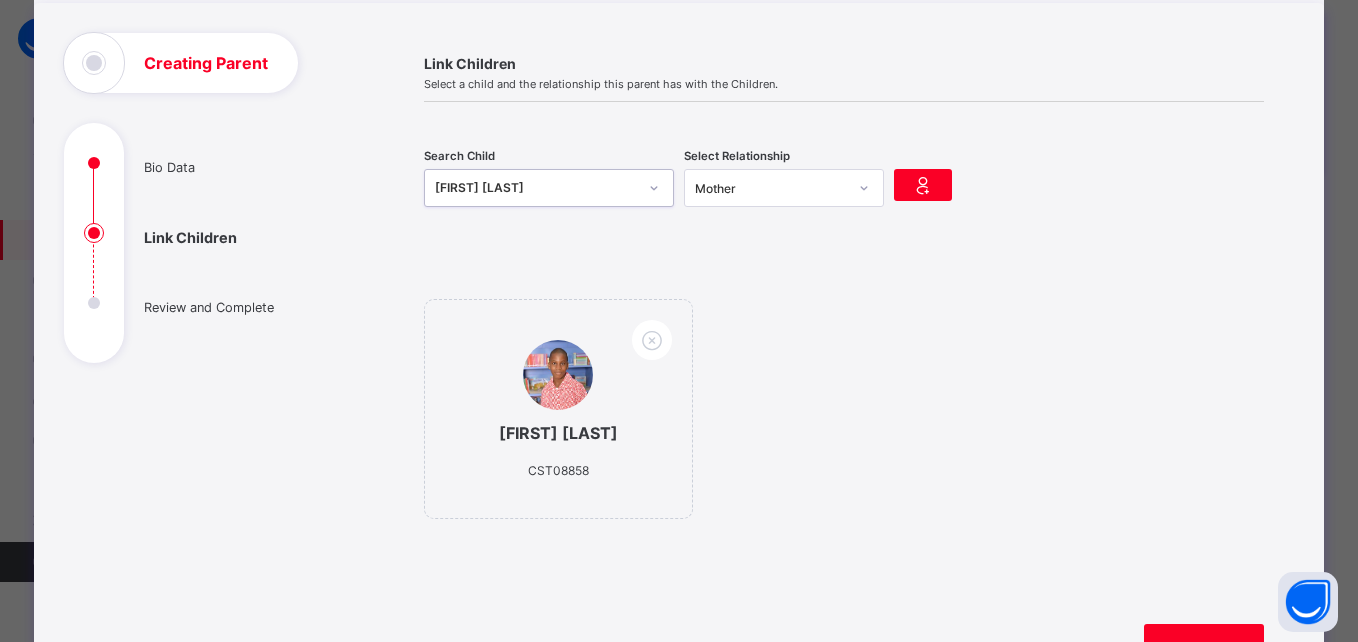 click on "[FIRST] [LAST]" at bounding box center (536, 188) 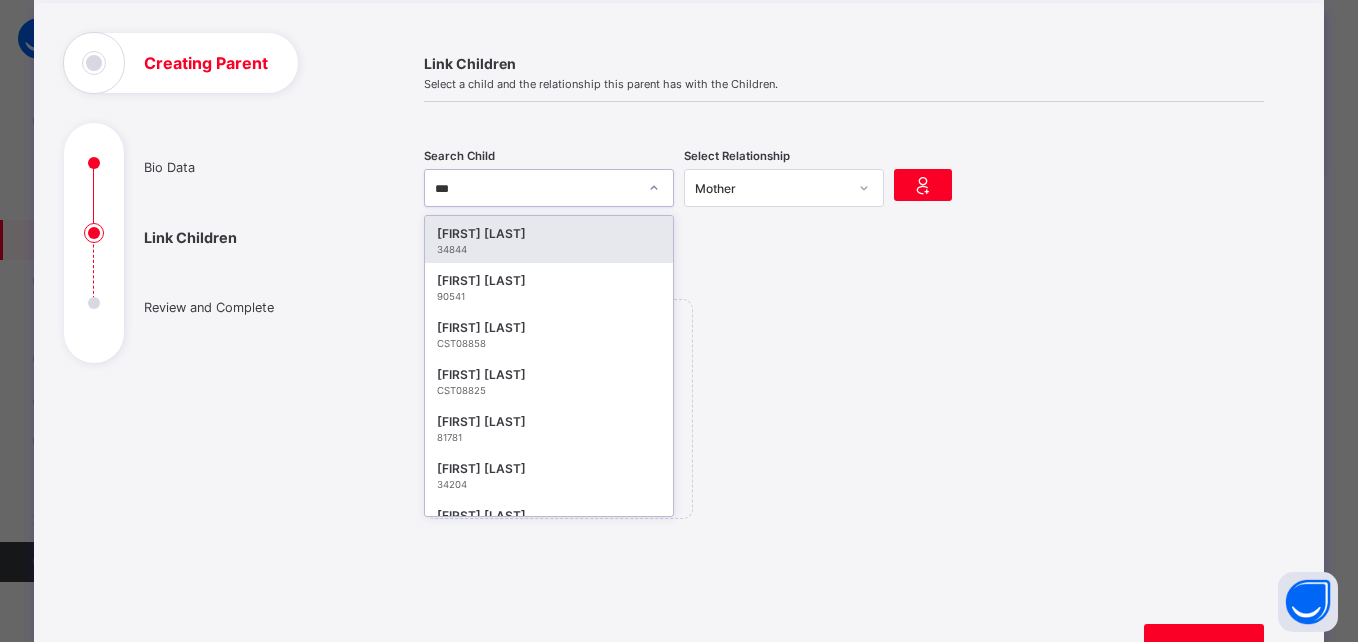 type on "****" 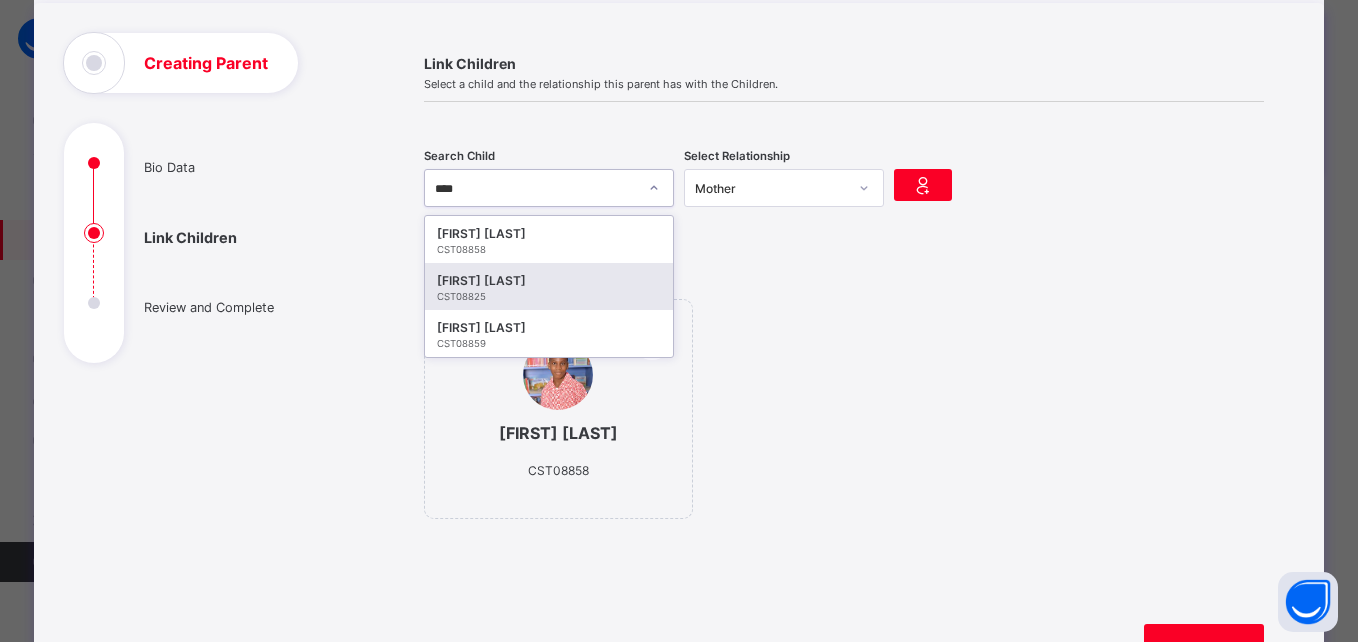 click on "[FIRST] [LAST]" at bounding box center (549, 281) 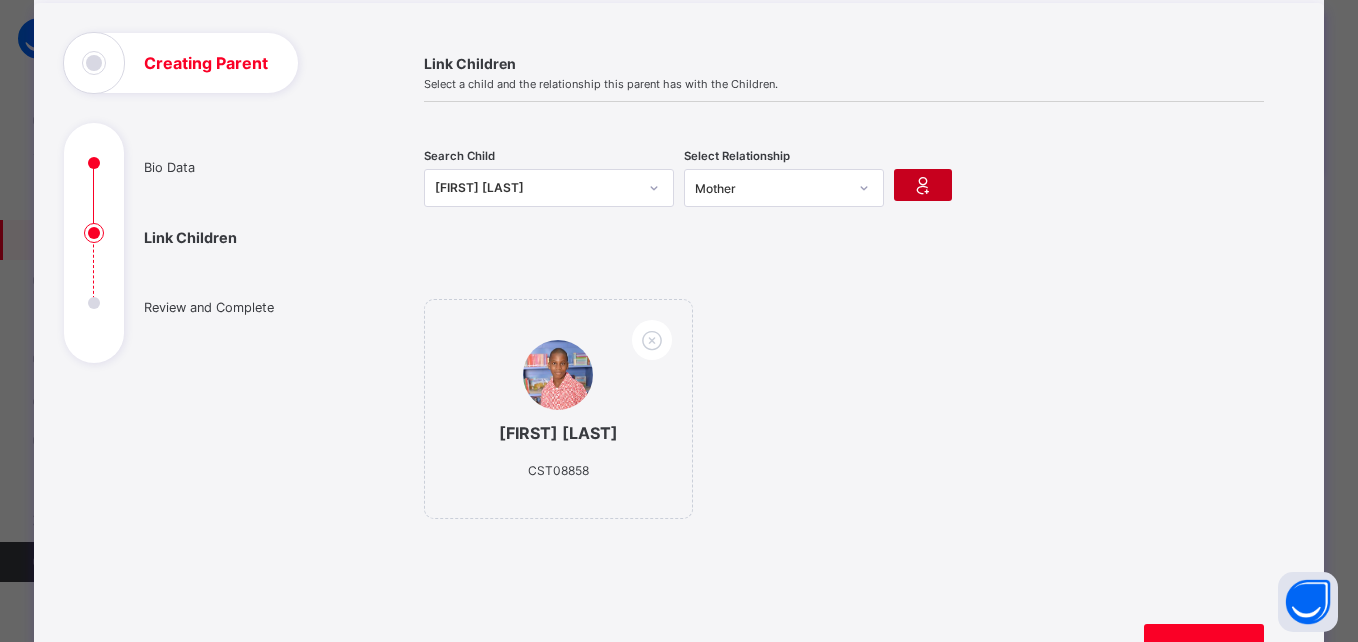 click at bounding box center [923, 185] 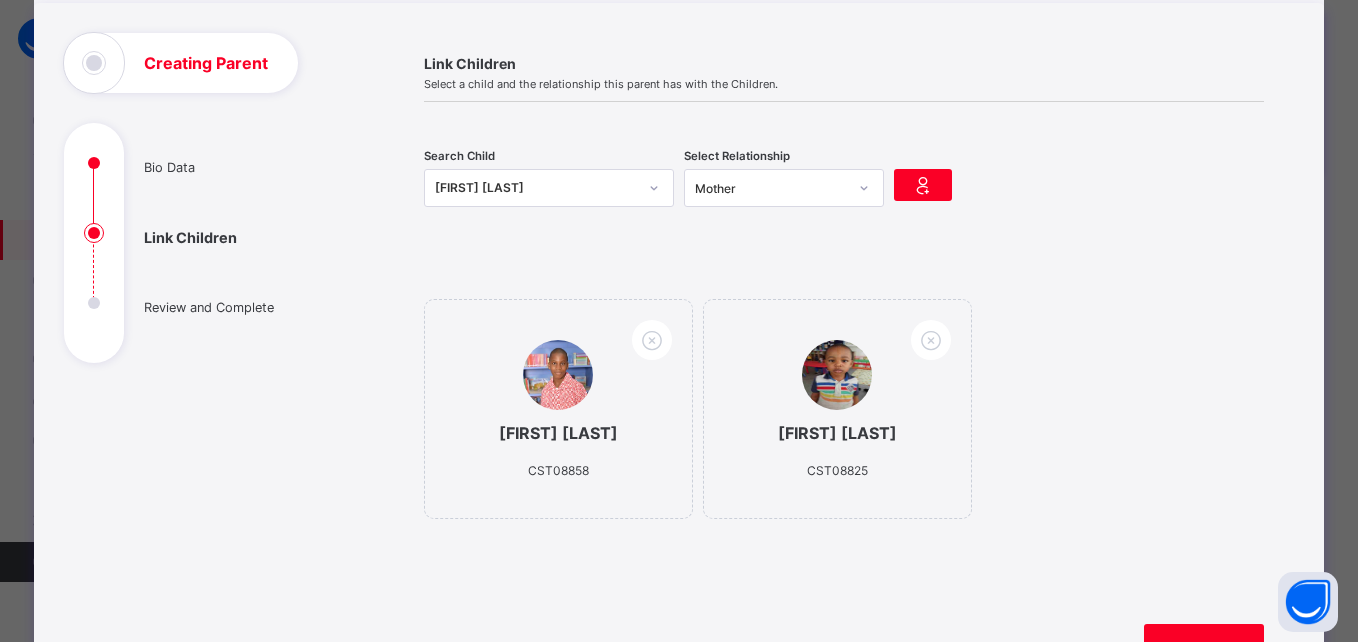 click on "[FIRST] [LAST]" at bounding box center (536, 188) 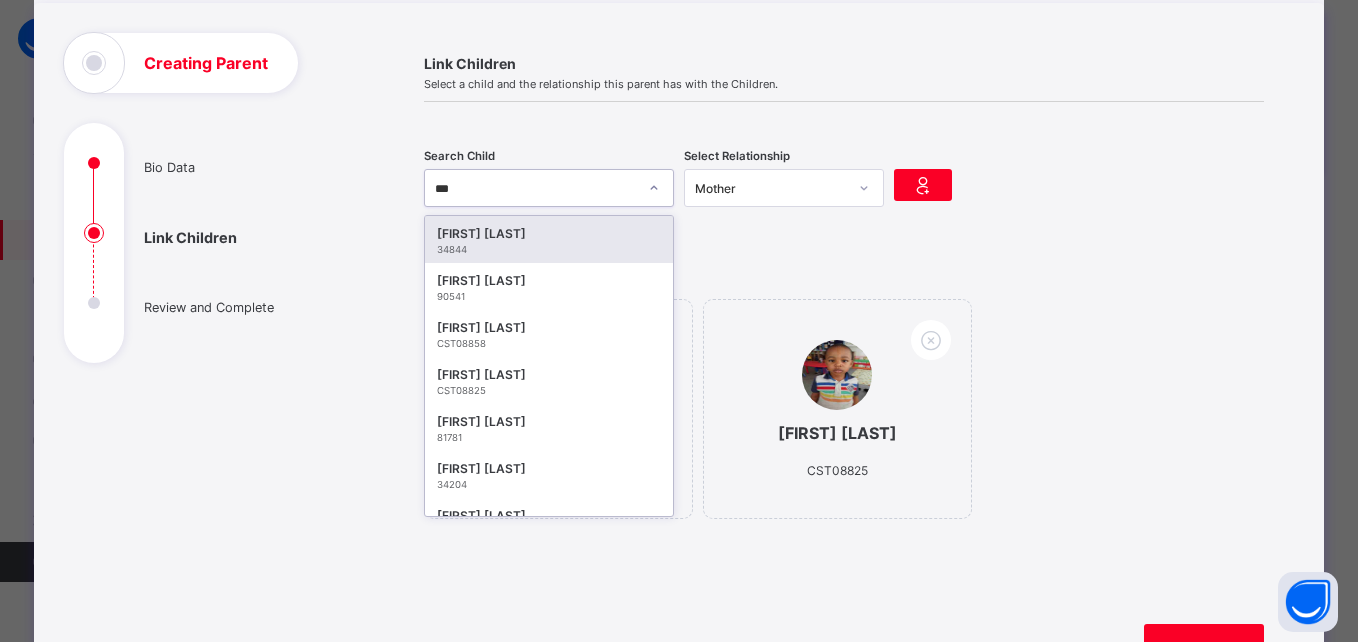type on "****" 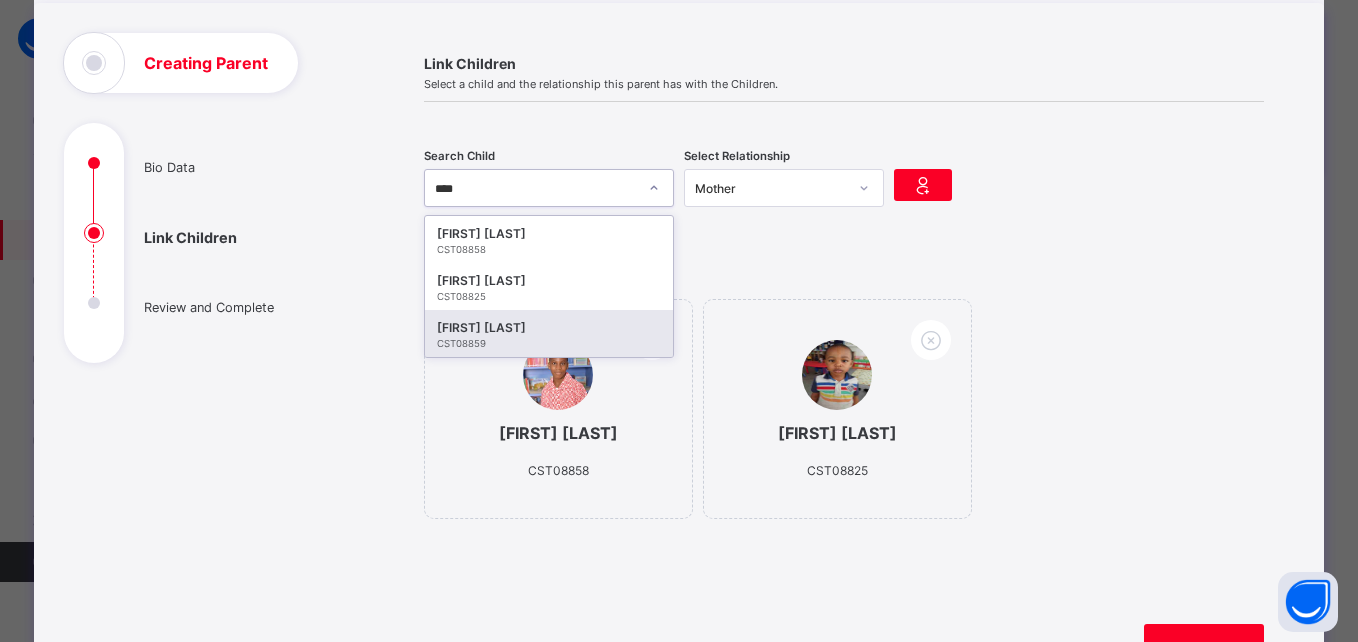 click on "[FIRST] [LAST]" at bounding box center (549, 328) 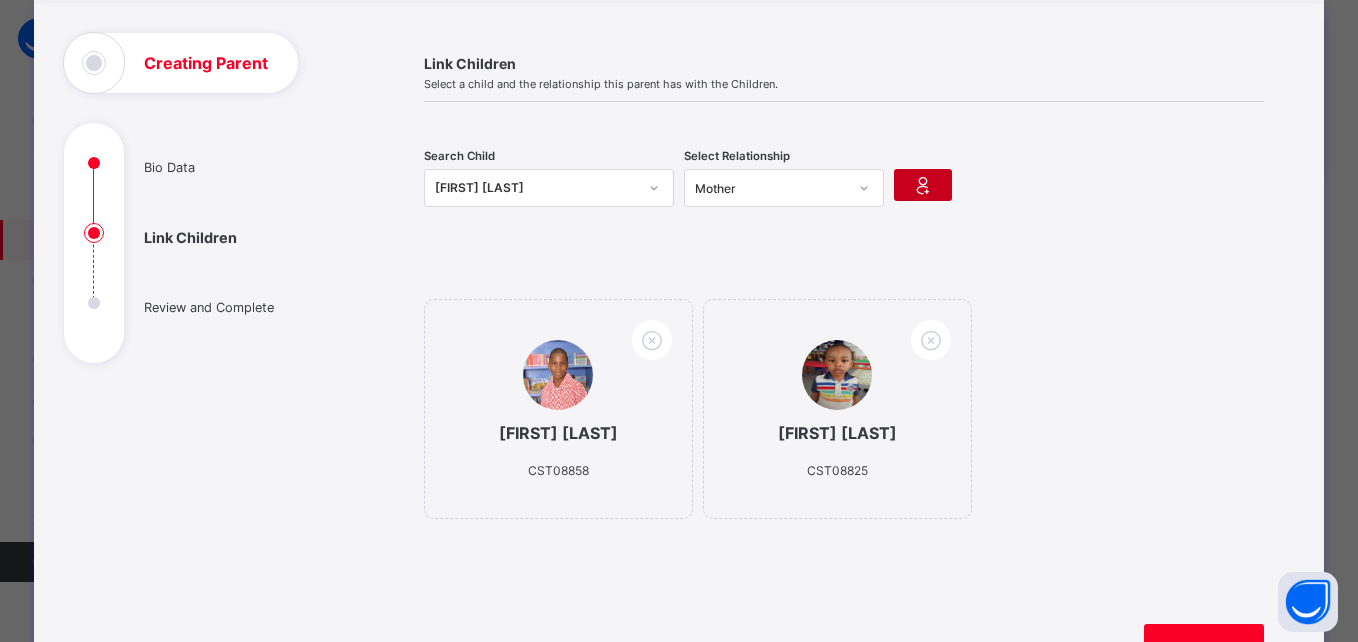 click at bounding box center (923, 185) 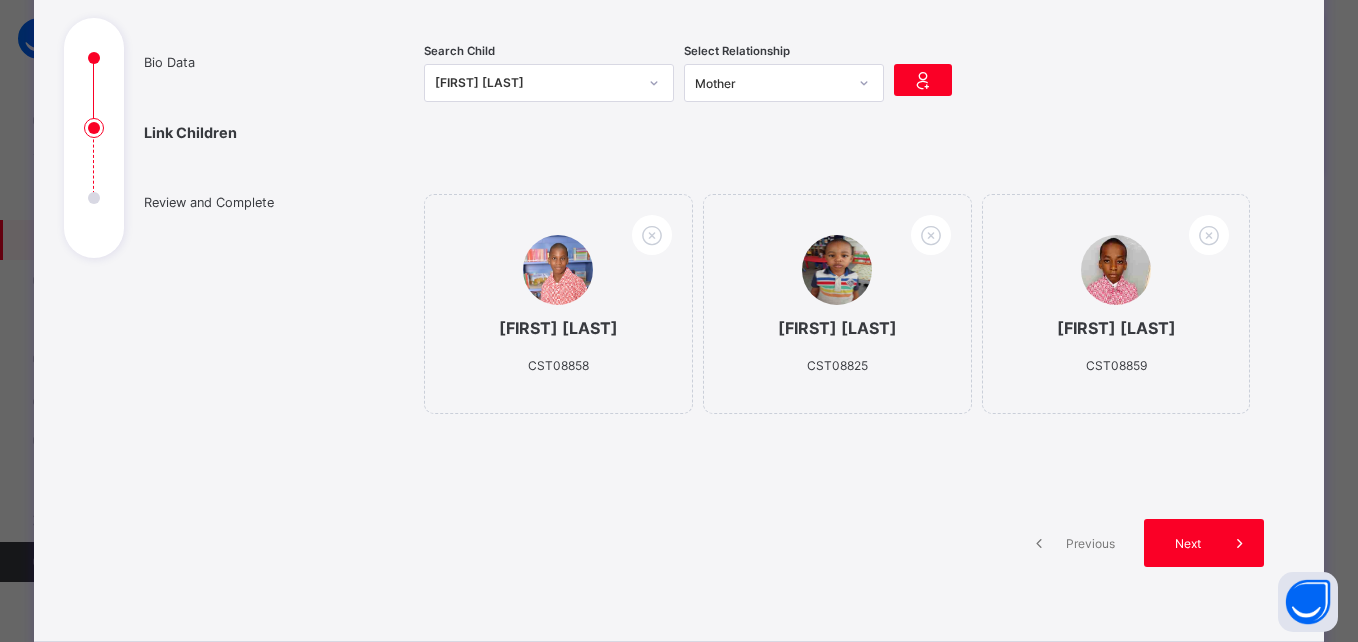 scroll, scrollTop: 207, scrollLeft: 0, axis: vertical 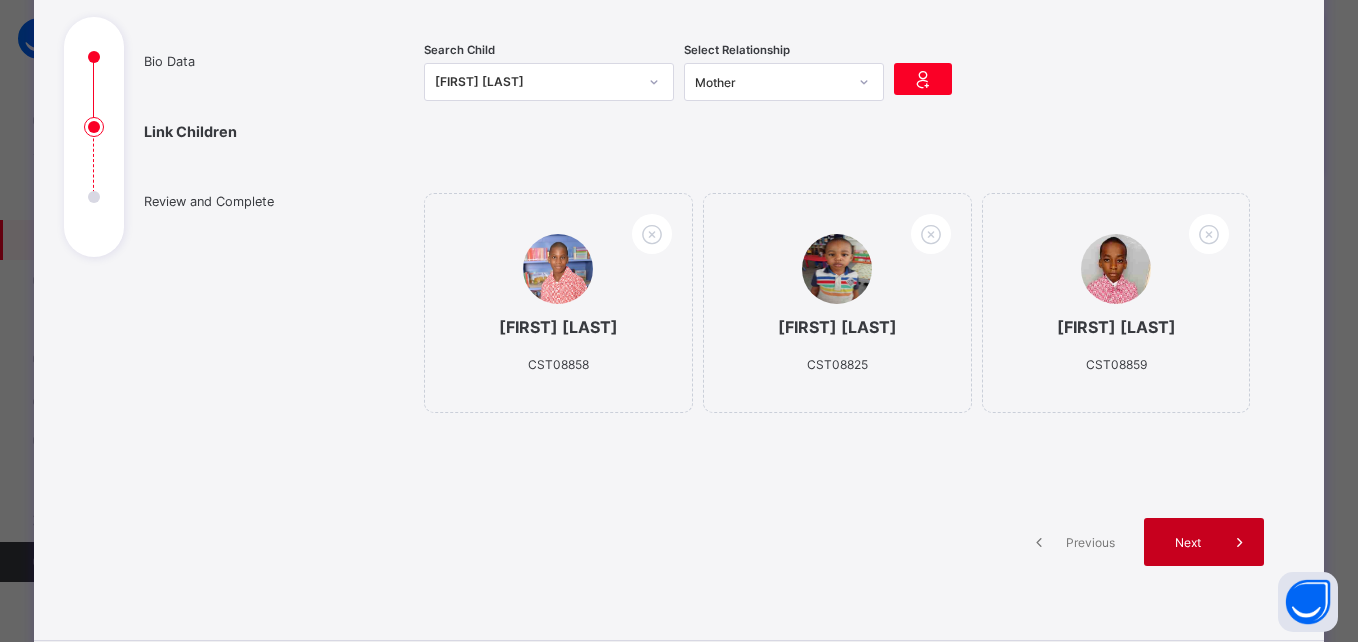 click on "Next" at bounding box center [1187, 542] 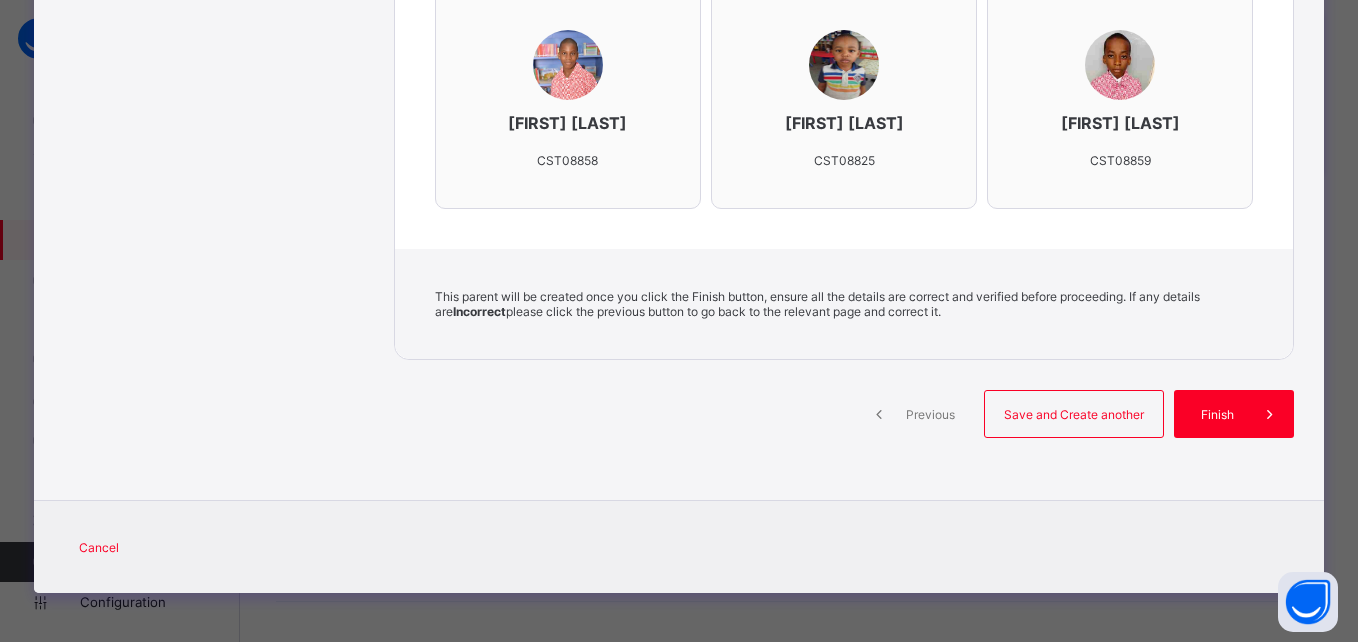 scroll, scrollTop: 670, scrollLeft: 0, axis: vertical 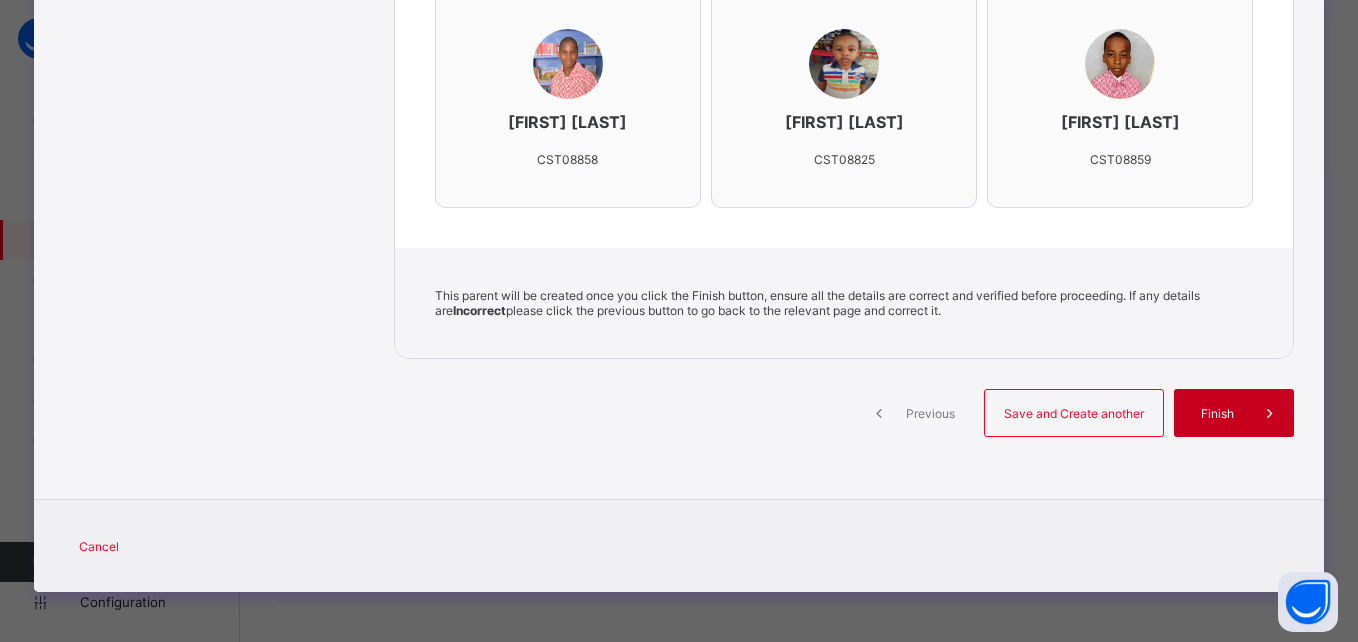 click on "Finish" at bounding box center [1217, 413] 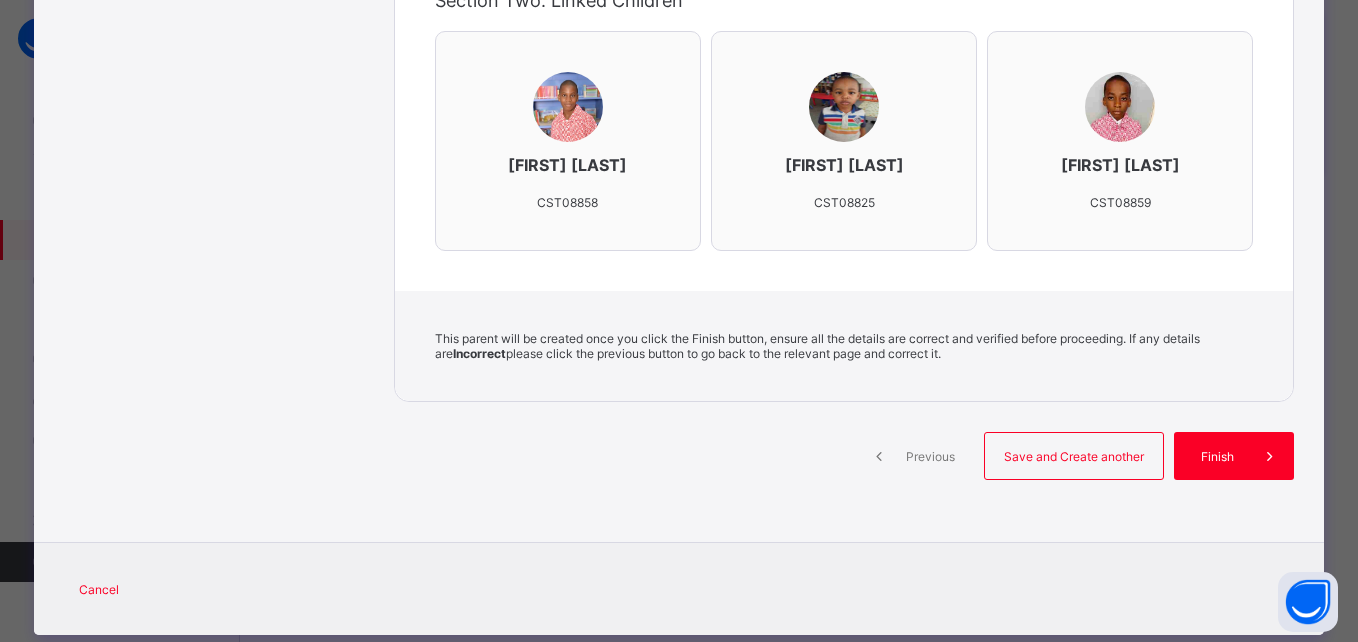 scroll, scrollTop: 670, scrollLeft: 0, axis: vertical 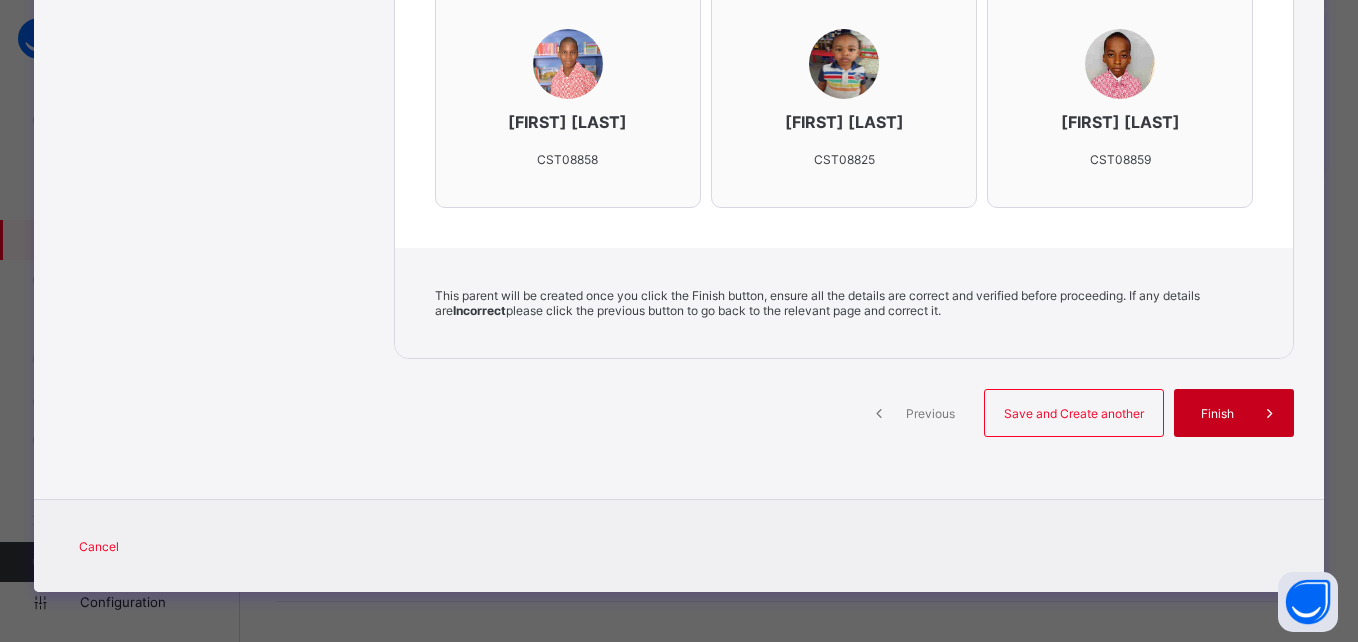 click on "Finish" at bounding box center [1217, 413] 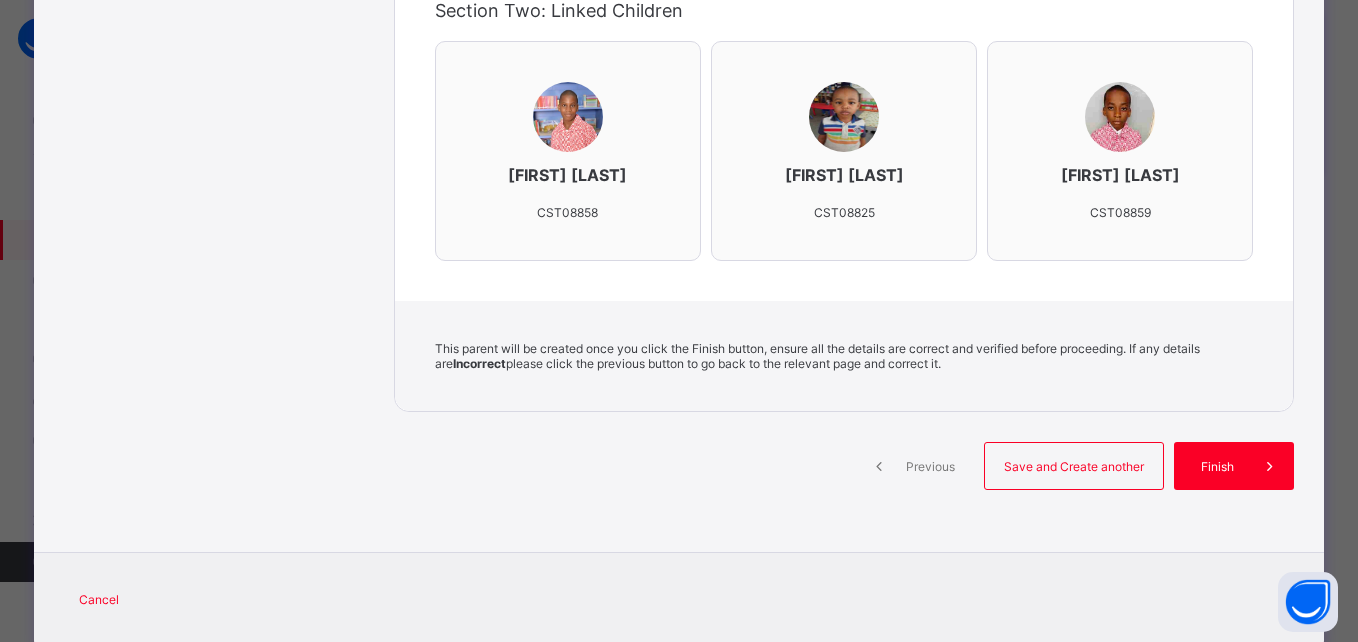 scroll, scrollTop: 670, scrollLeft: 0, axis: vertical 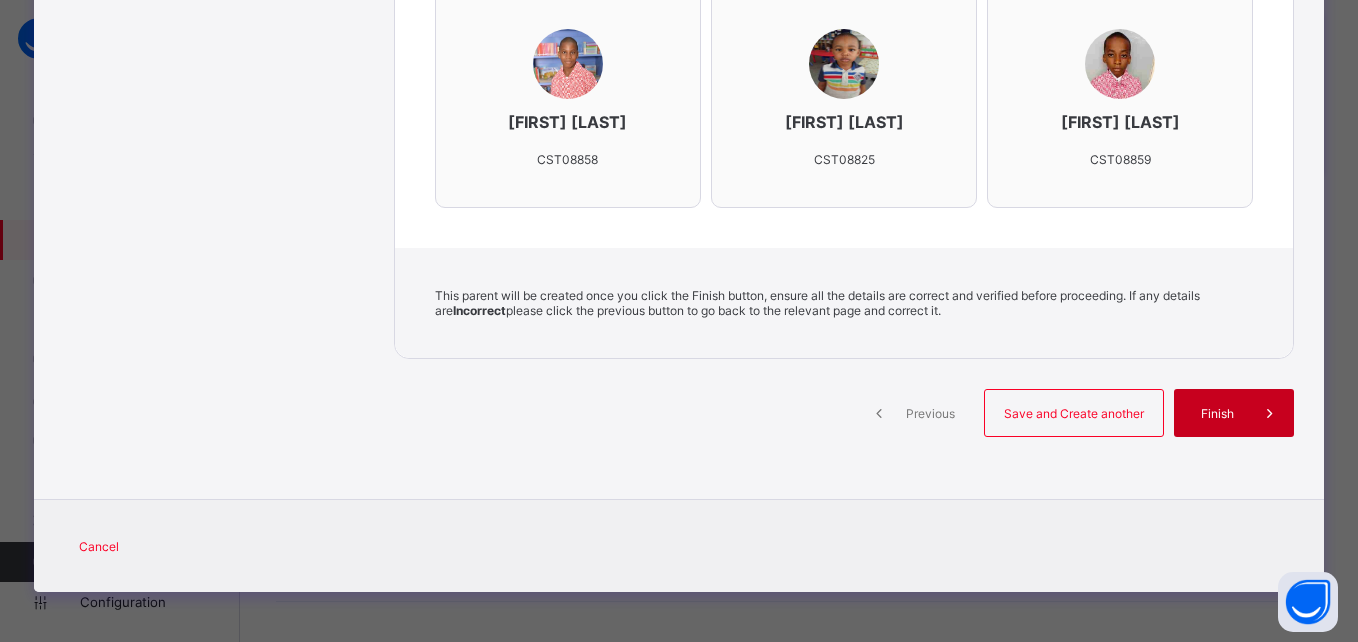 click on "Finish" at bounding box center [1217, 413] 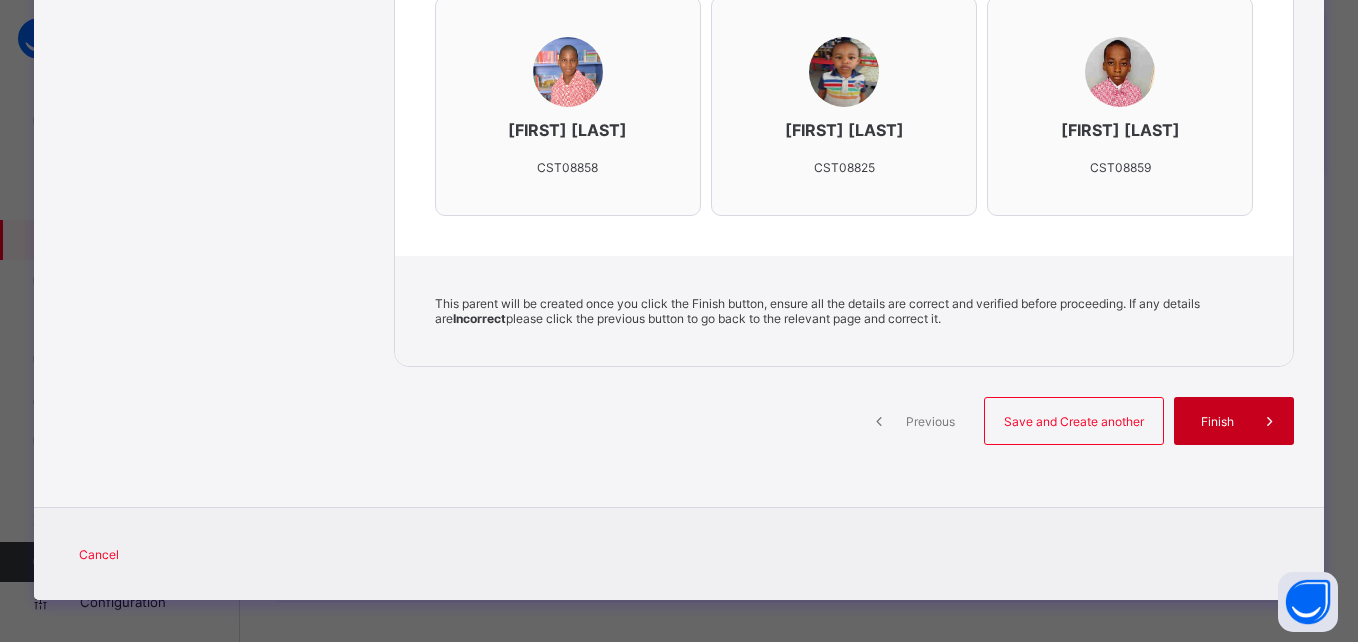 scroll, scrollTop: 664, scrollLeft: 0, axis: vertical 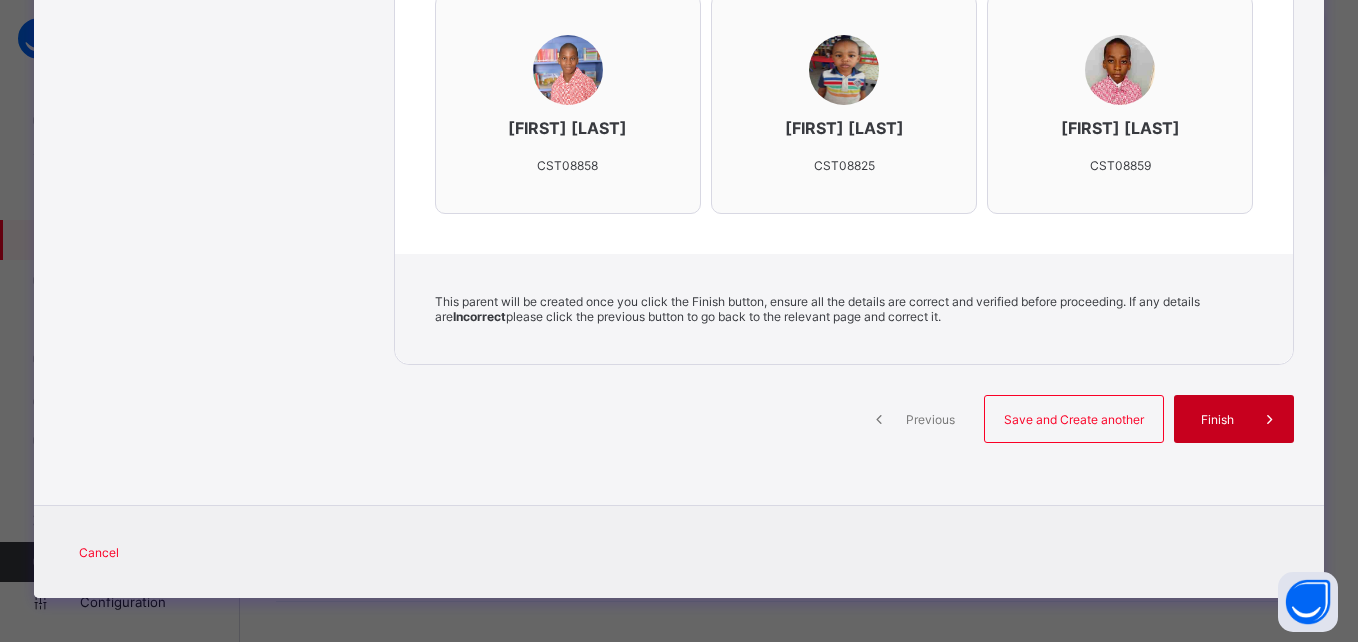 click at bounding box center [1270, 419] 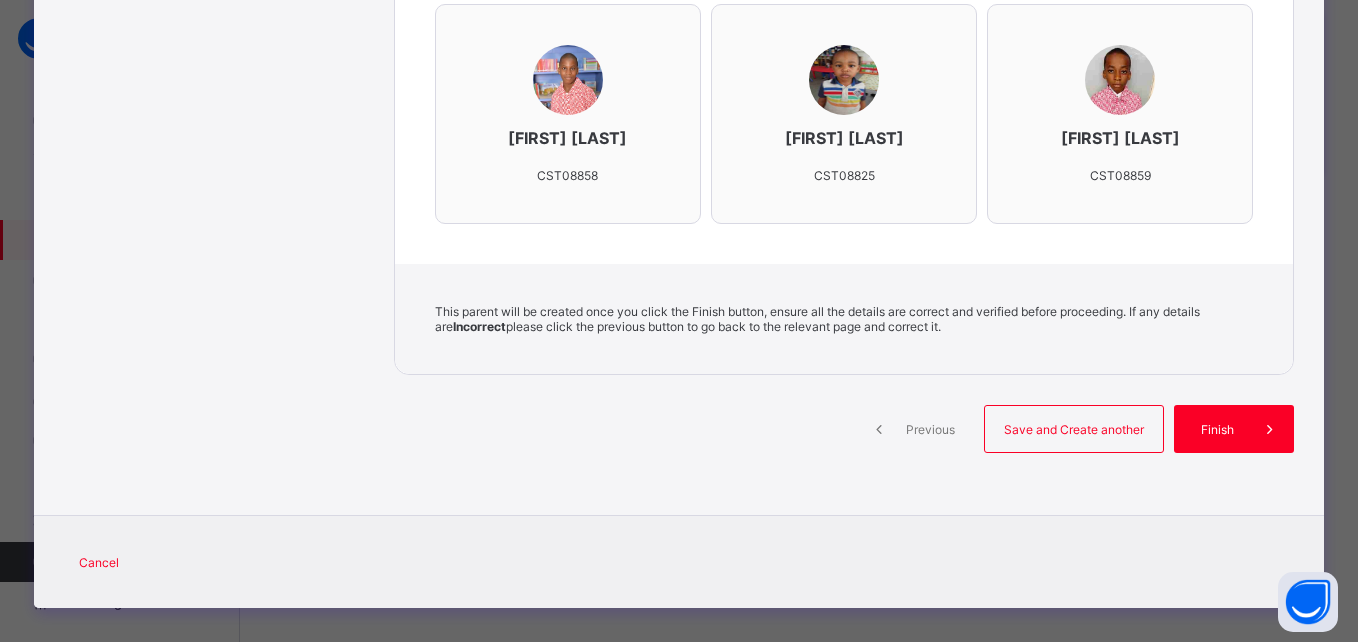 scroll, scrollTop: 670, scrollLeft: 0, axis: vertical 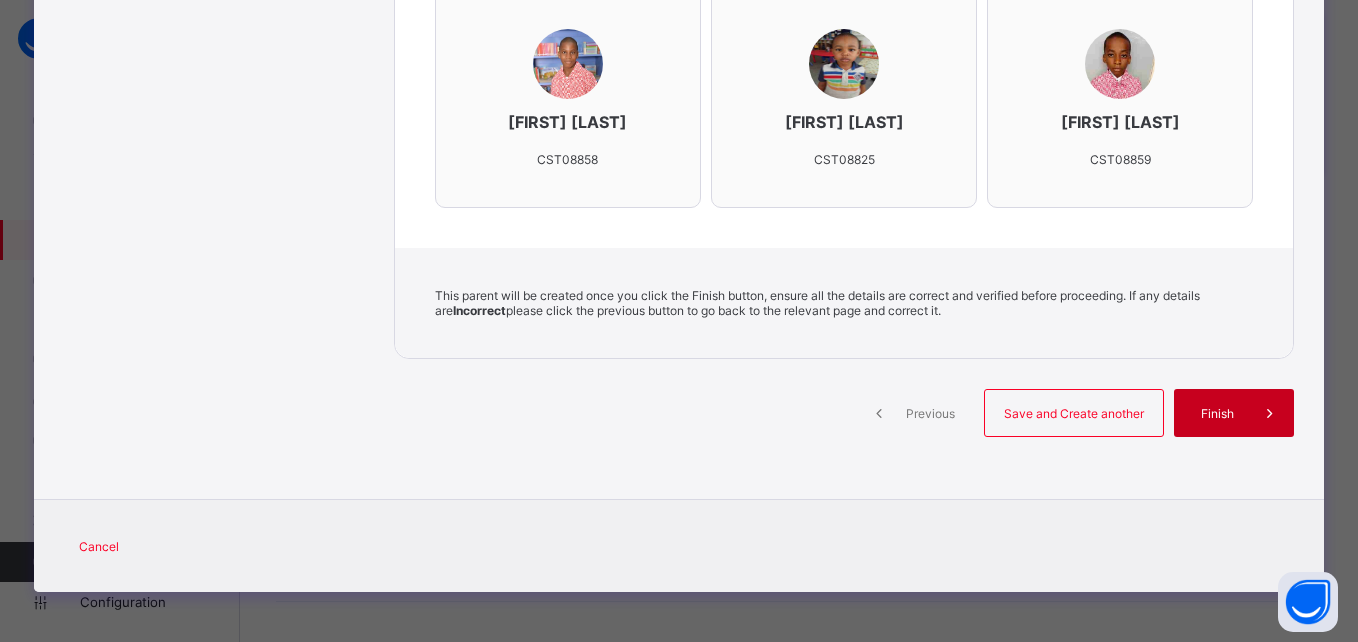 click on "Finish" at bounding box center (1217, 413) 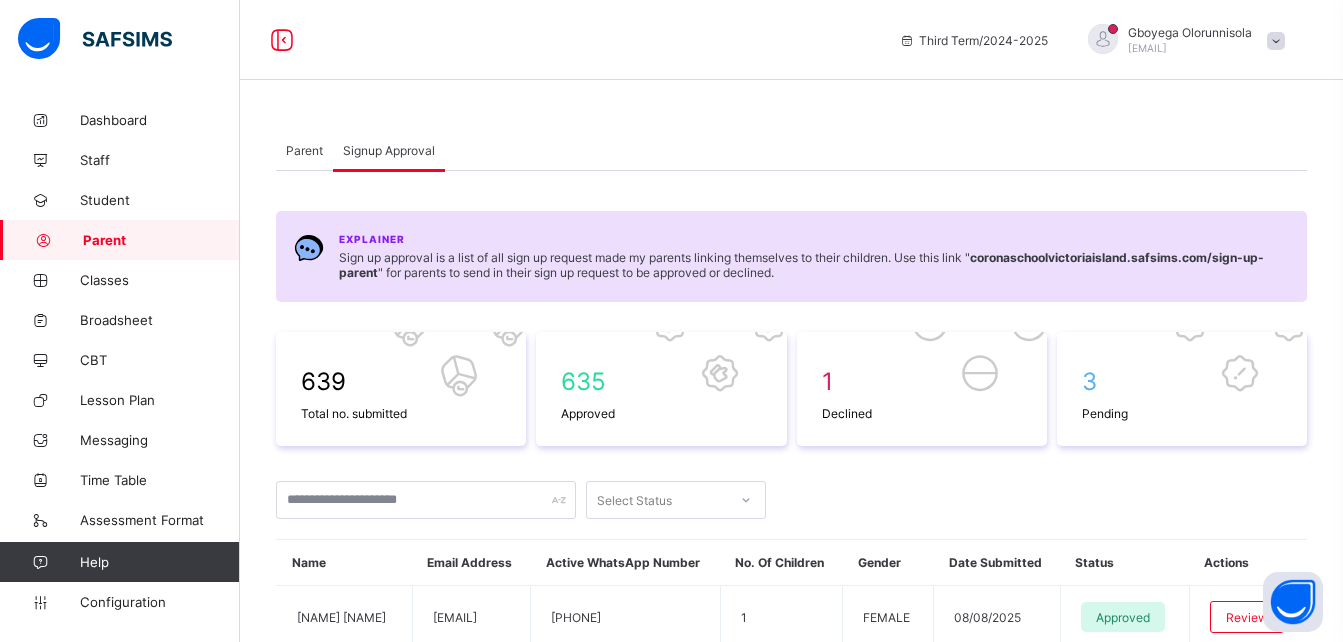 scroll, scrollTop: 77, scrollLeft: 0, axis: vertical 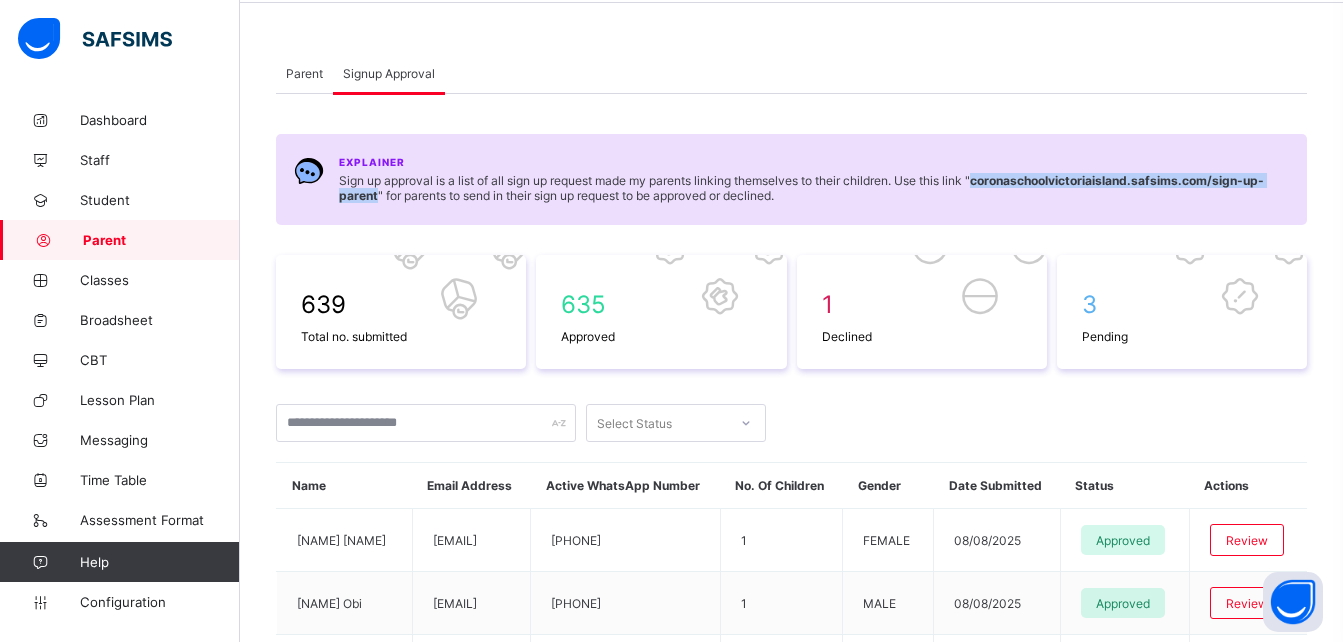 click on "Sign up approval is a list of all sign up request made my parents linking themselves to their children. Use this link " [URL] " for parents to send in their sign up request to be approved or declined." at bounding box center [814, 188] 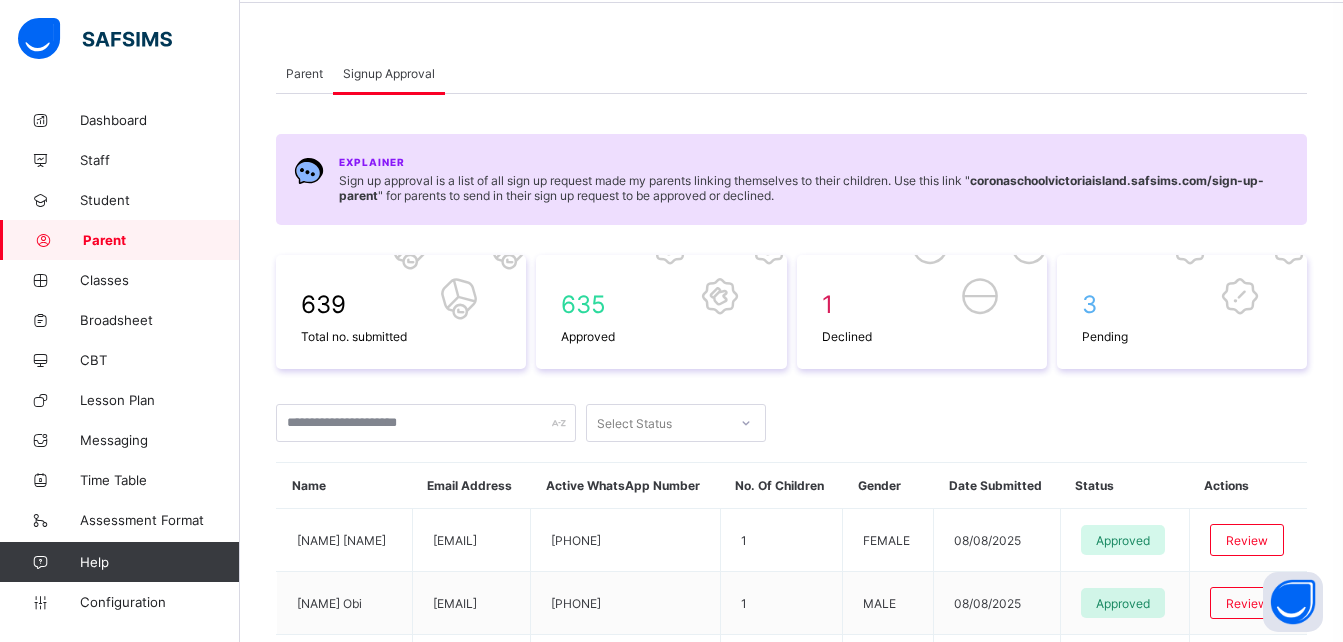 click on "Sign up approval is a list of all sign up request made my parents linking themselves to their children. Use this link " [URL] " for parents to send in their sign up request to be approved or declined." at bounding box center (814, 188) 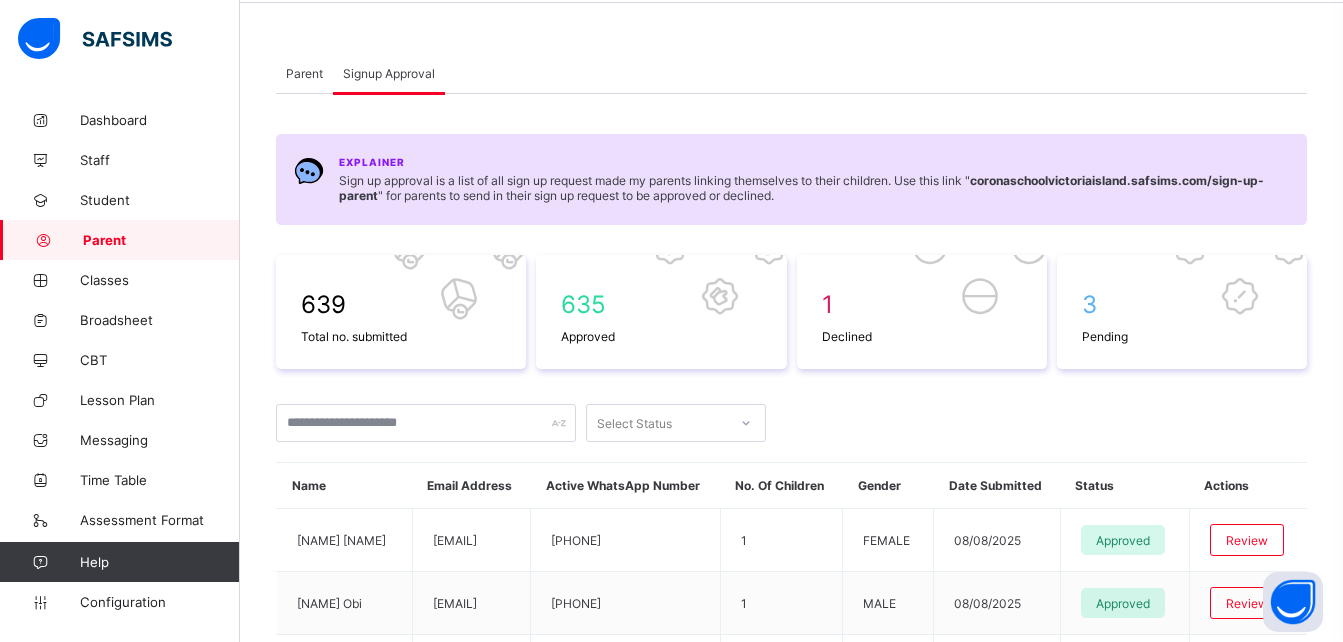 click on "Parent" at bounding box center (304, 73) 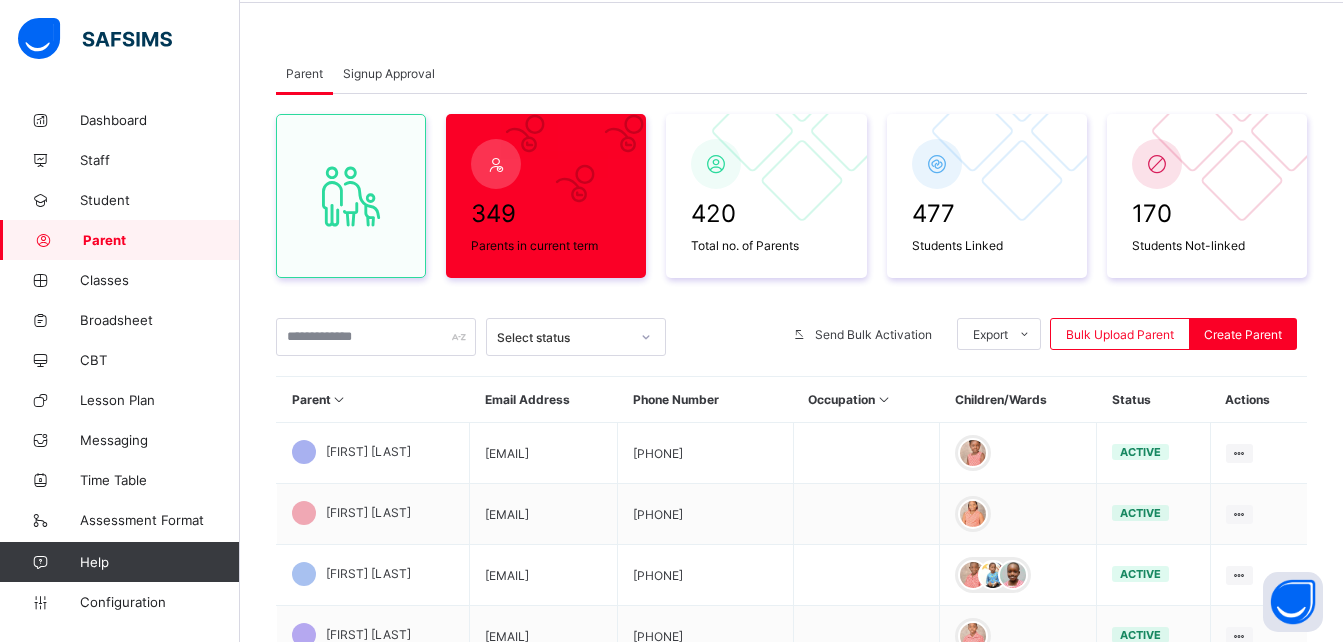 click on "Signup Approval" at bounding box center (389, 73) 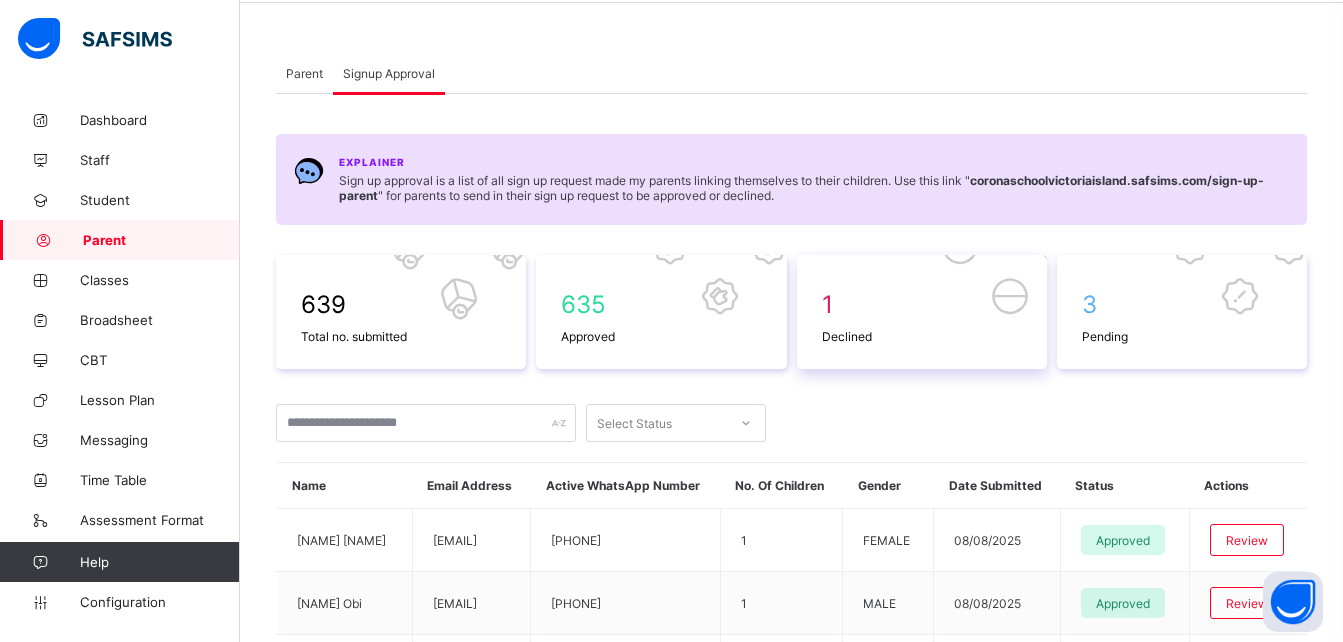 scroll, scrollTop: 79, scrollLeft: 0, axis: vertical 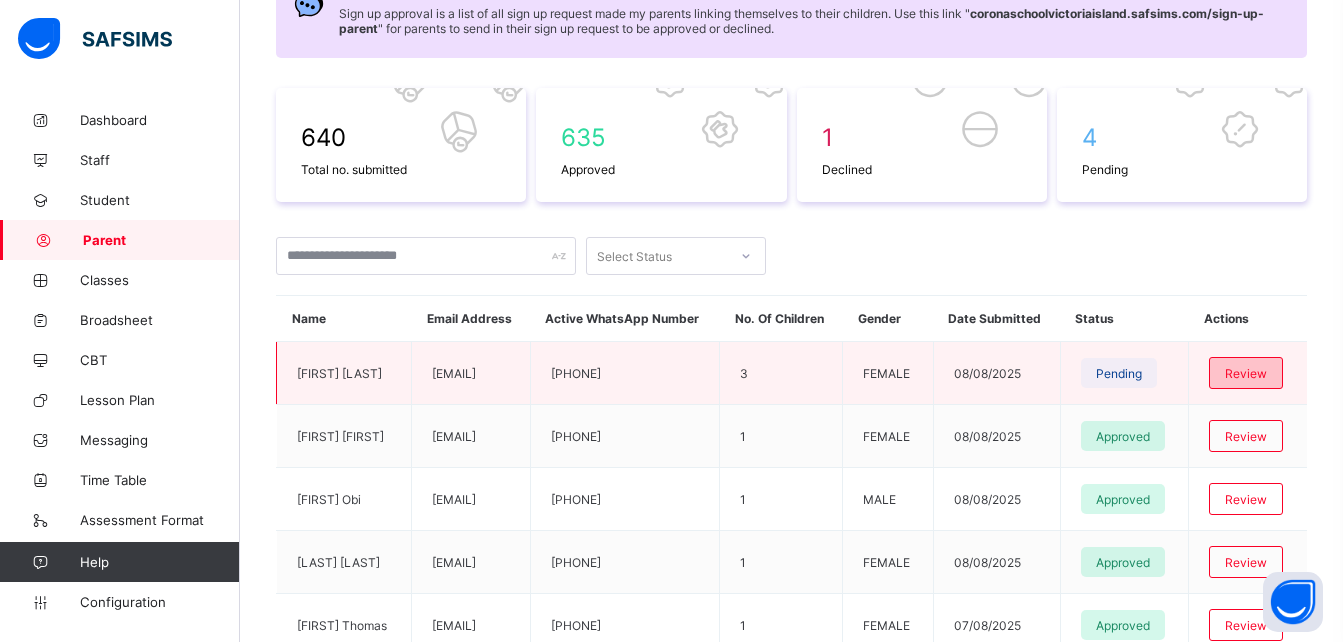 click on "Review" at bounding box center [1246, 373] 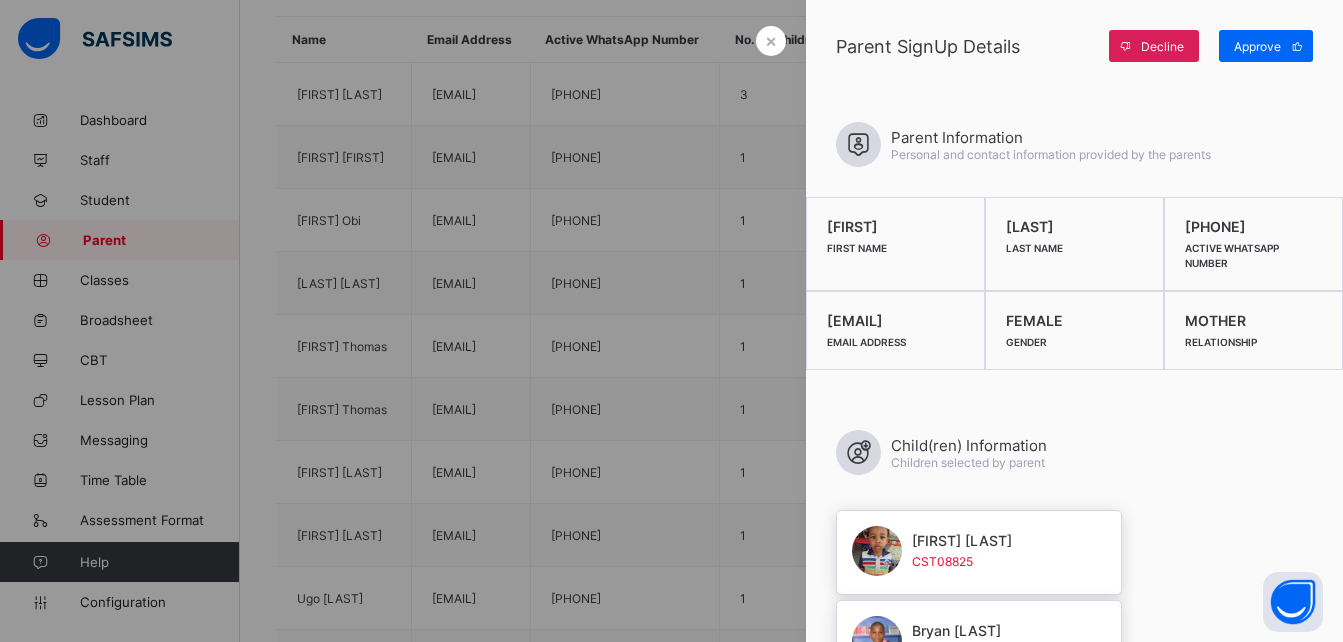 scroll, scrollTop: 719, scrollLeft: 0, axis: vertical 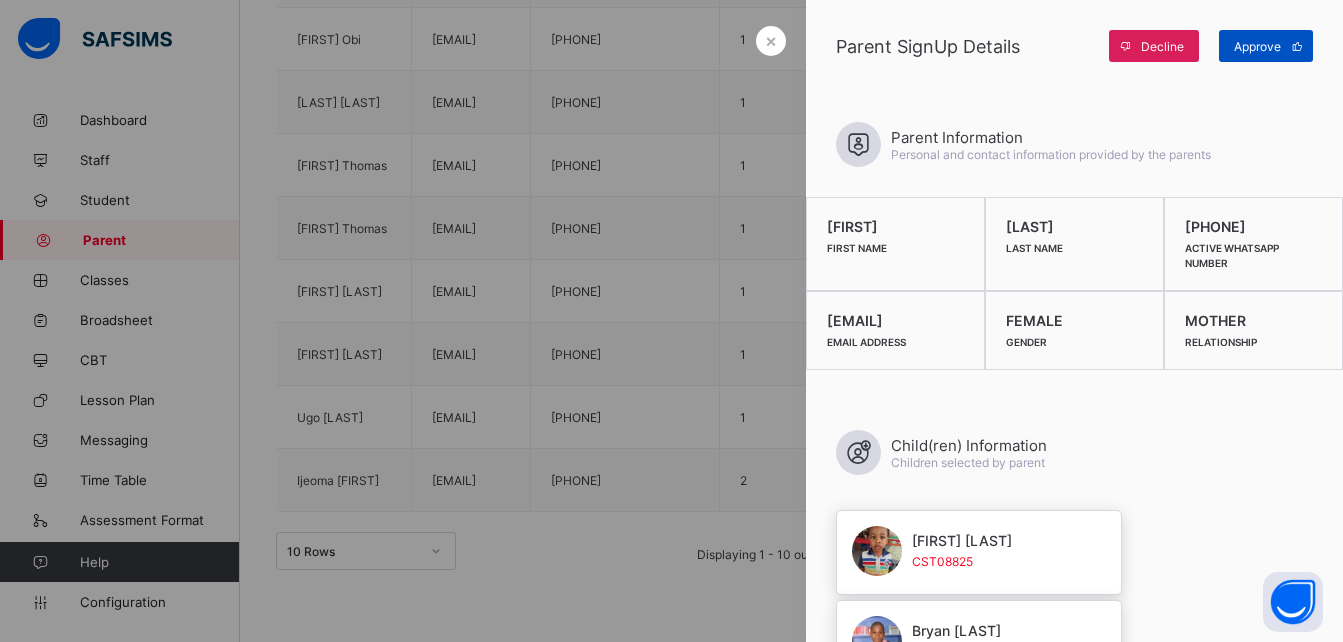 click on "Approve" at bounding box center [1257, 46] 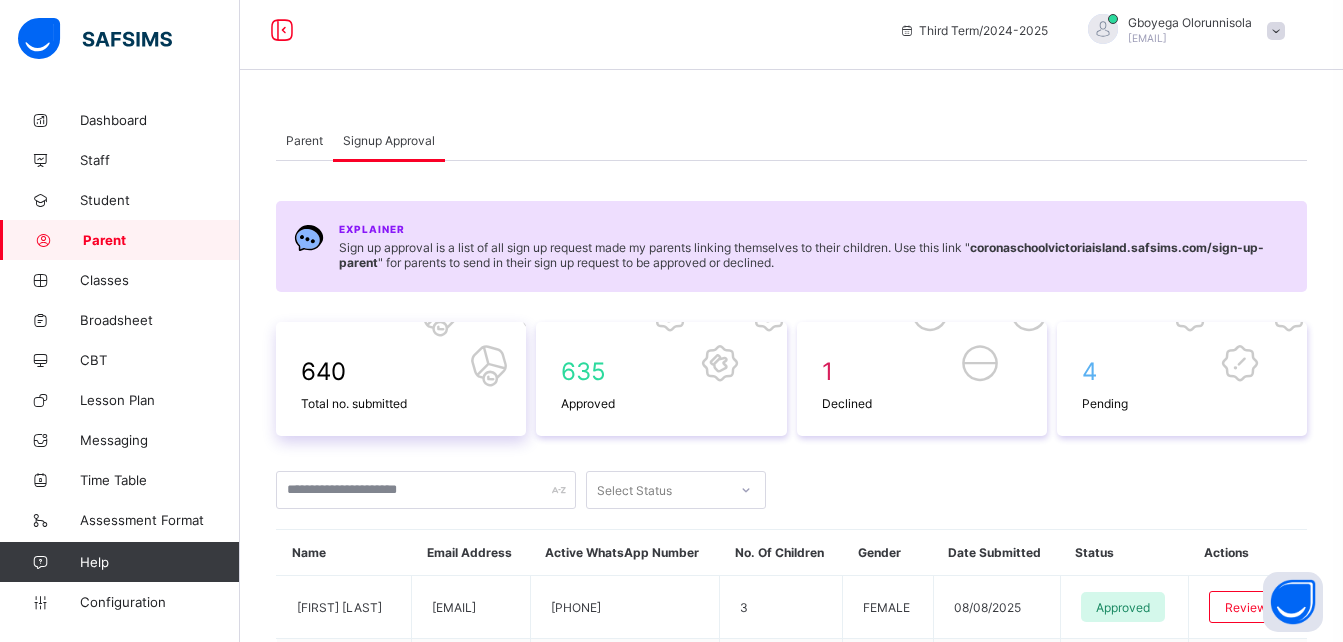 scroll, scrollTop: 0, scrollLeft: 0, axis: both 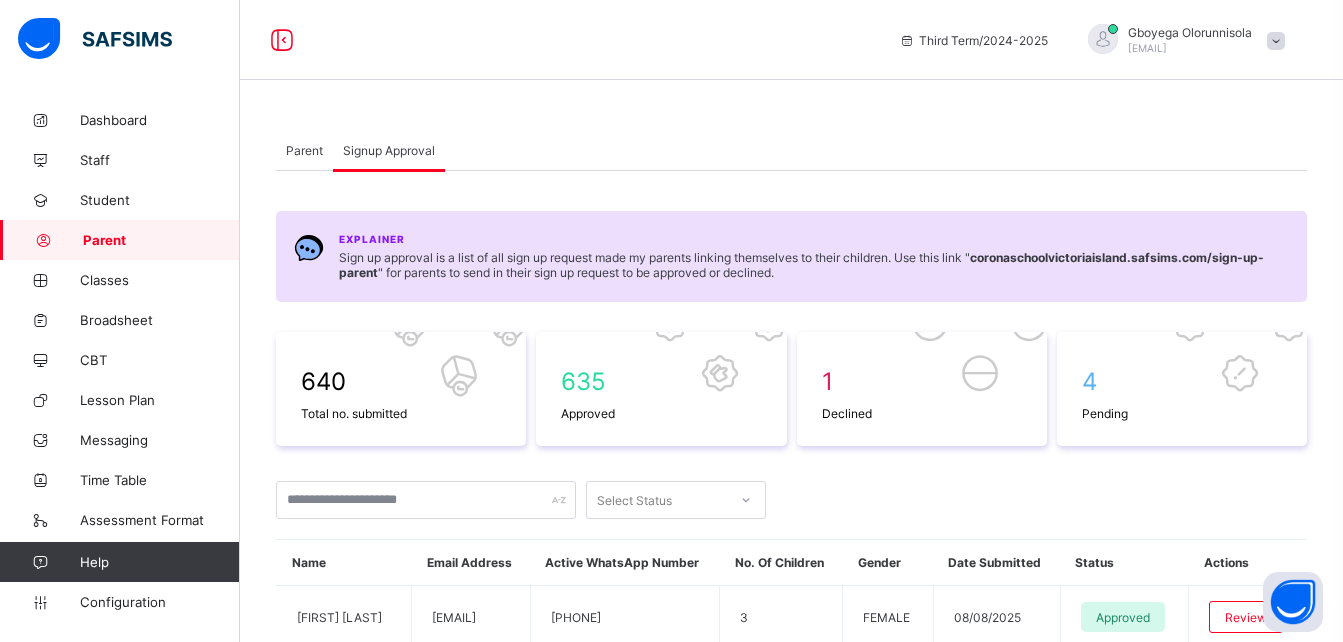 click on "Parent" at bounding box center [304, 150] 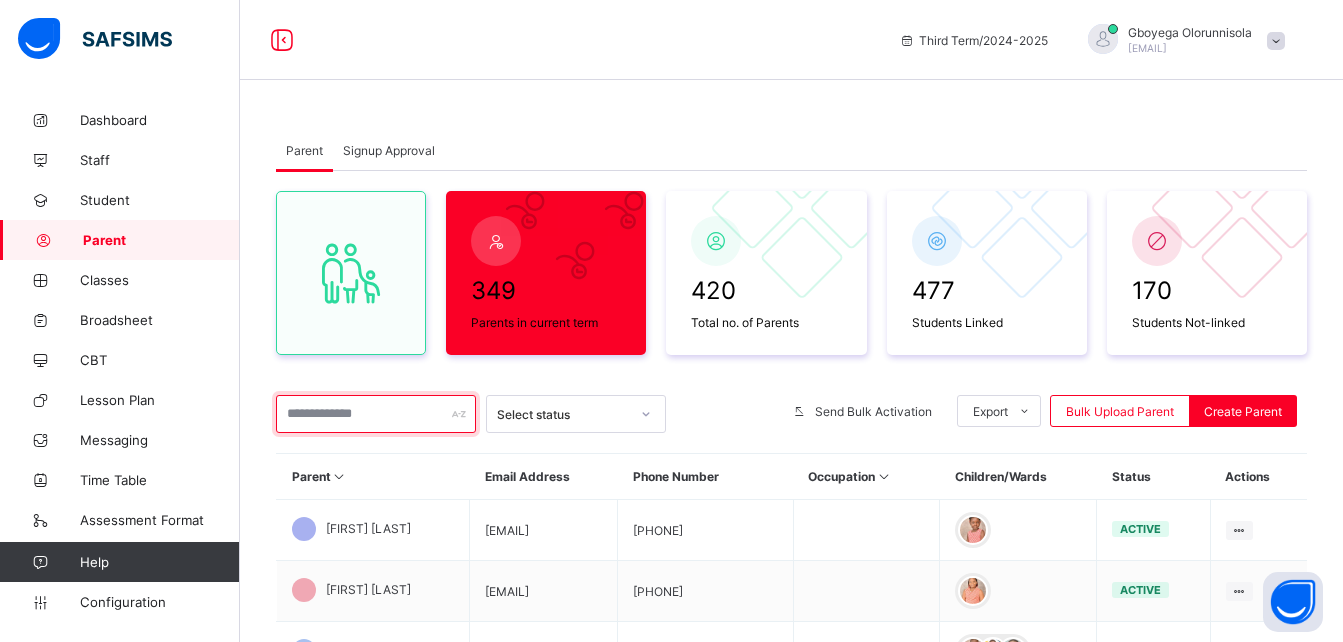 click at bounding box center [376, 414] 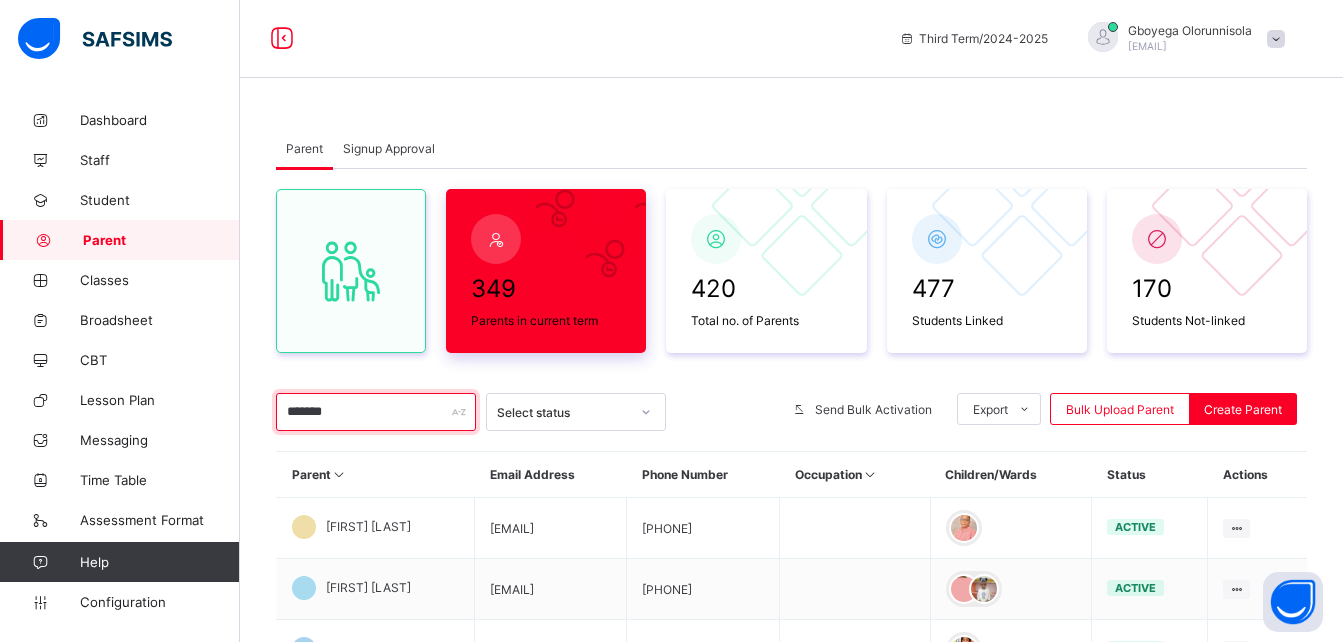 scroll, scrollTop: 0, scrollLeft: 0, axis: both 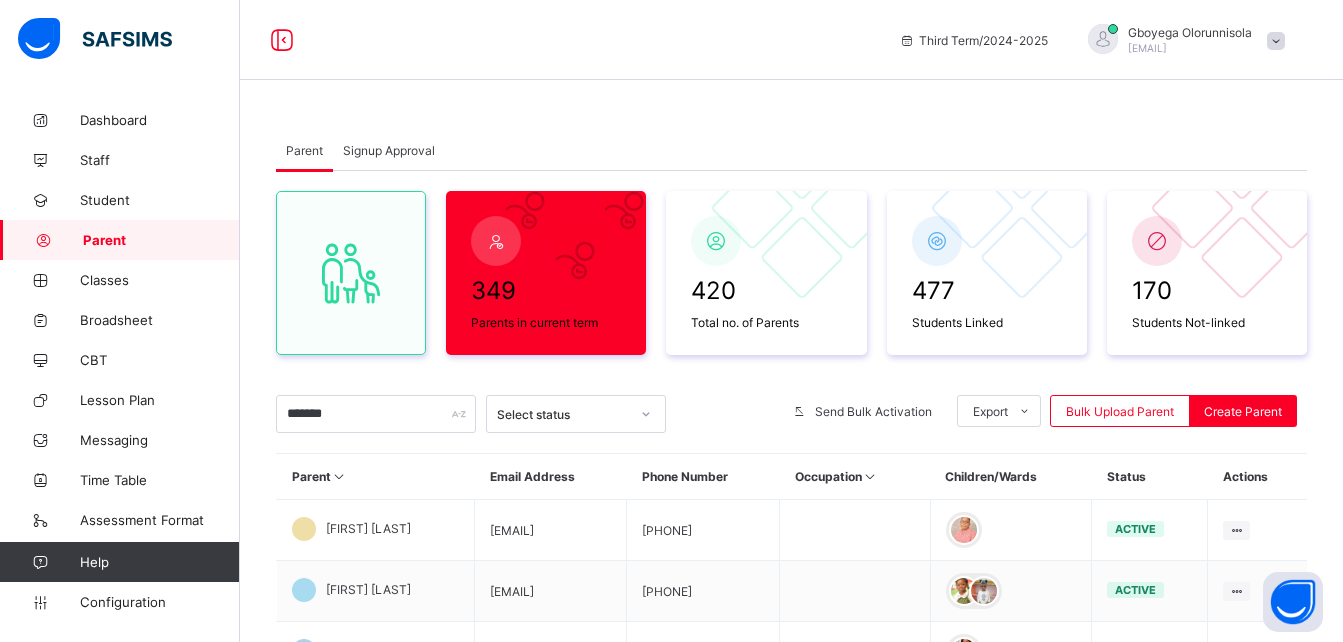 click on "Signup Approval" at bounding box center (389, 150) 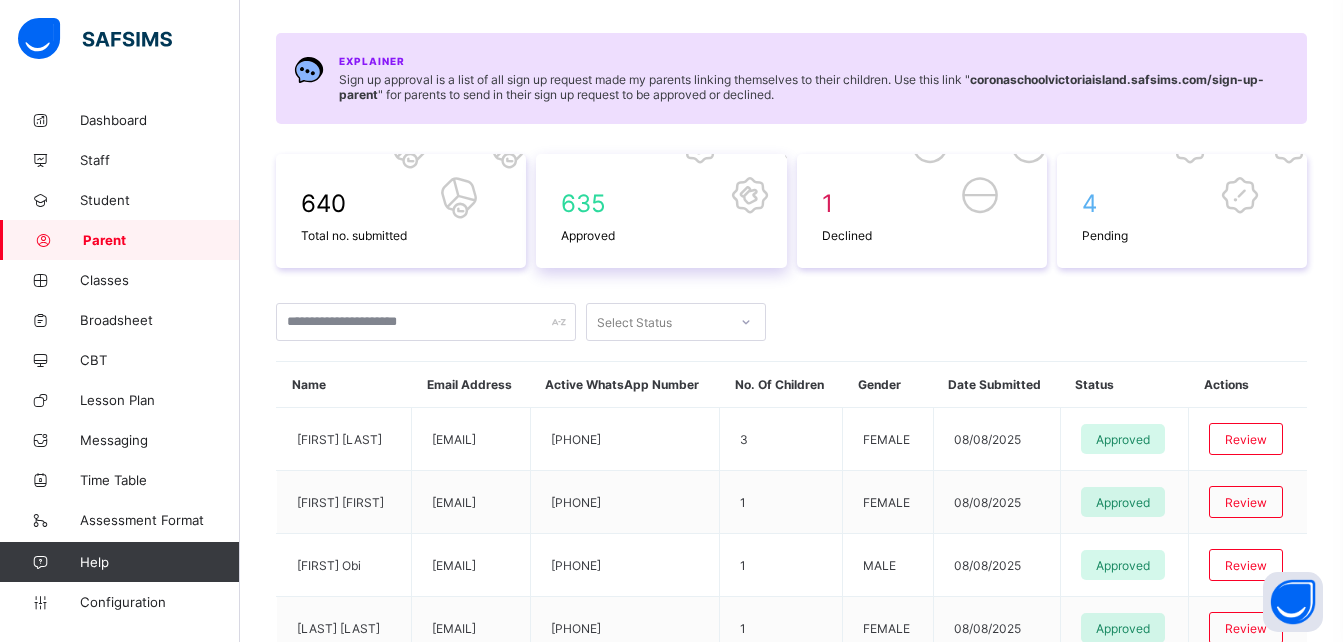 scroll, scrollTop: 0, scrollLeft: 0, axis: both 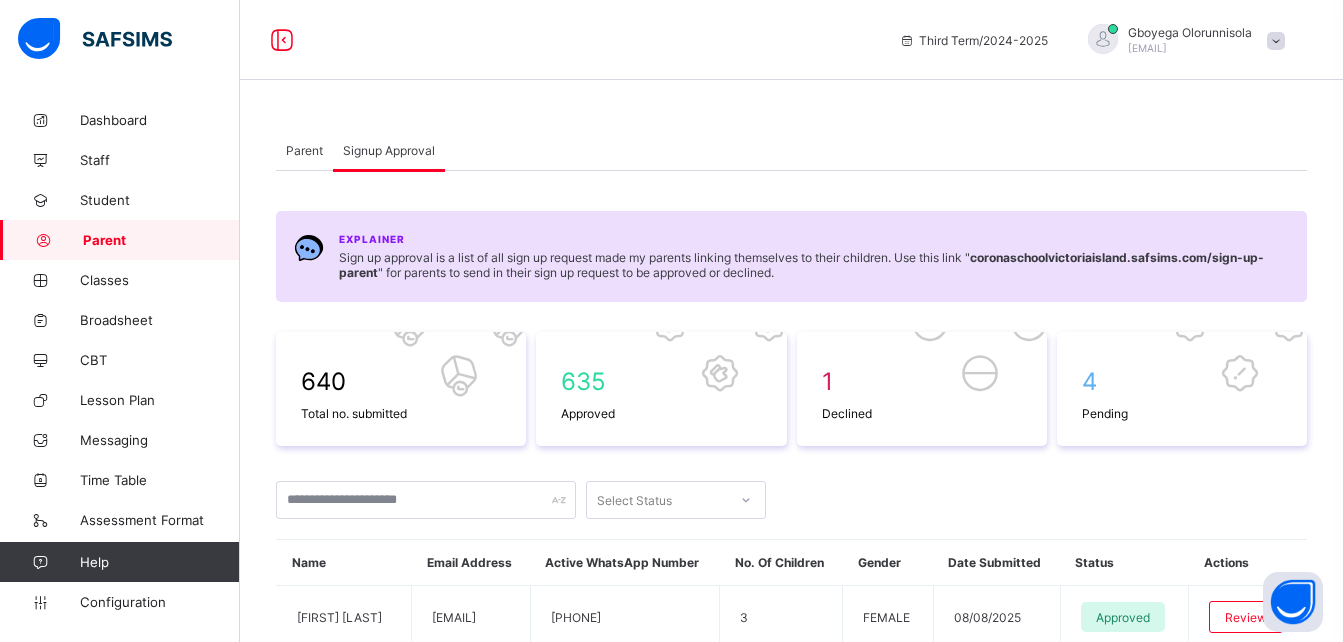 click on "Parent" at bounding box center (304, 150) 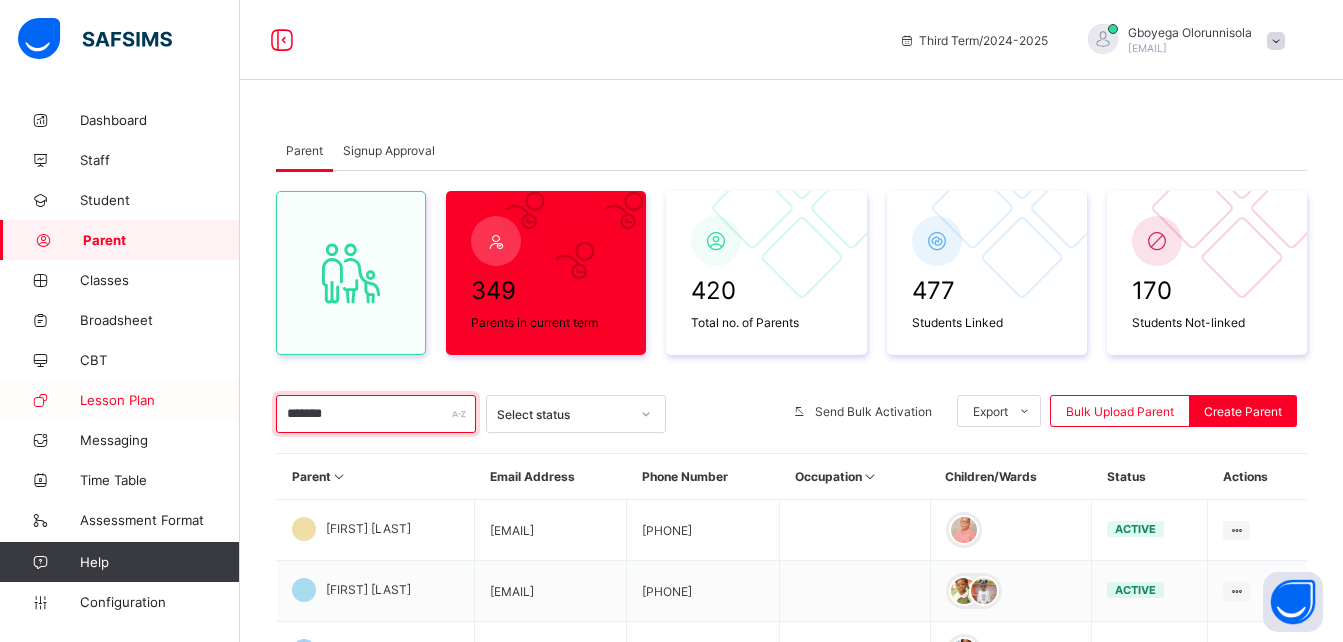 drag, startPoint x: 347, startPoint y: 409, endPoint x: 195, endPoint y: 385, distance: 153.88307 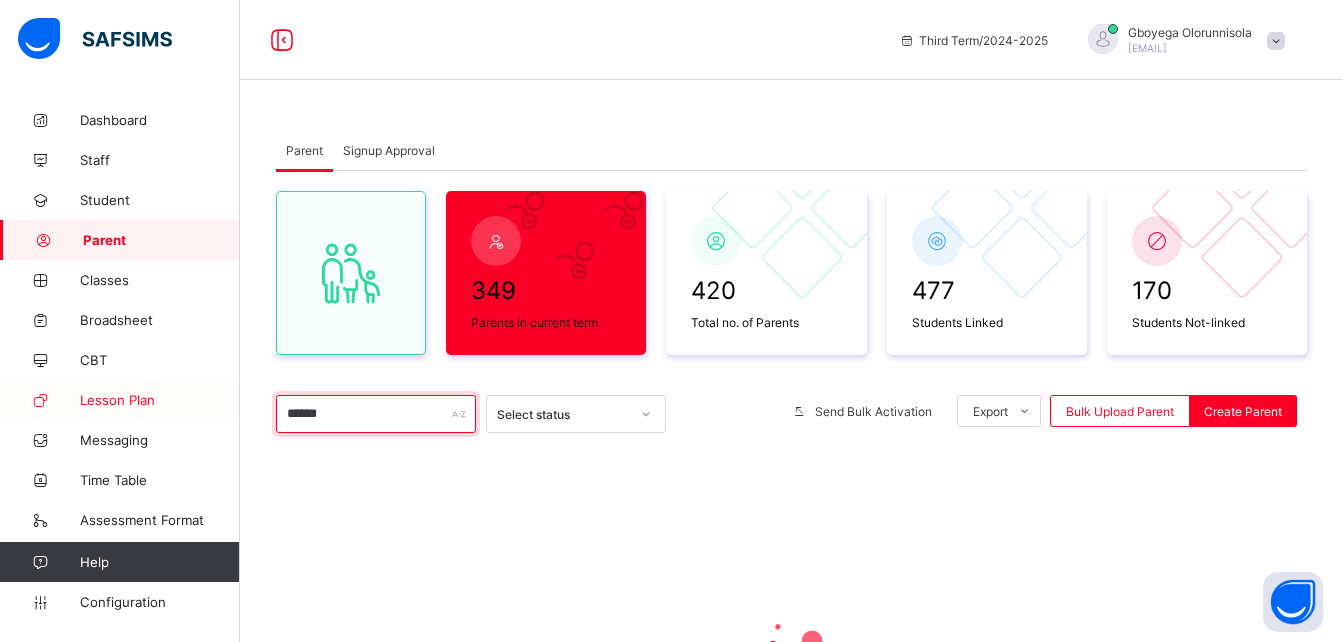 type on "*******" 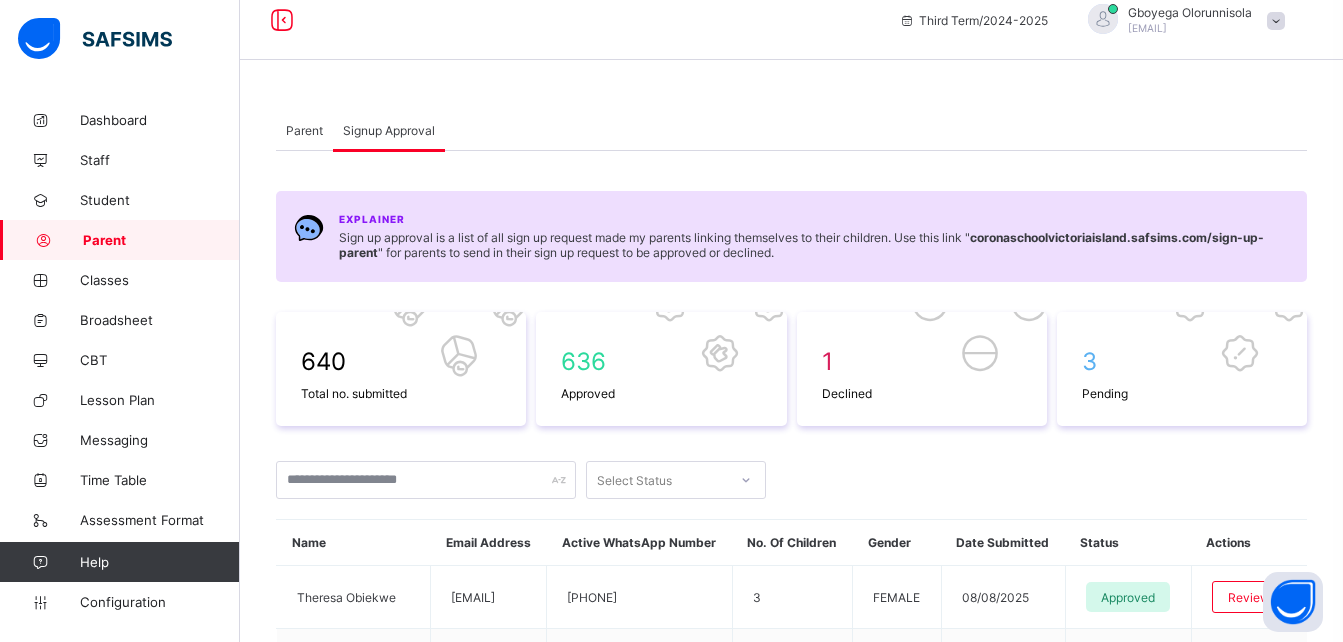 scroll, scrollTop: 18, scrollLeft: 0, axis: vertical 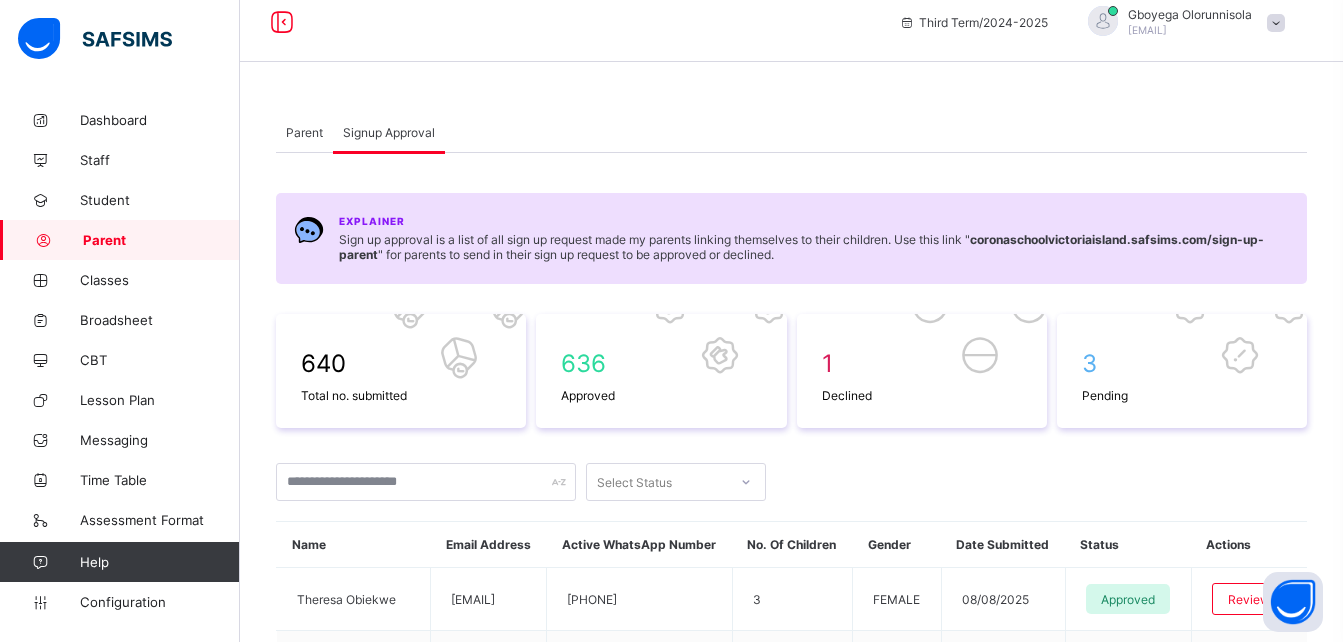 click on "Parent" at bounding box center [304, 132] 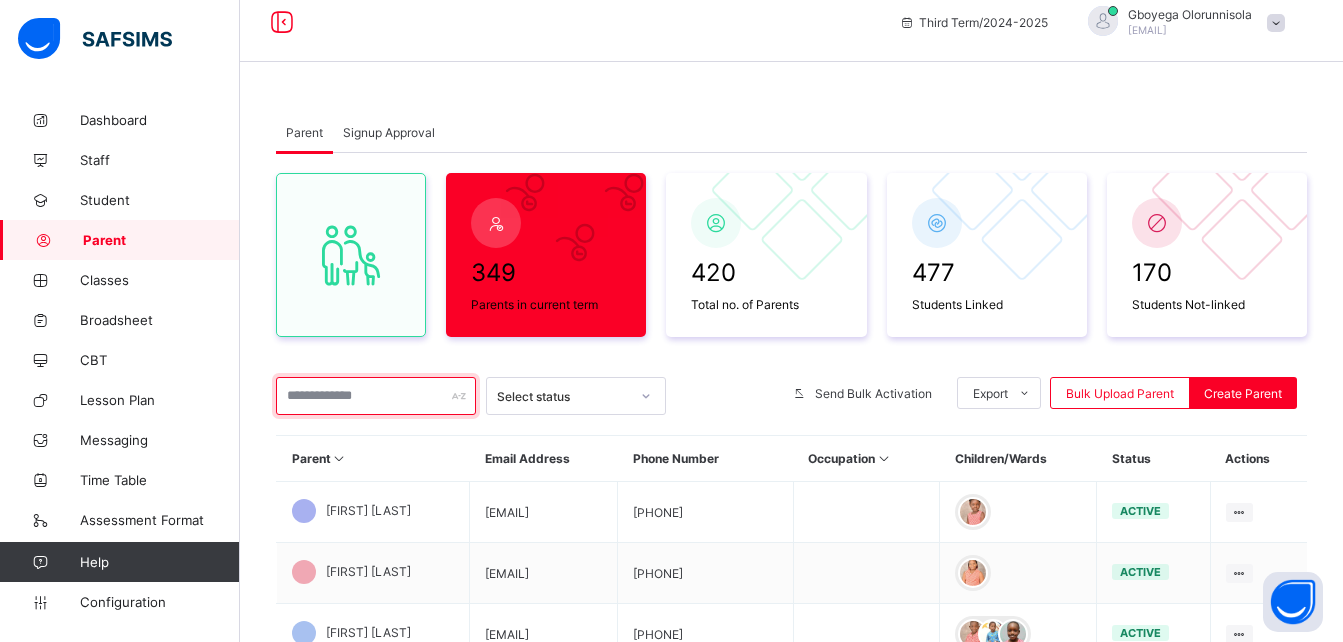 click at bounding box center (376, 396) 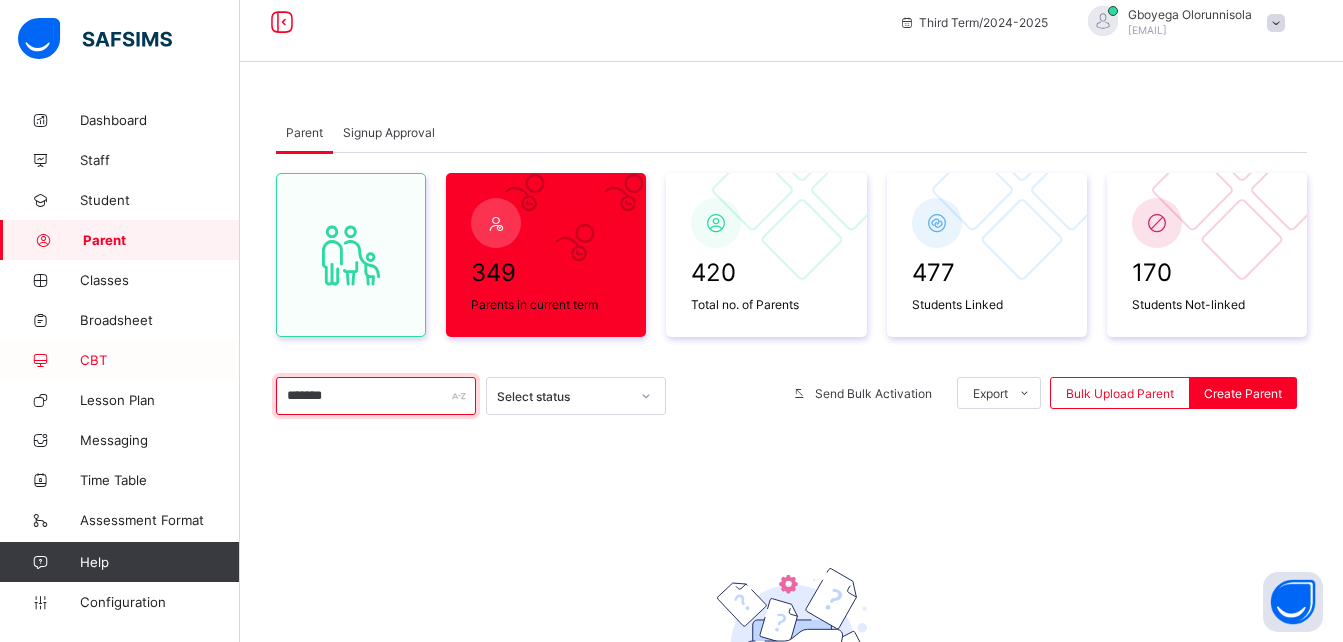 drag, startPoint x: 352, startPoint y: 400, endPoint x: 181, endPoint y: 377, distance: 172.53986 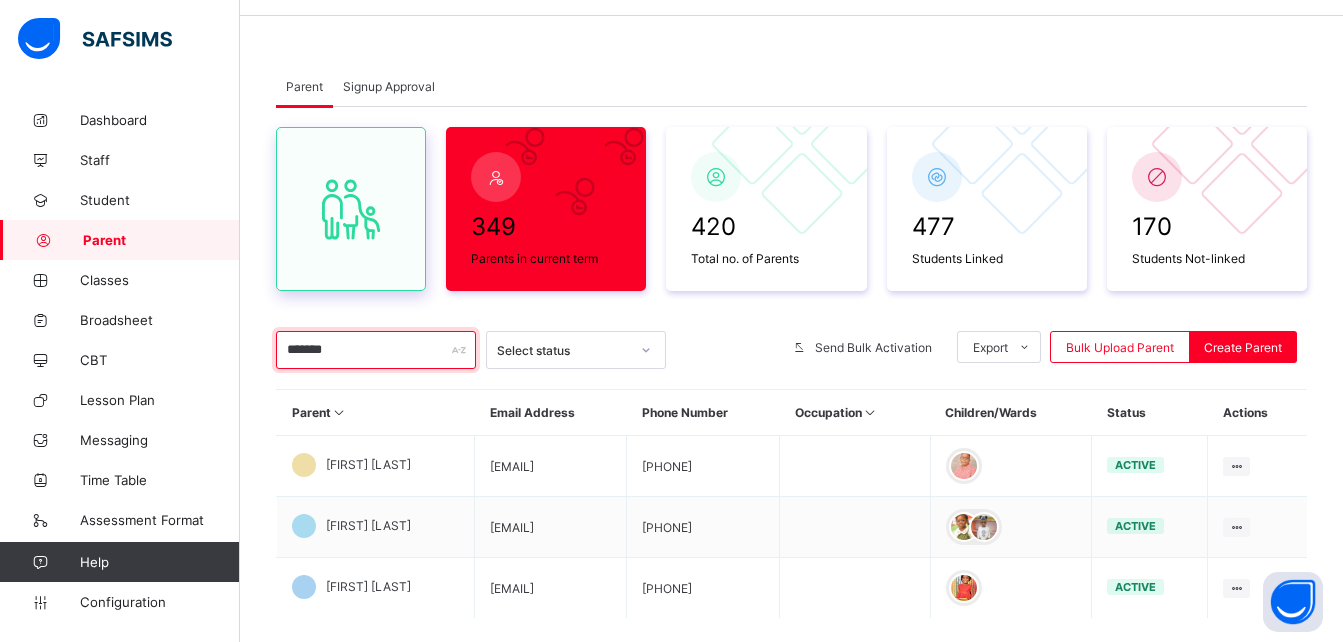 scroll, scrollTop: 63, scrollLeft: 0, axis: vertical 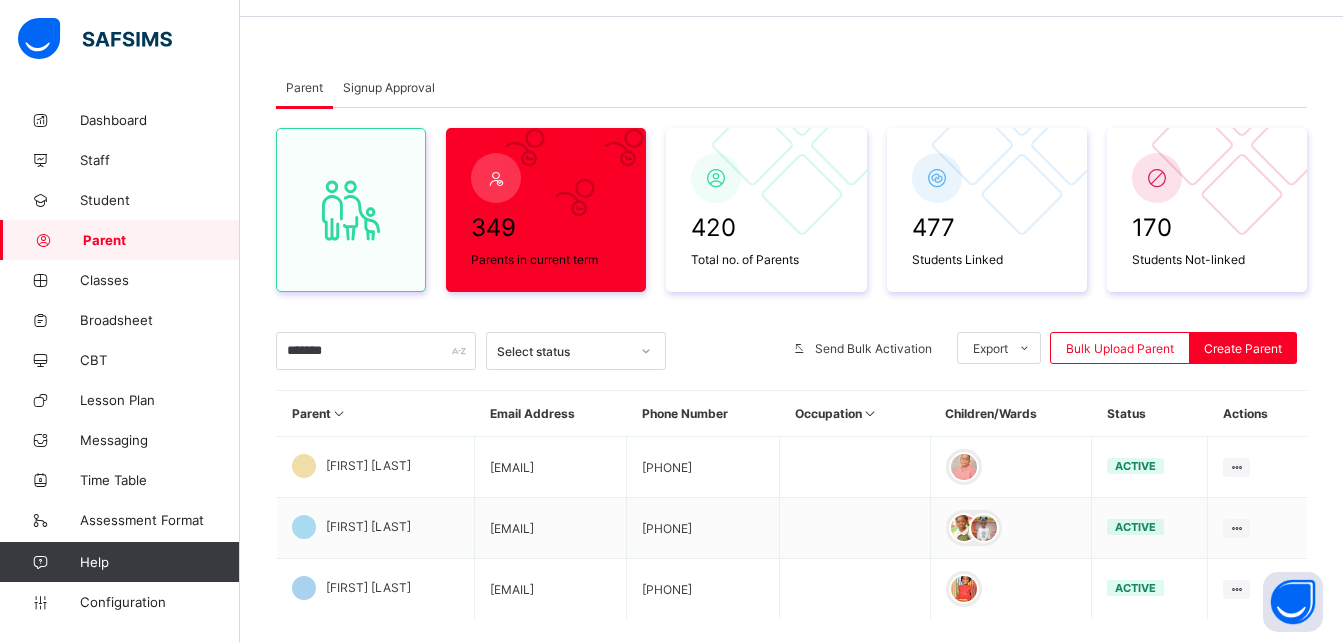 click on "Signup Approval" at bounding box center (389, 87) 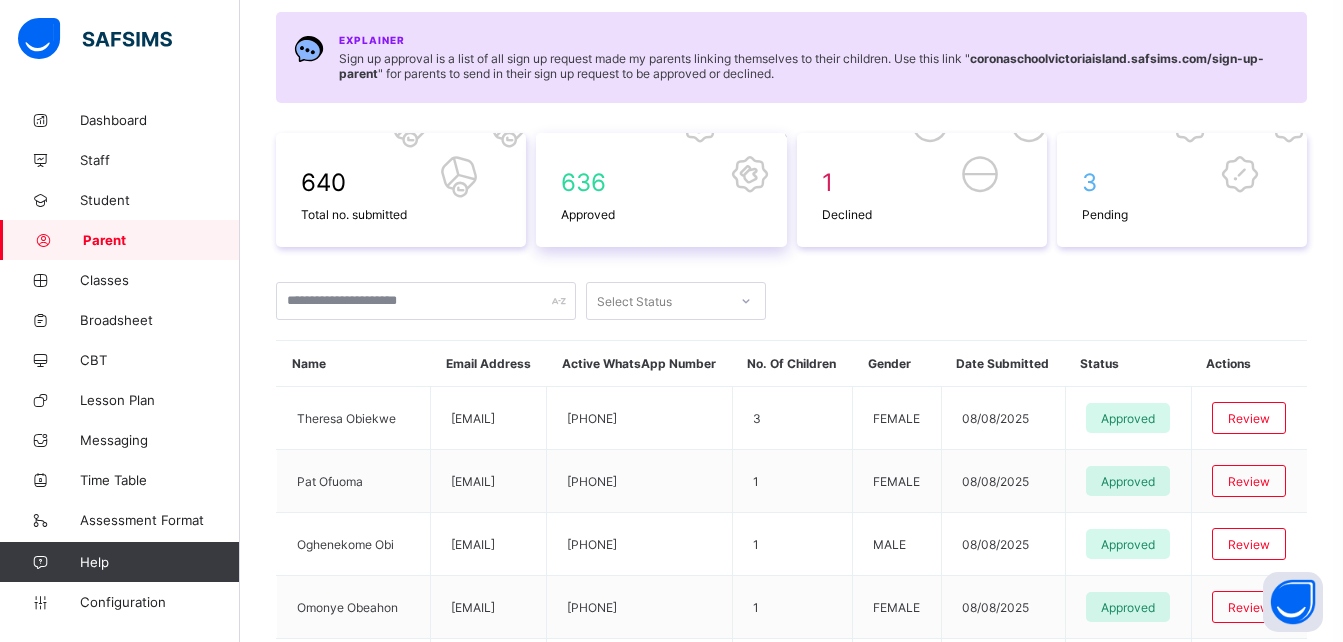 scroll, scrollTop: 201, scrollLeft: 0, axis: vertical 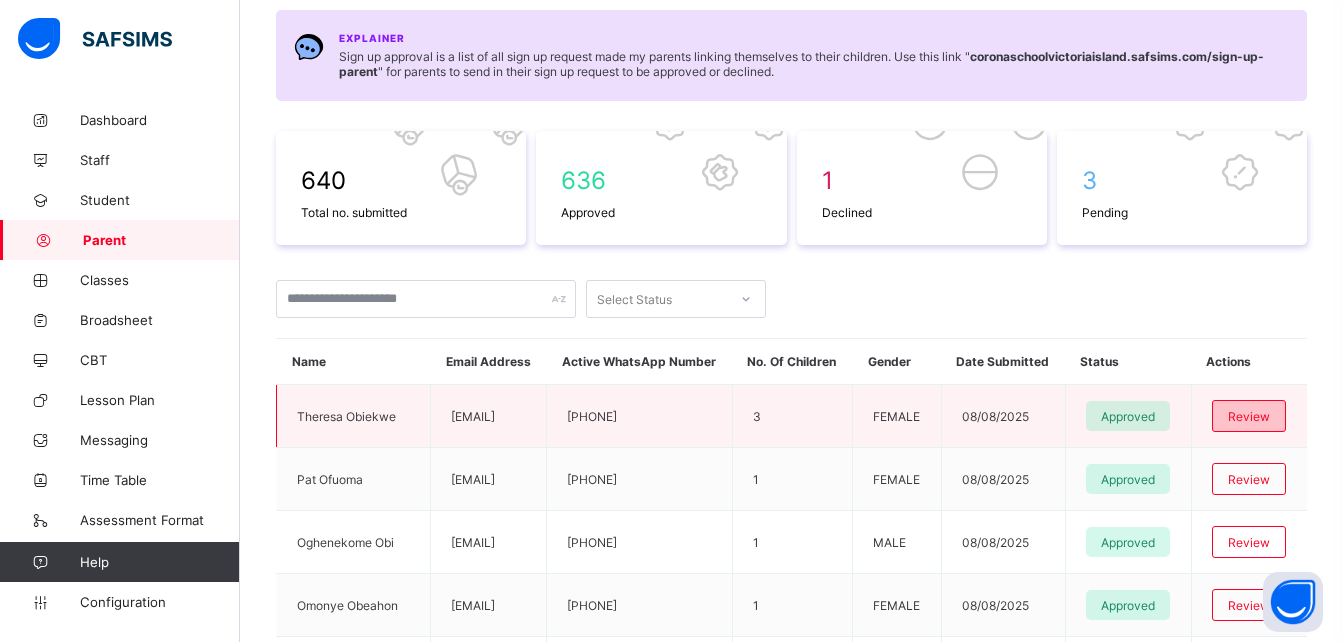 click on "Review" at bounding box center [1249, 416] 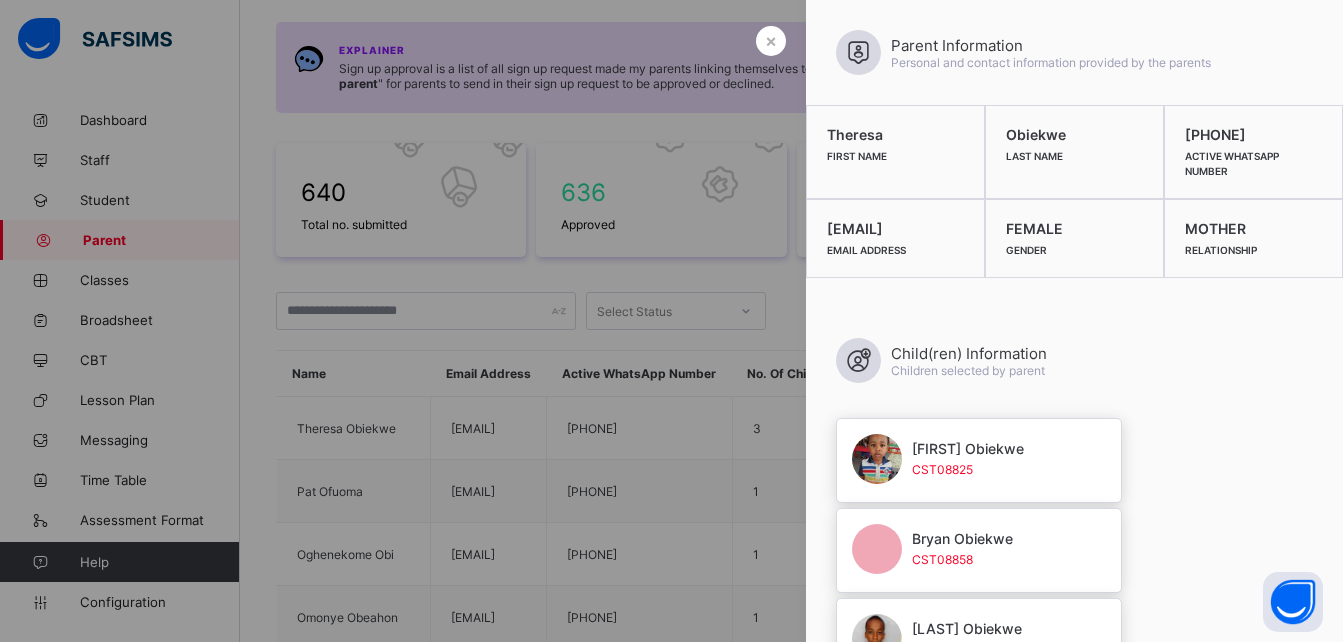 scroll, scrollTop: 0, scrollLeft: 0, axis: both 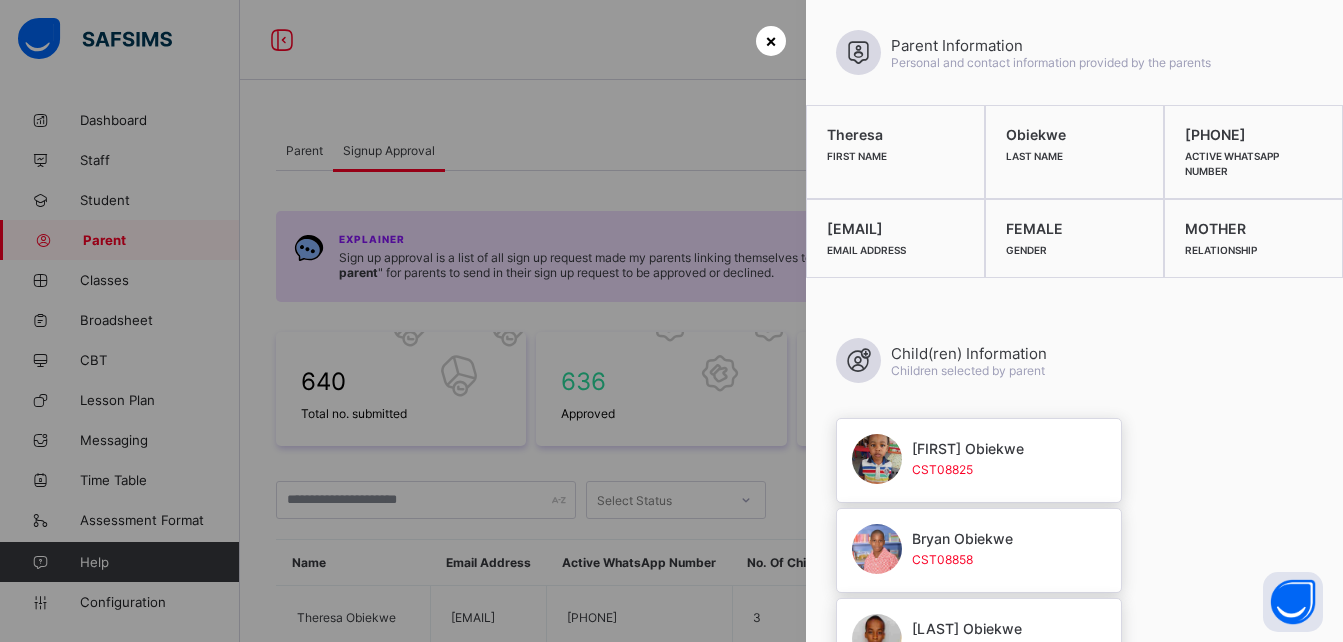 click on "×" at bounding box center (771, 40) 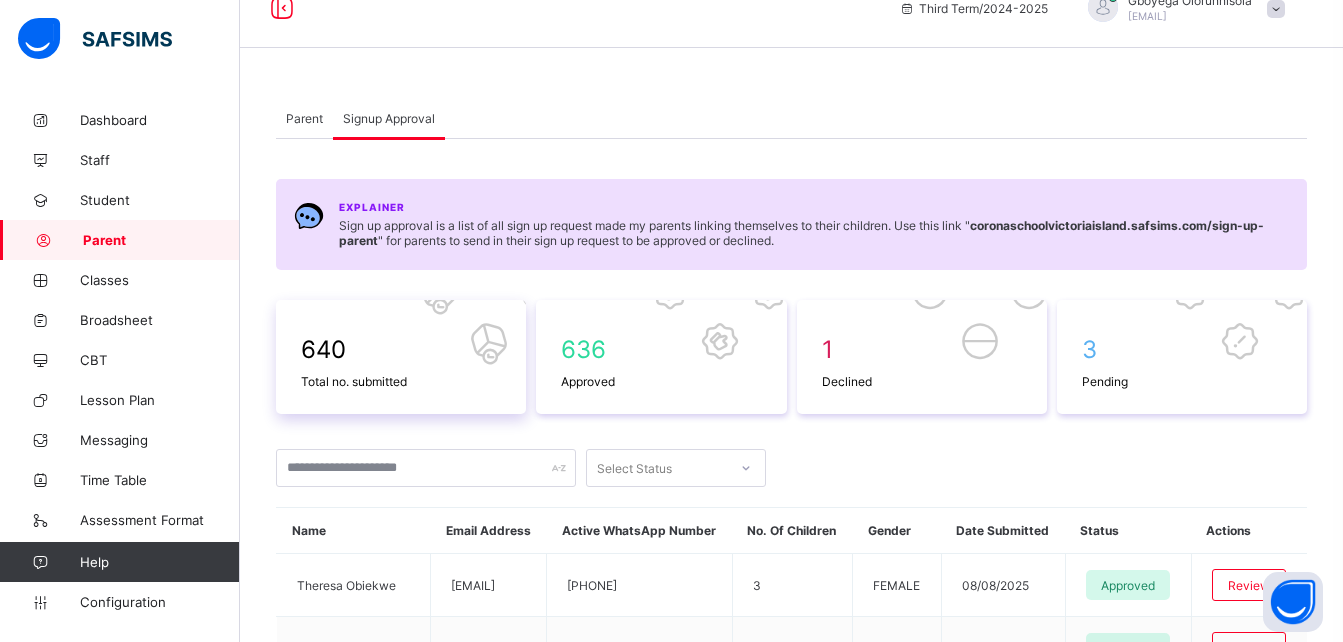 scroll, scrollTop: 29, scrollLeft: 0, axis: vertical 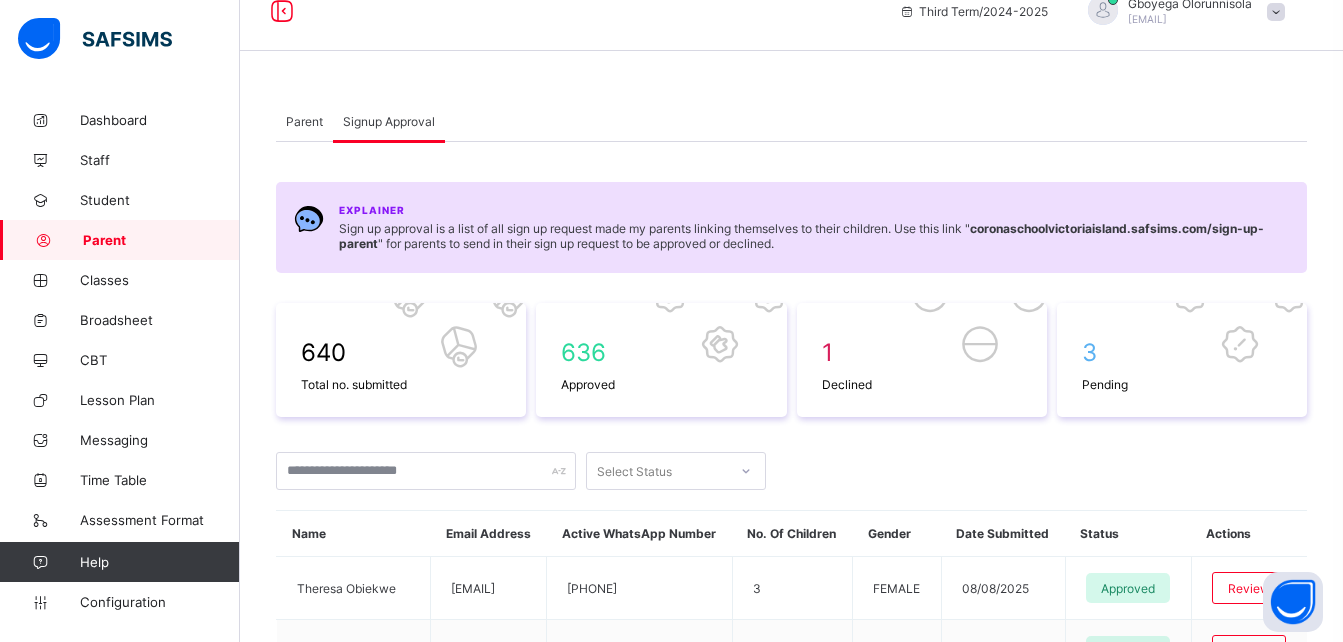 click on "Parent" at bounding box center (304, 121) 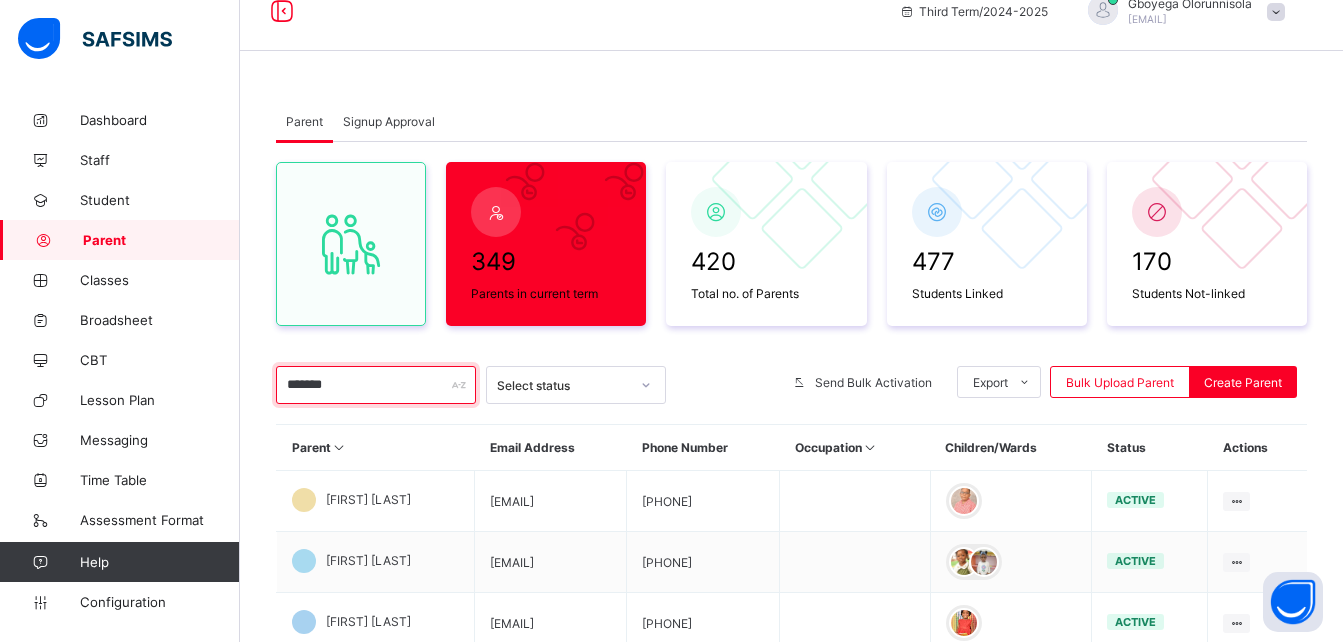 click on "*******" at bounding box center (376, 385) 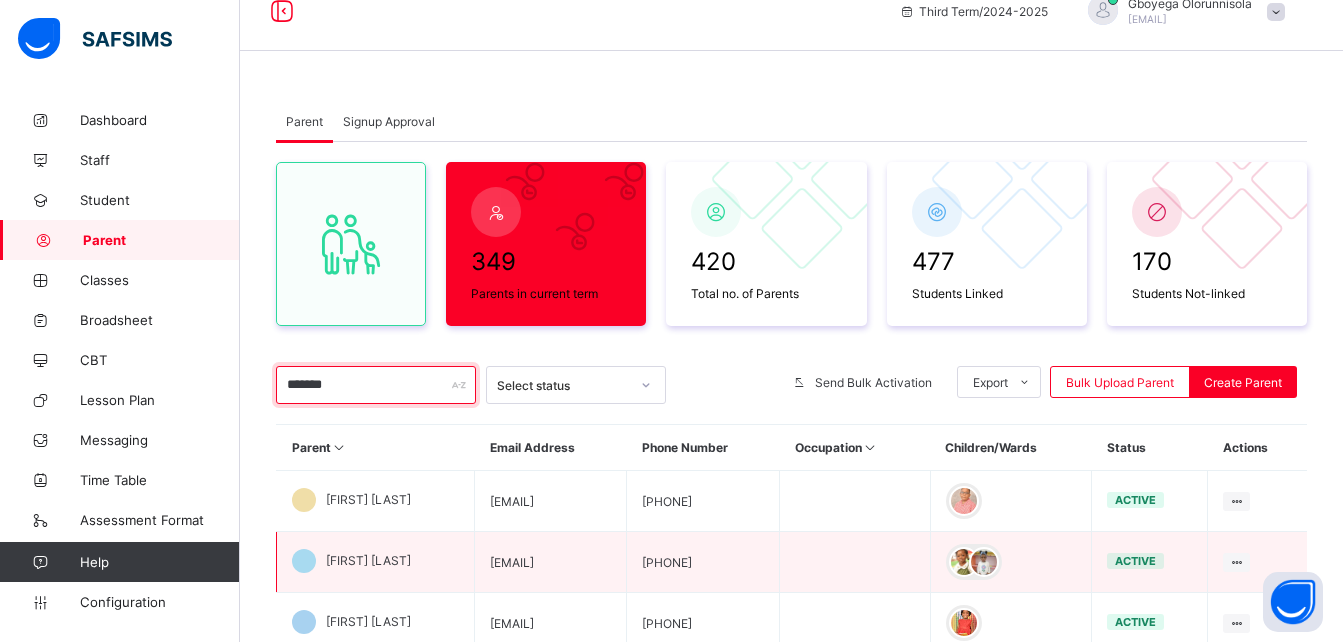 scroll, scrollTop: 181, scrollLeft: 0, axis: vertical 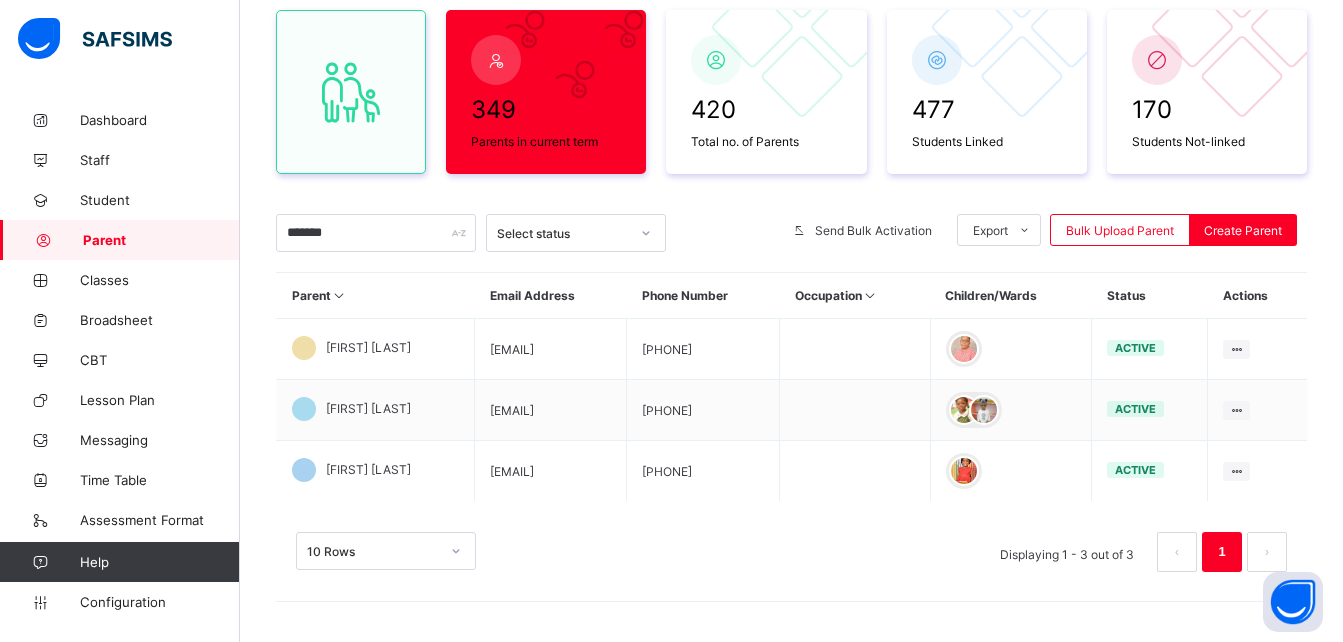 click at bounding box center [646, 233] 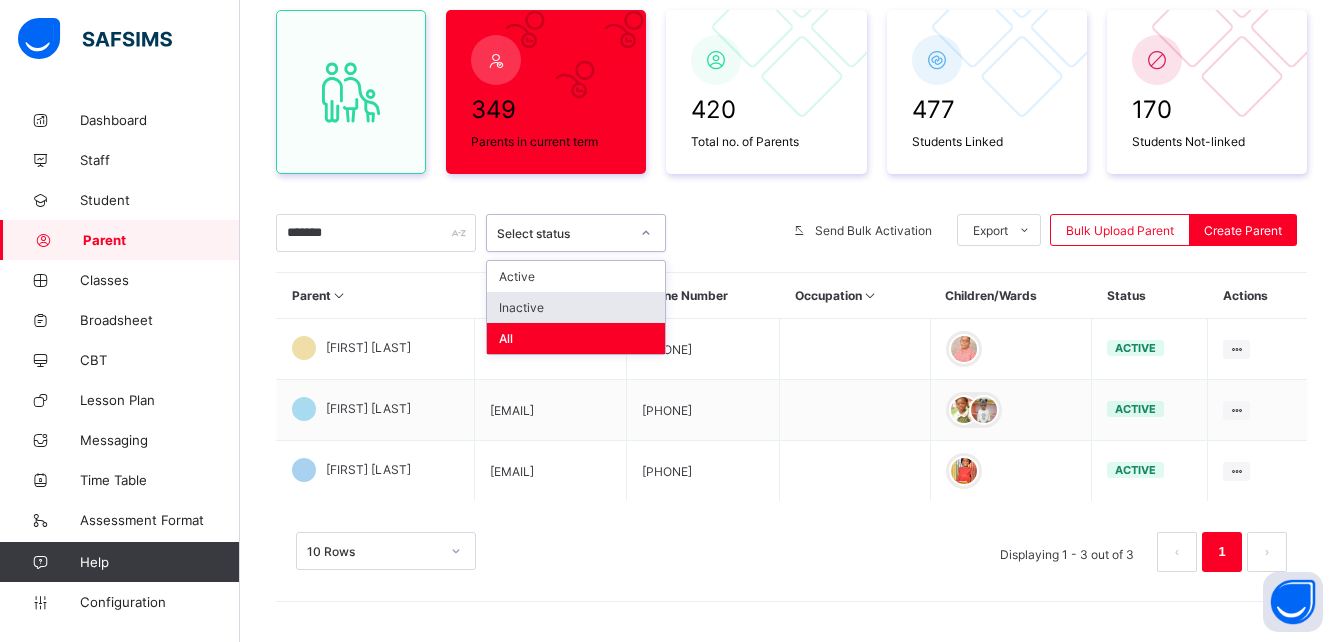 click on "Inactive" at bounding box center [576, 307] 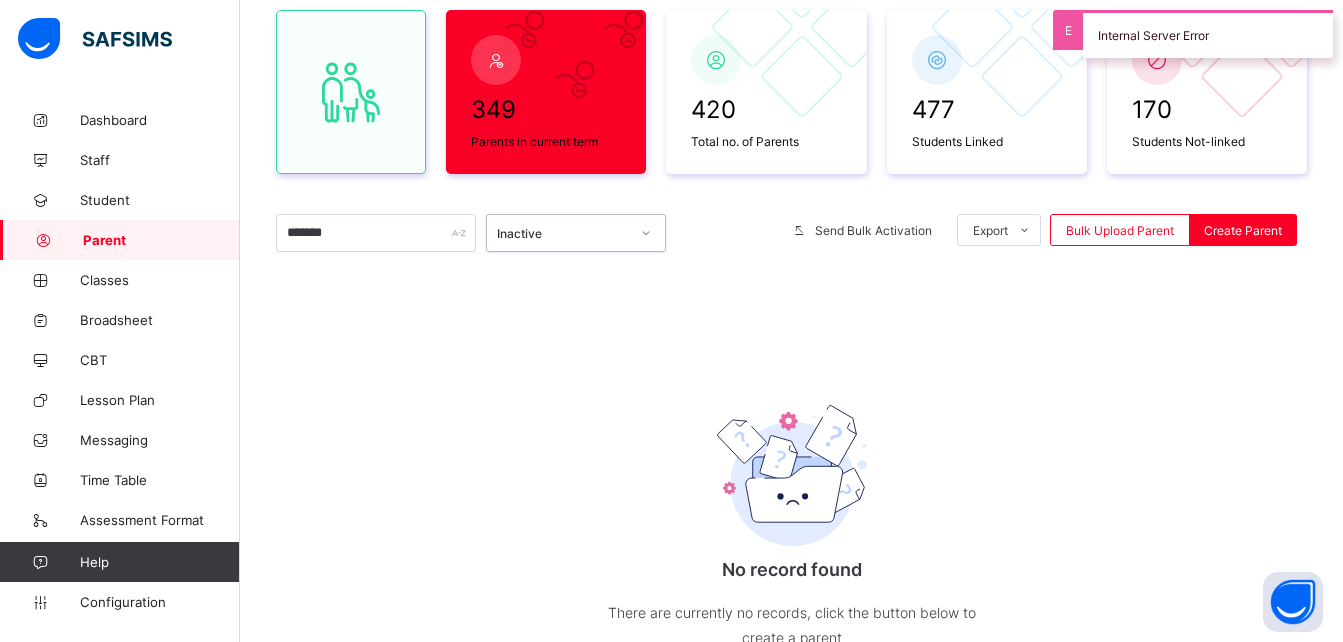 click at bounding box center (646, 233) 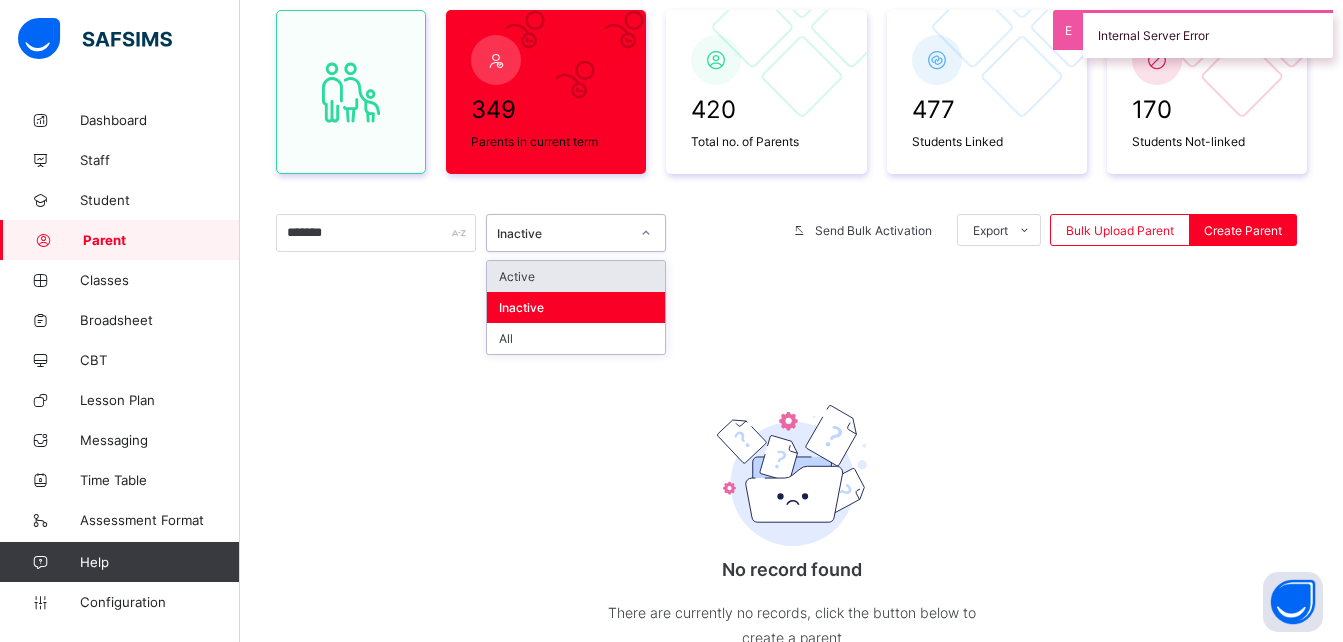click on "Active" at bounding box center (576, 276) 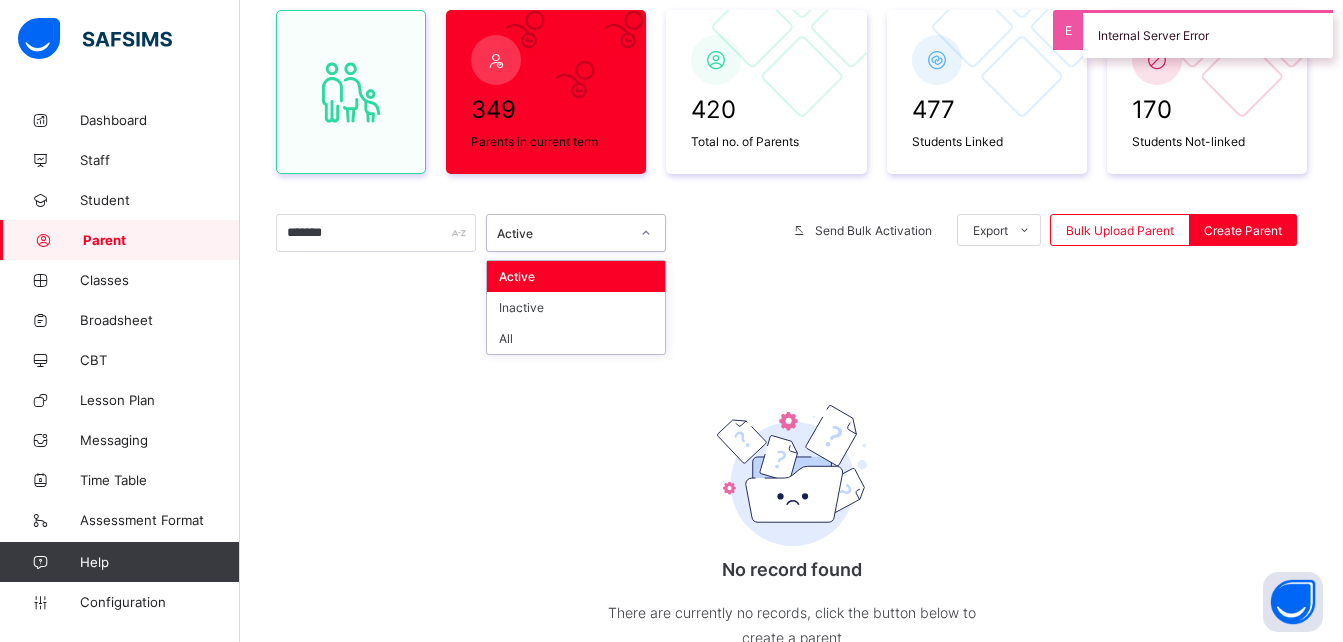 click on "Active" at bounding box center (563, 233) 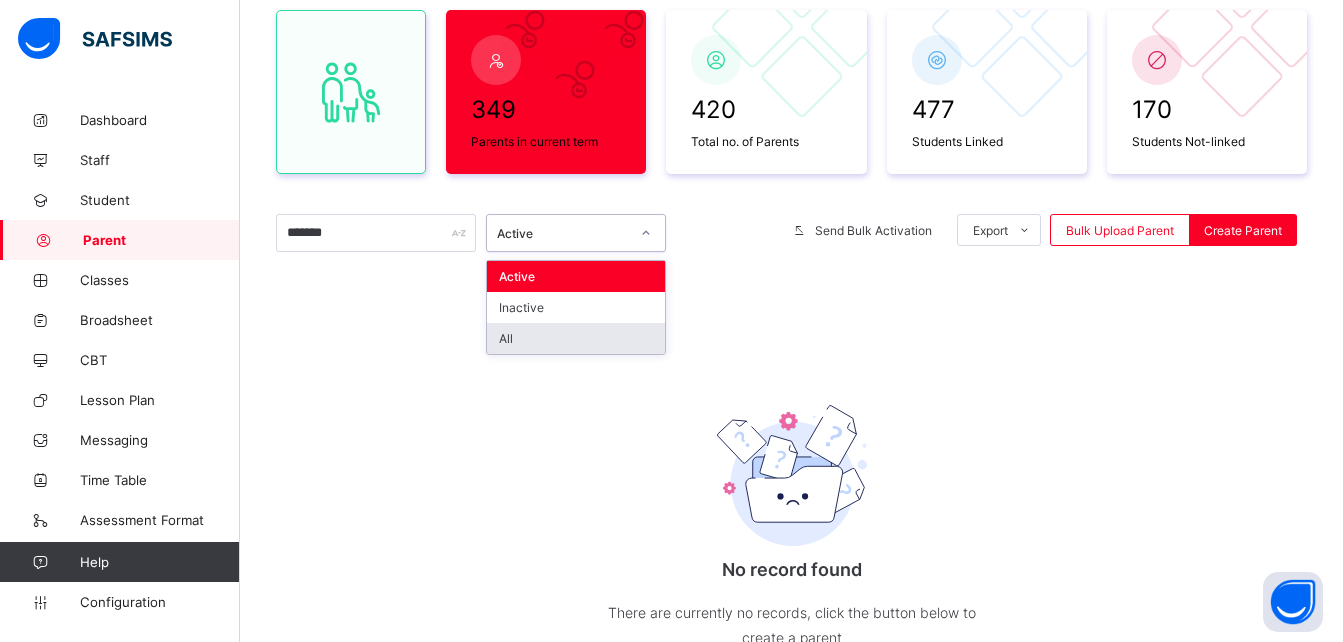 click on "All" at bounding box center (576, 338) 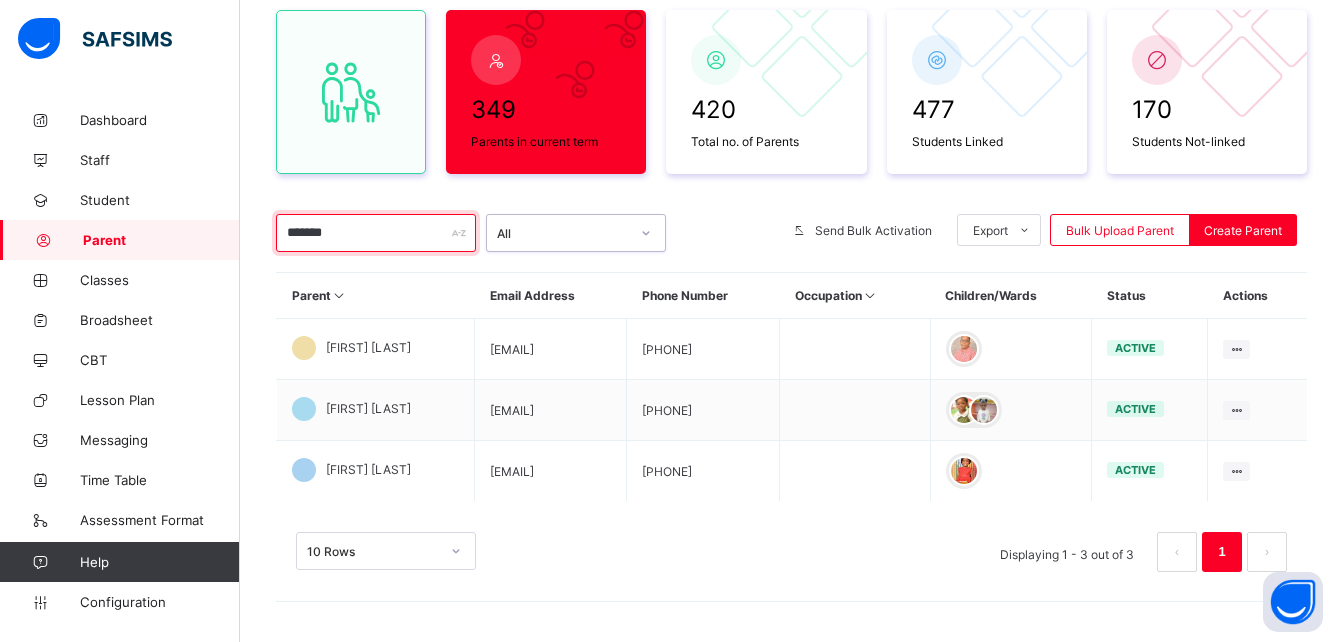 click on "*******" at bounding box center (376, 233) 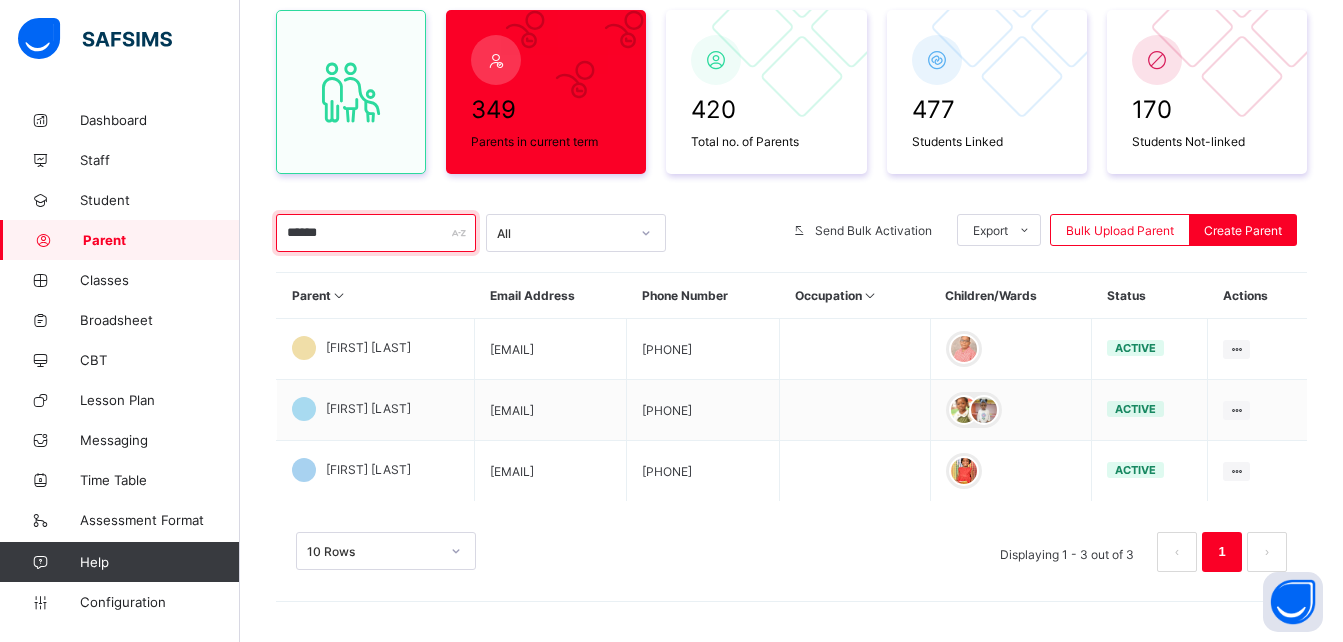 click on "******" at bounding box center (376, 233) 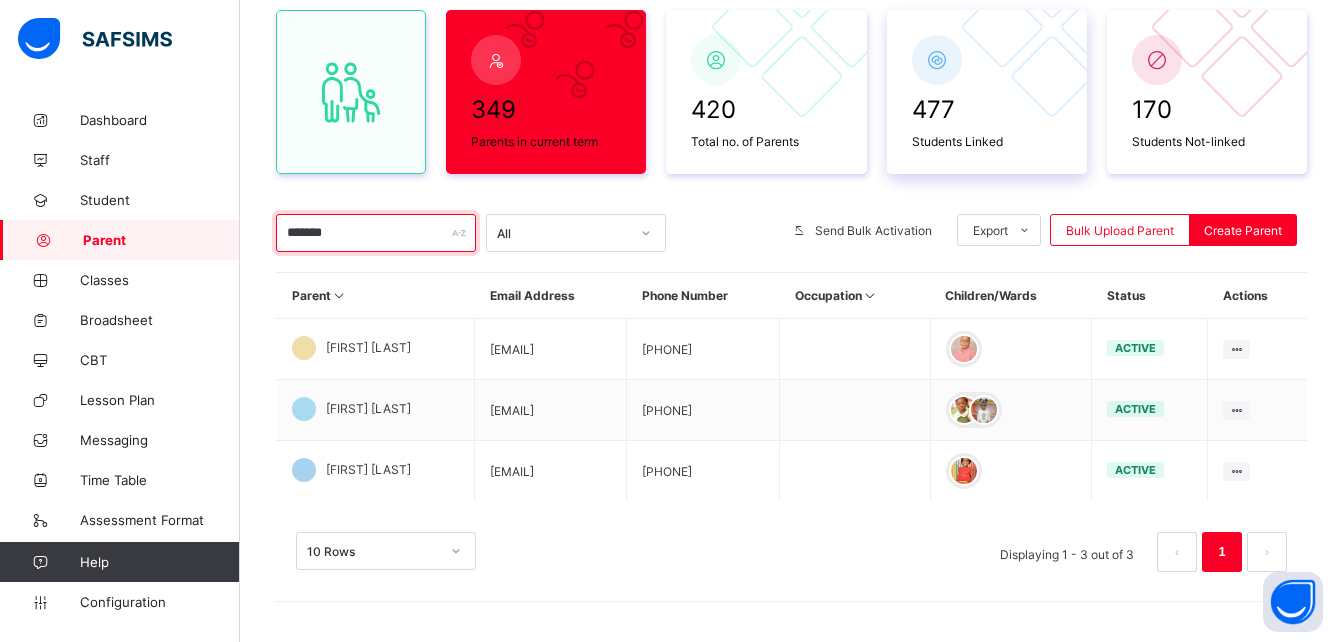scroll, scrollTop: 0, scrollLeft: 0, axis: both 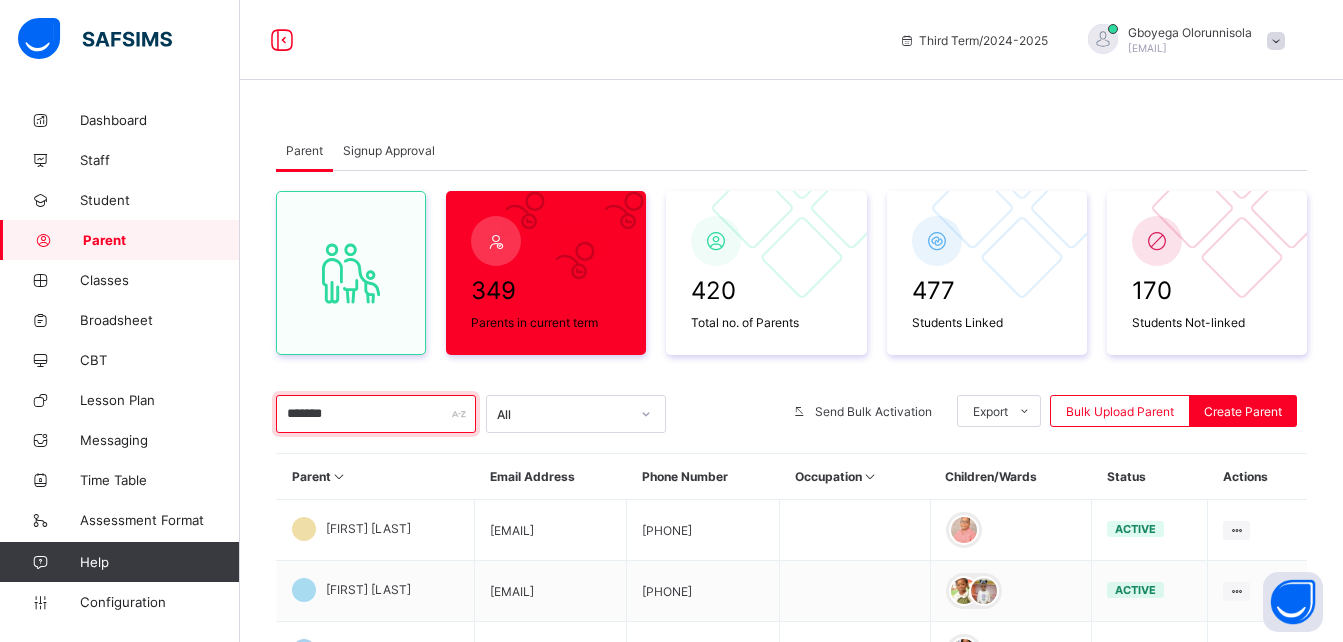 type on "*******" 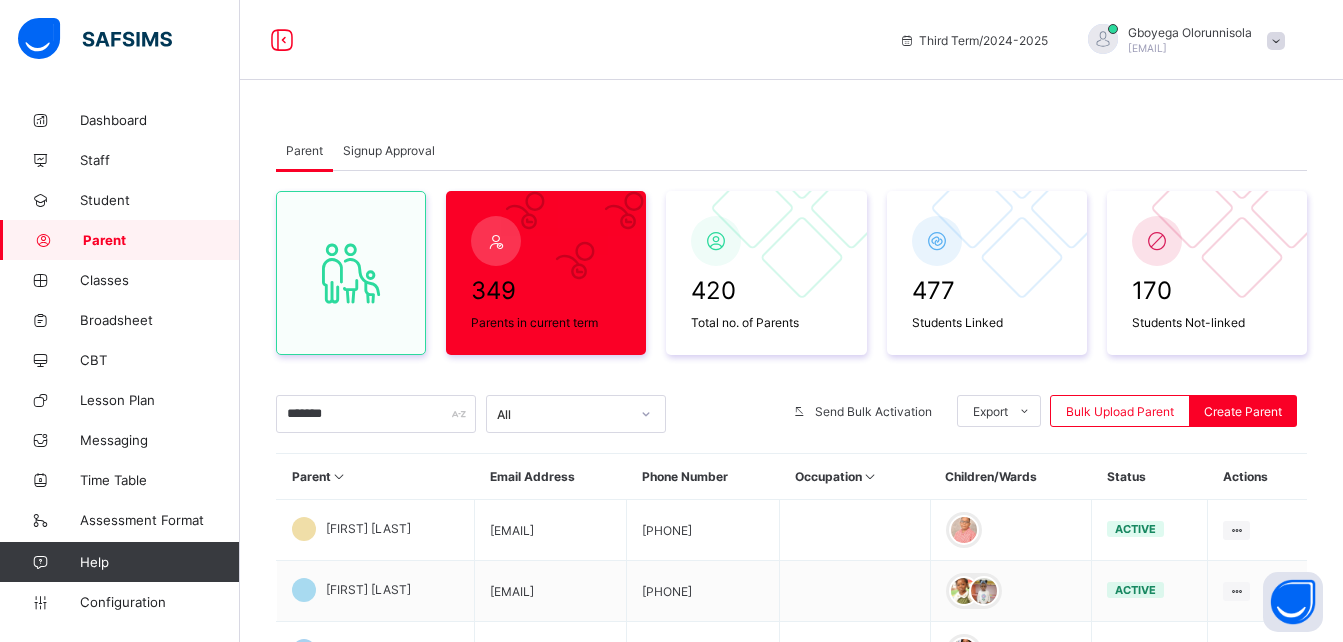 click at bounding box center (1276, 41) 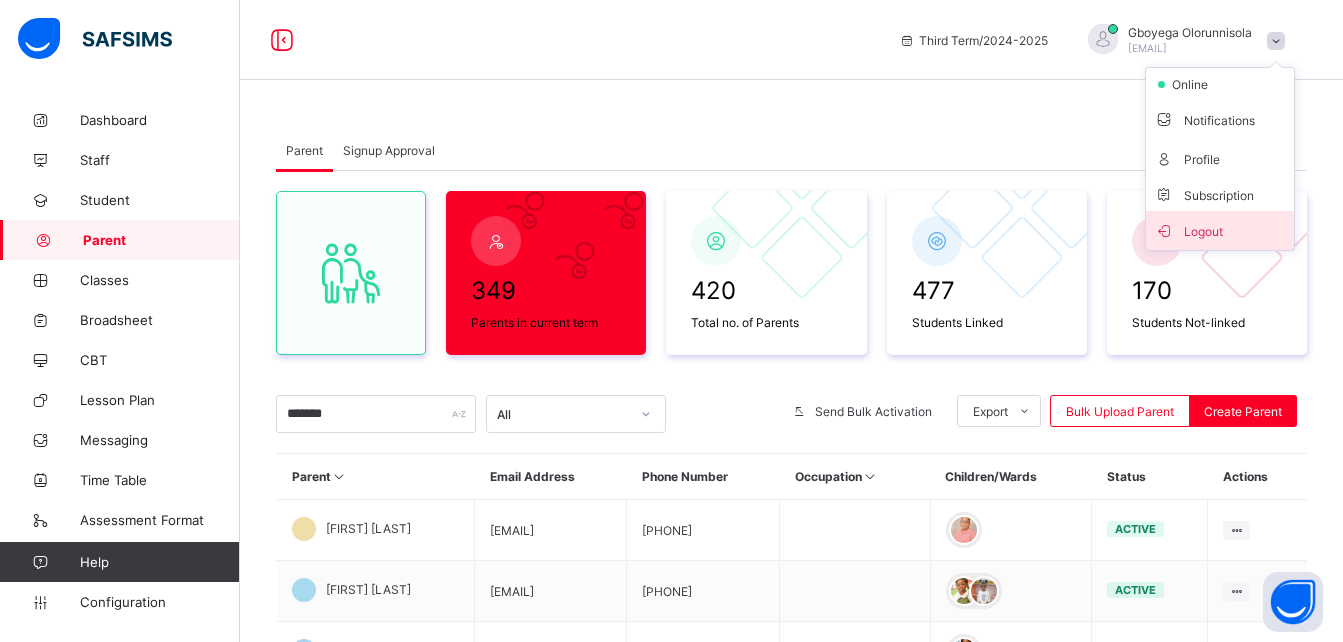 click on "Logout" at bounding box center [1220, 230] 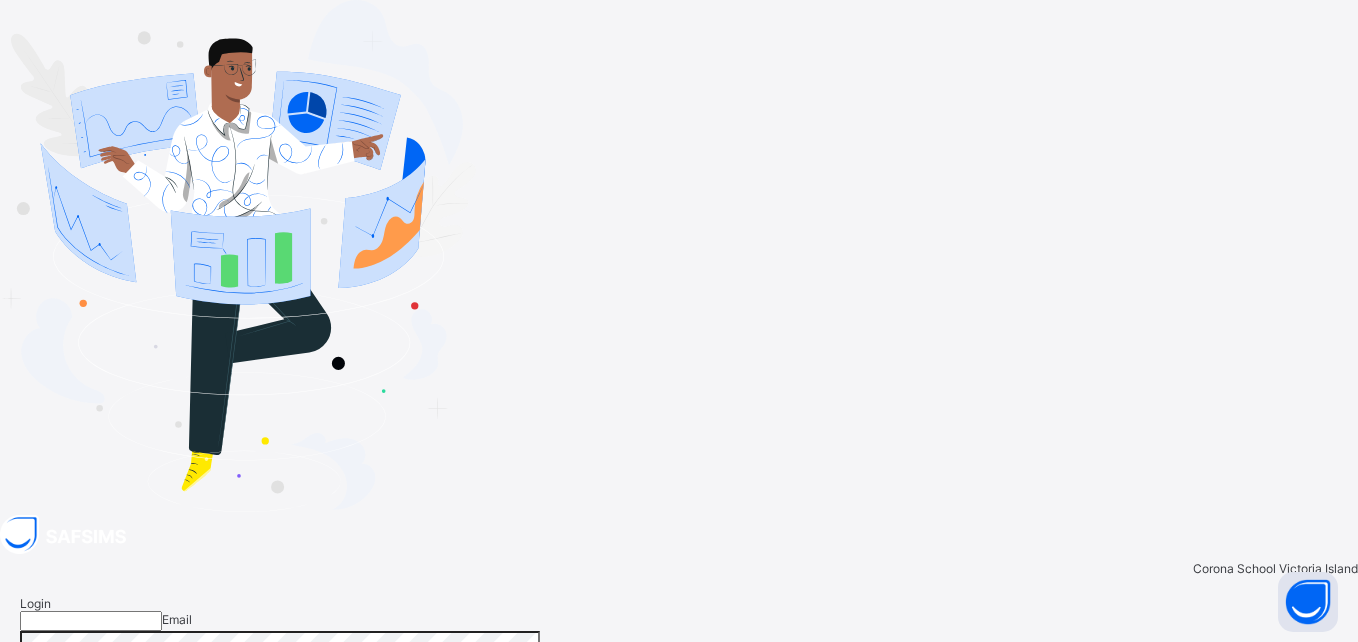 click at bounding box center [91, 621] 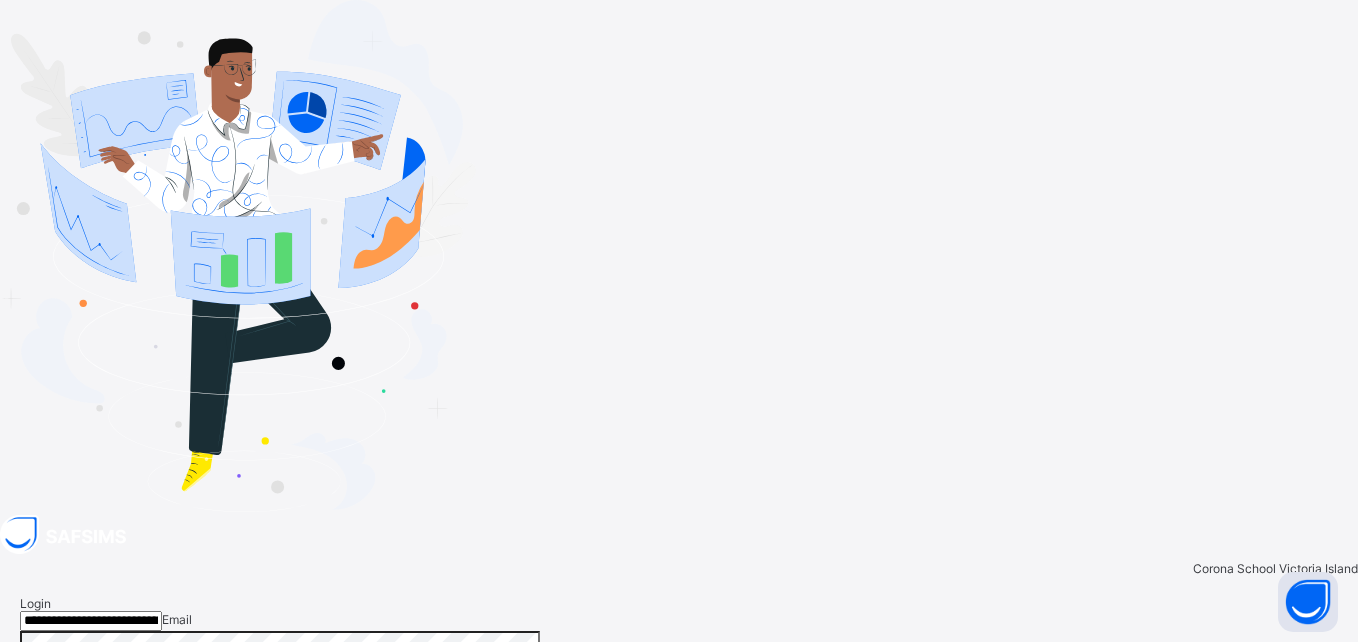 click on "Login" at bounding box center [1305, 738] 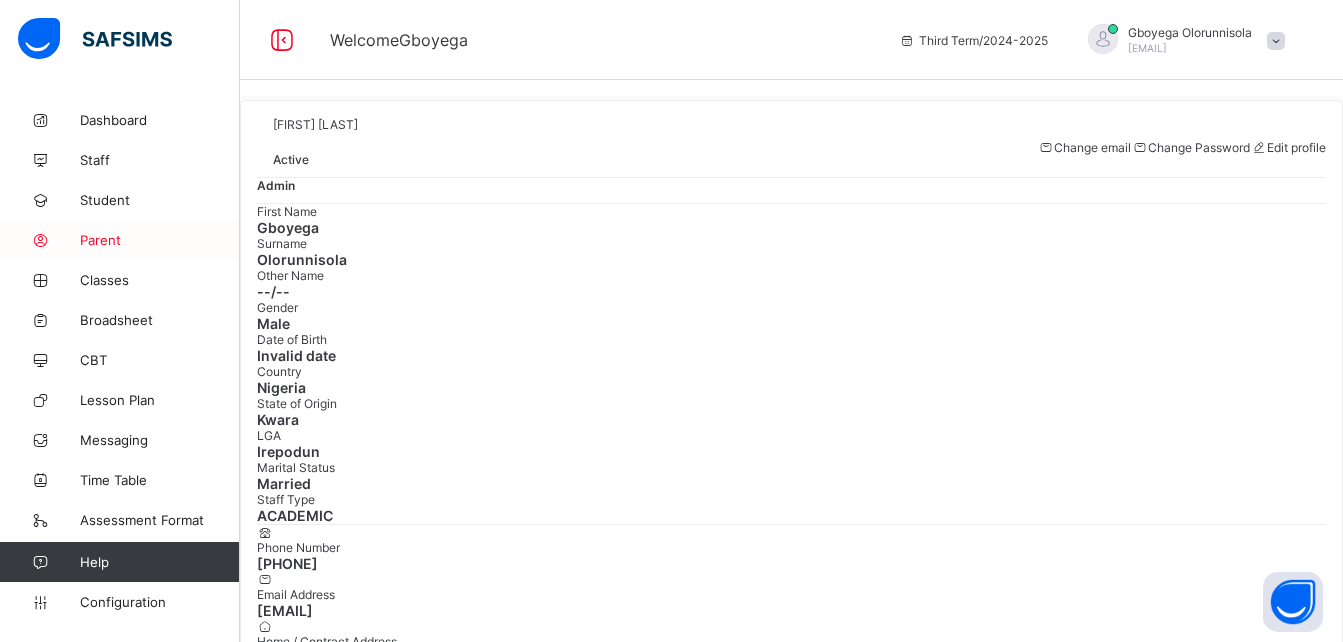 click on "Parent" at bounding box center (160, 240) 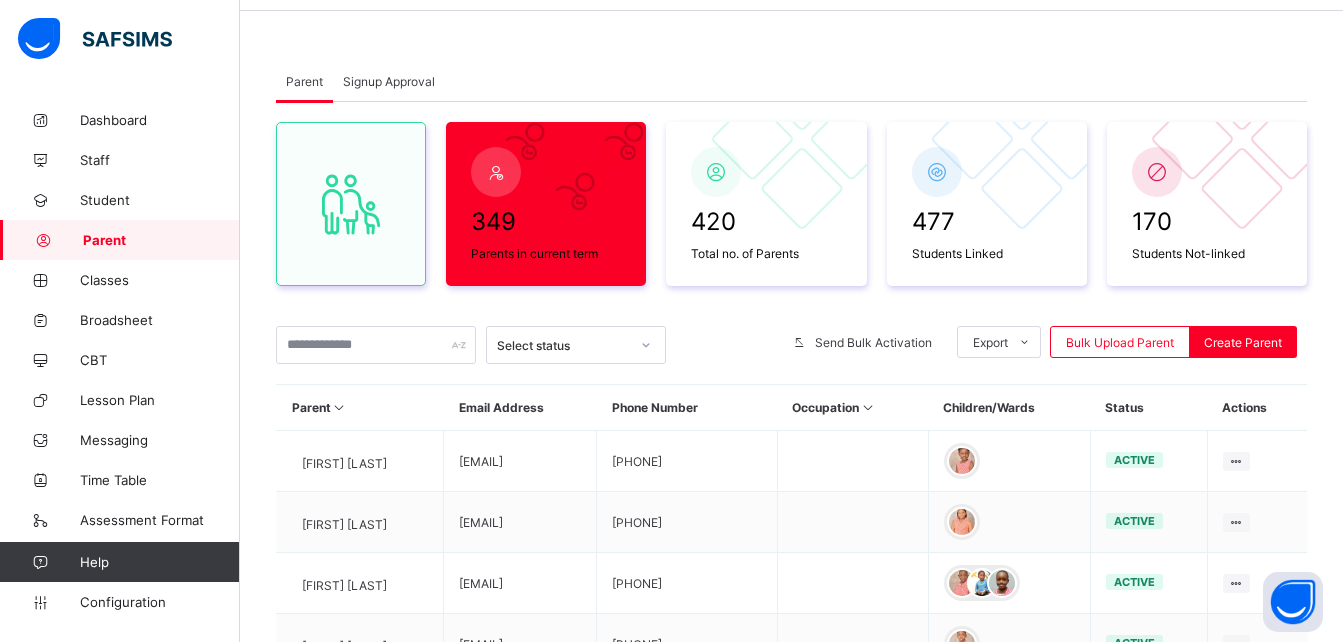 scroll, scrollTop: 72, scrollLeft: 0, axis: vertical 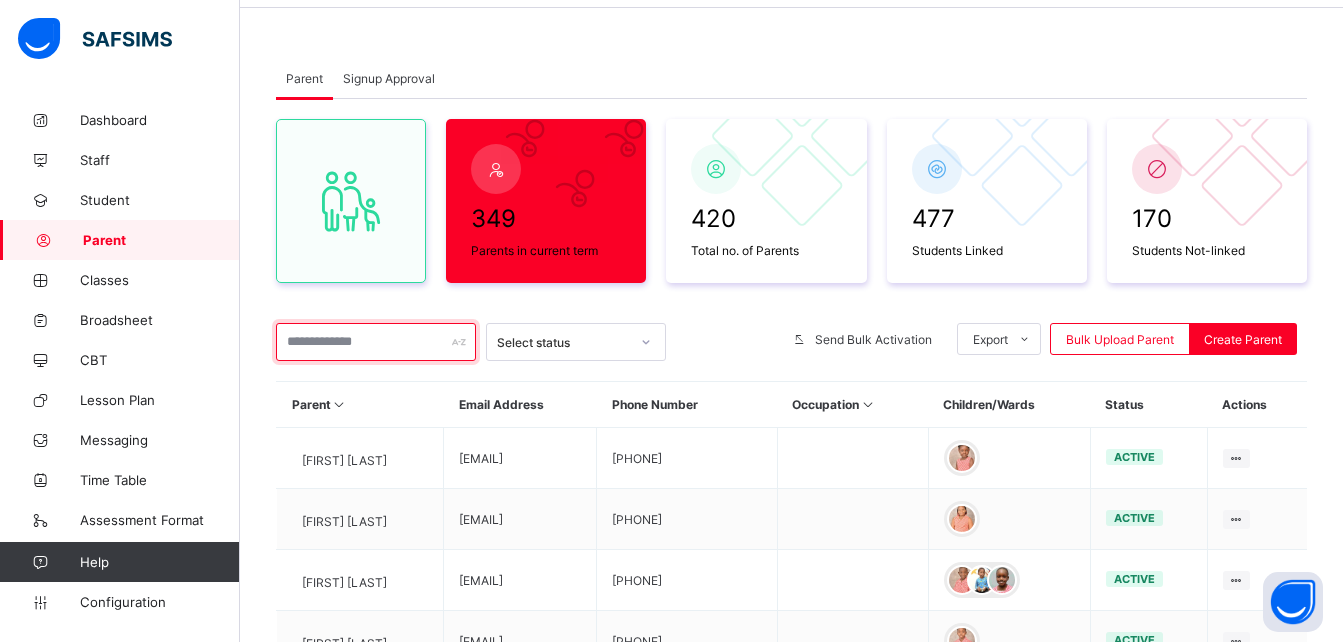 click at bounding box center (376, 342) 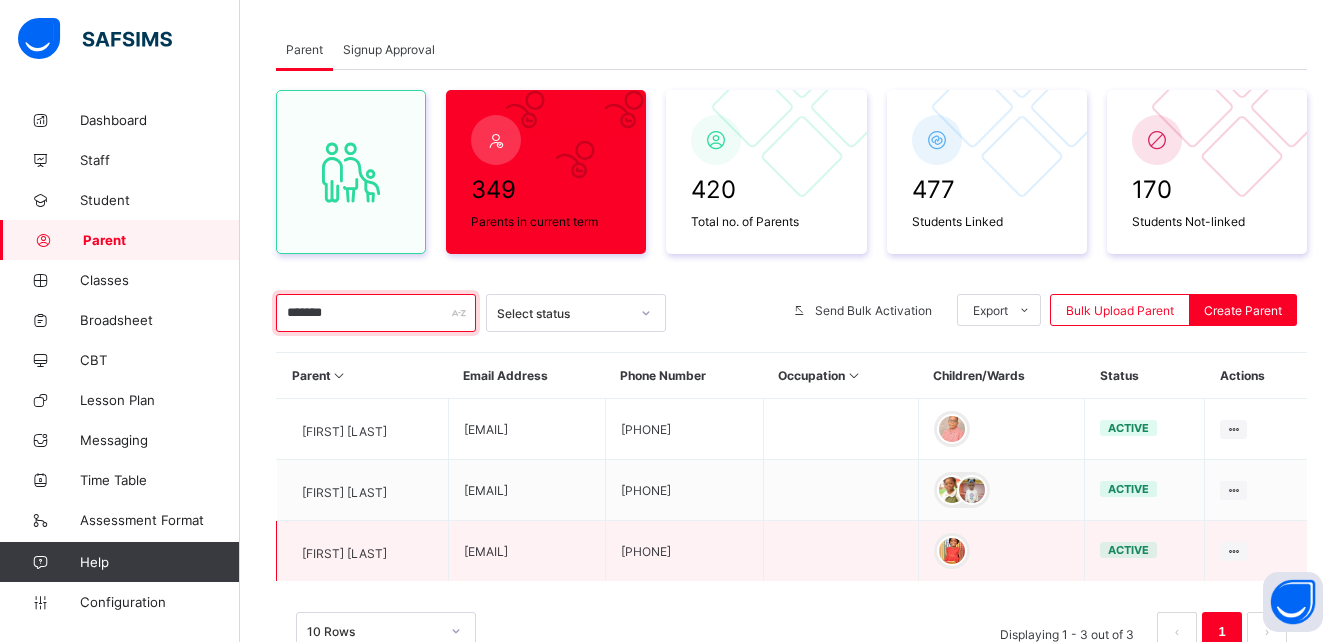 scroll, scrollTop: 99, scrollLeft: 0, axis: vertical 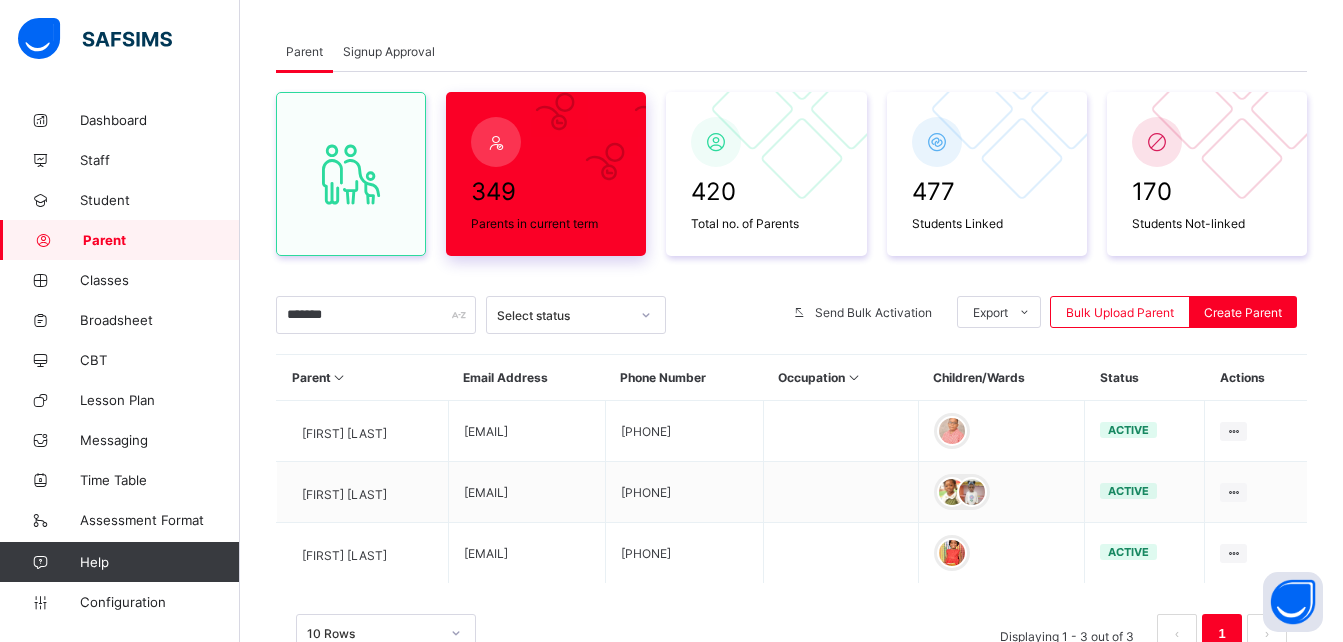 click at bounding box center [546, 211] 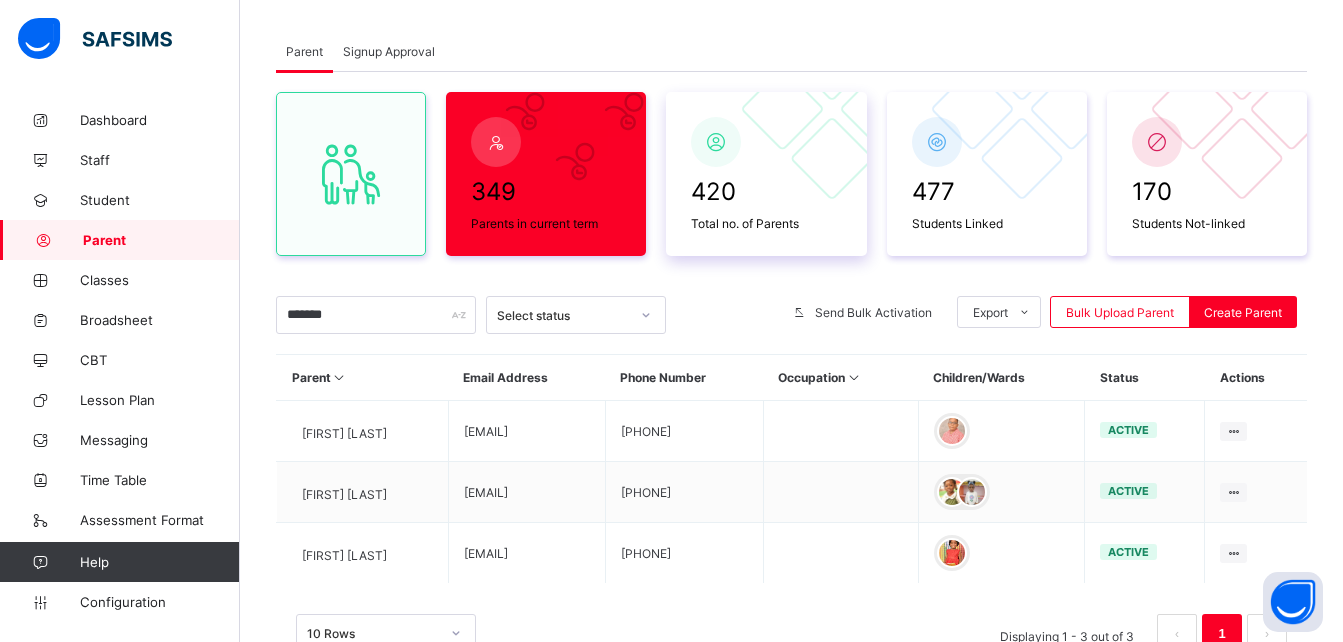 click on "420" at bounding box center (766, 191) 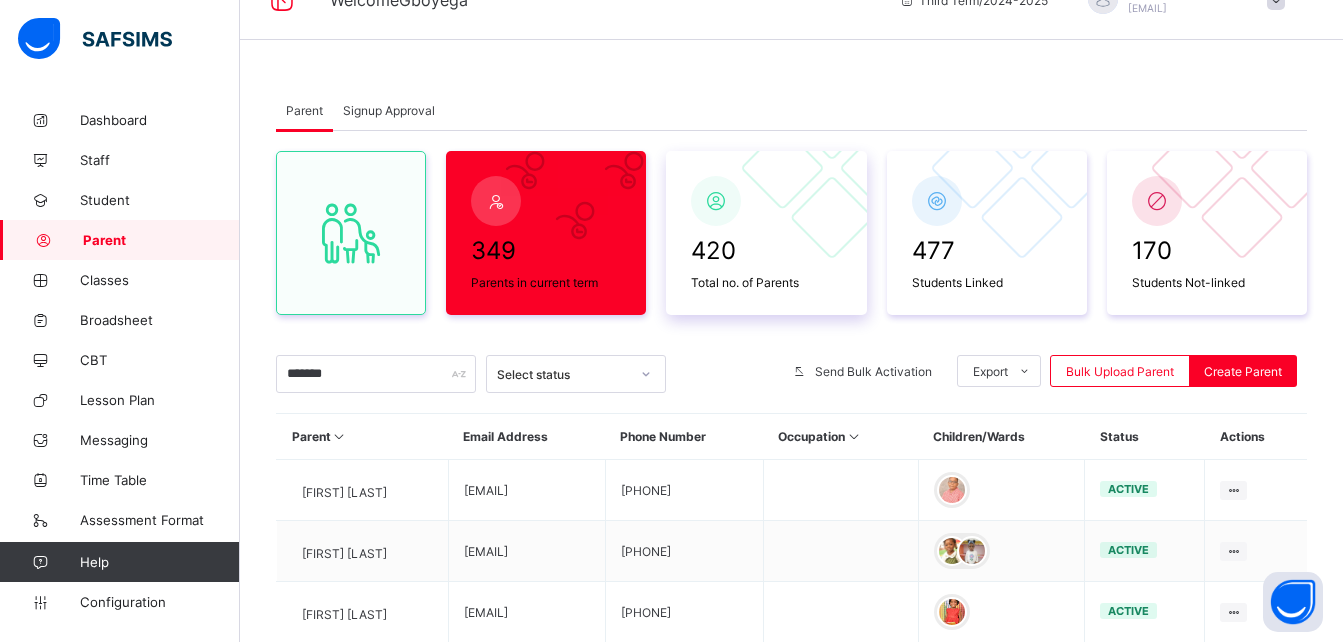 scroll, scrollTop: 0, scrollLeft: 0, axis: both 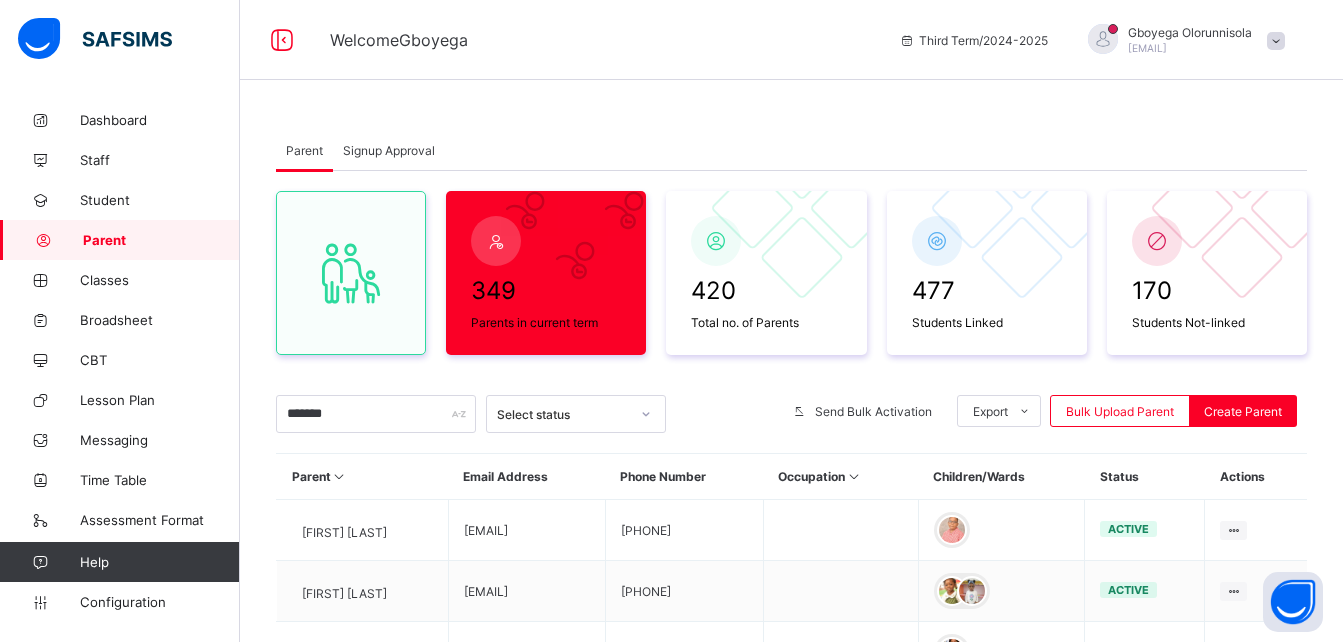click on "Signup Approval" at bounding box center (389, 150) 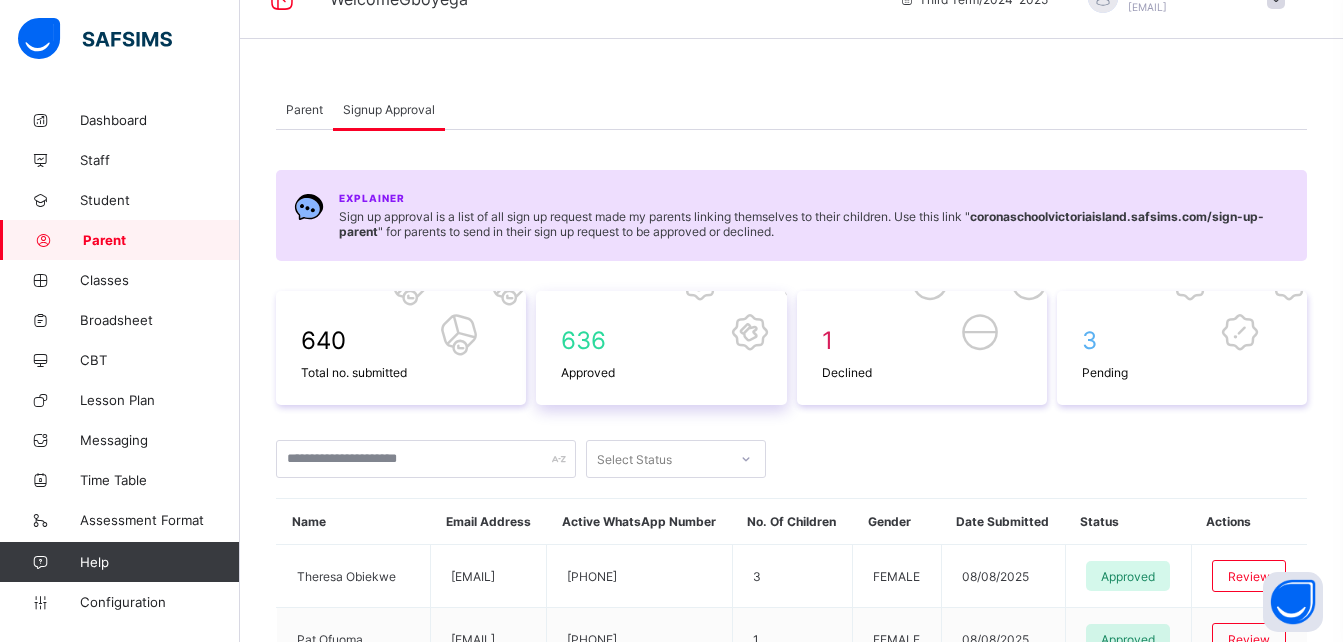 scroll, scrollTop: 35, scrollLeft: 0, axis: vertical 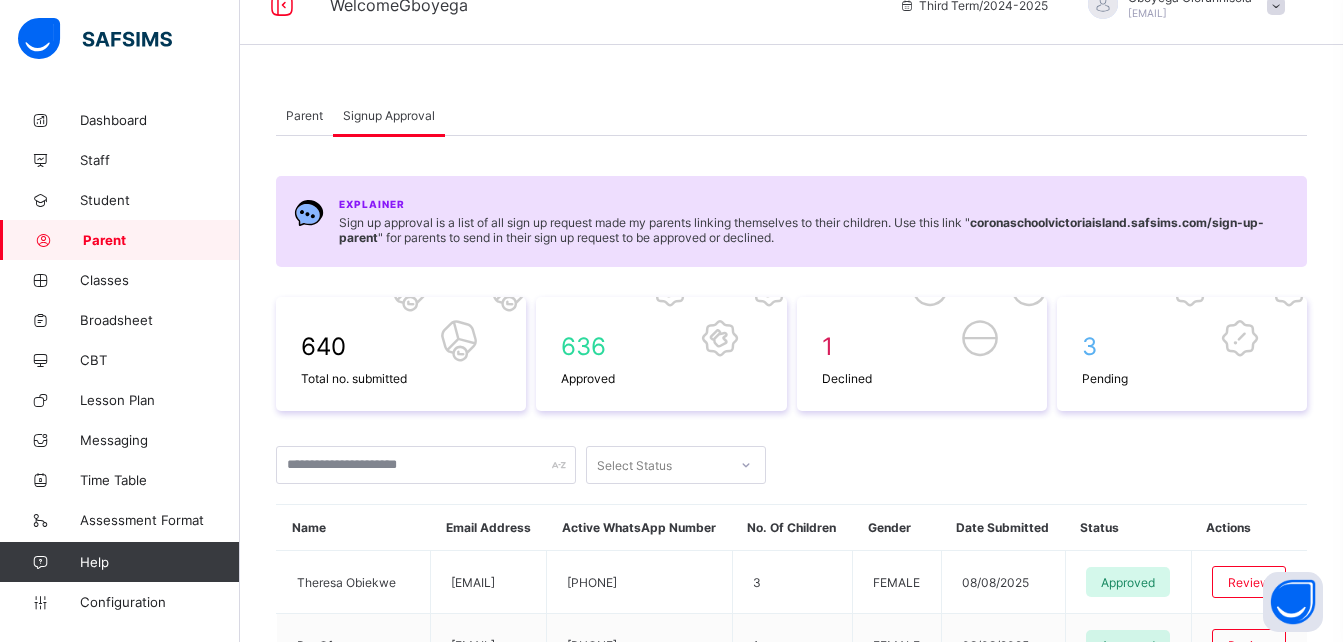 click on "Parent" at bounding box center (304, 115) 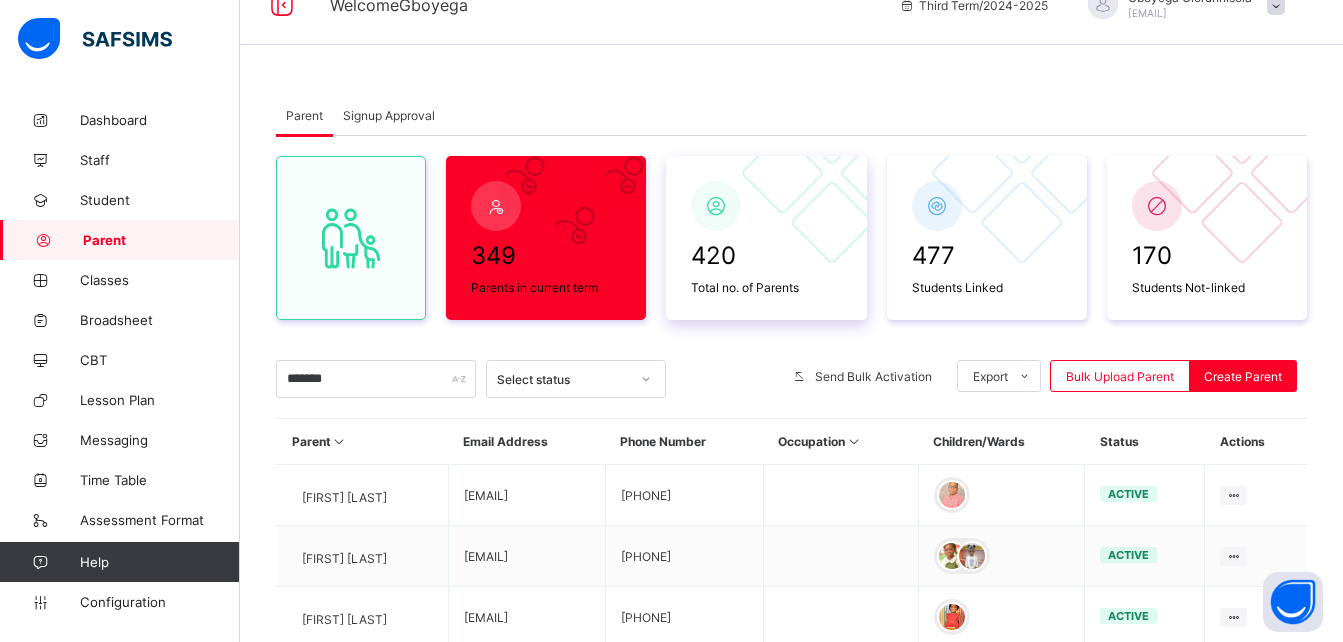 click on "420" at bounding box center [766, 255] 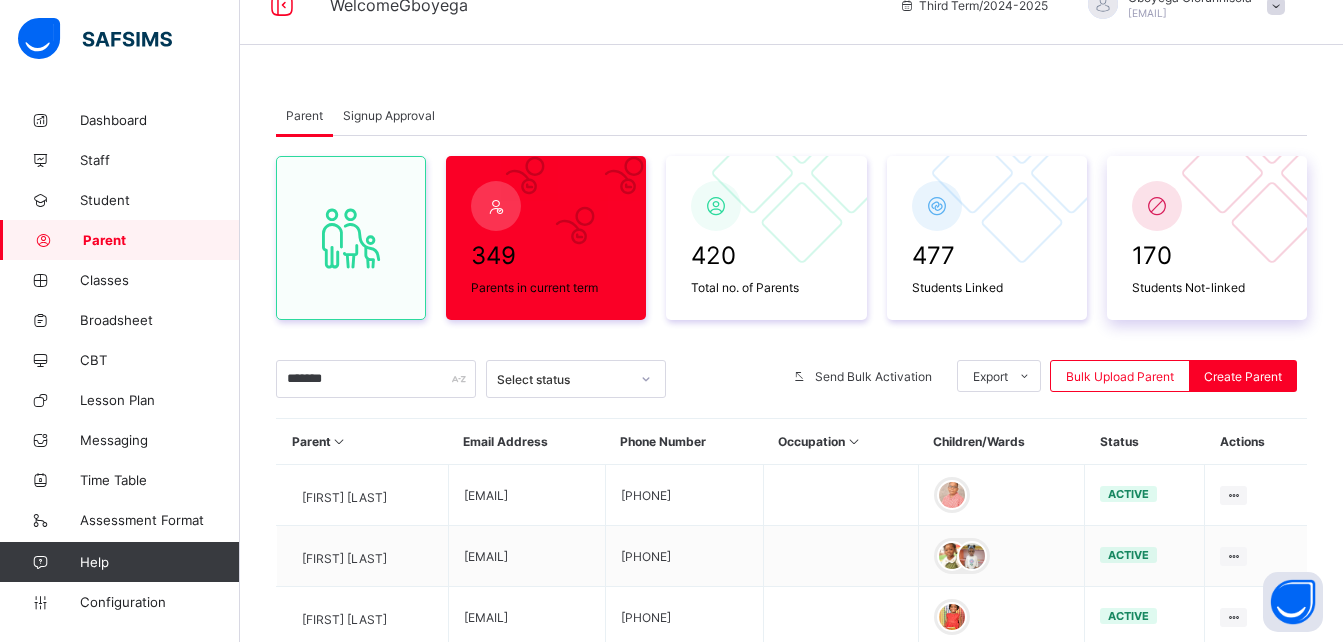 click at bounding box center [1157, 206] 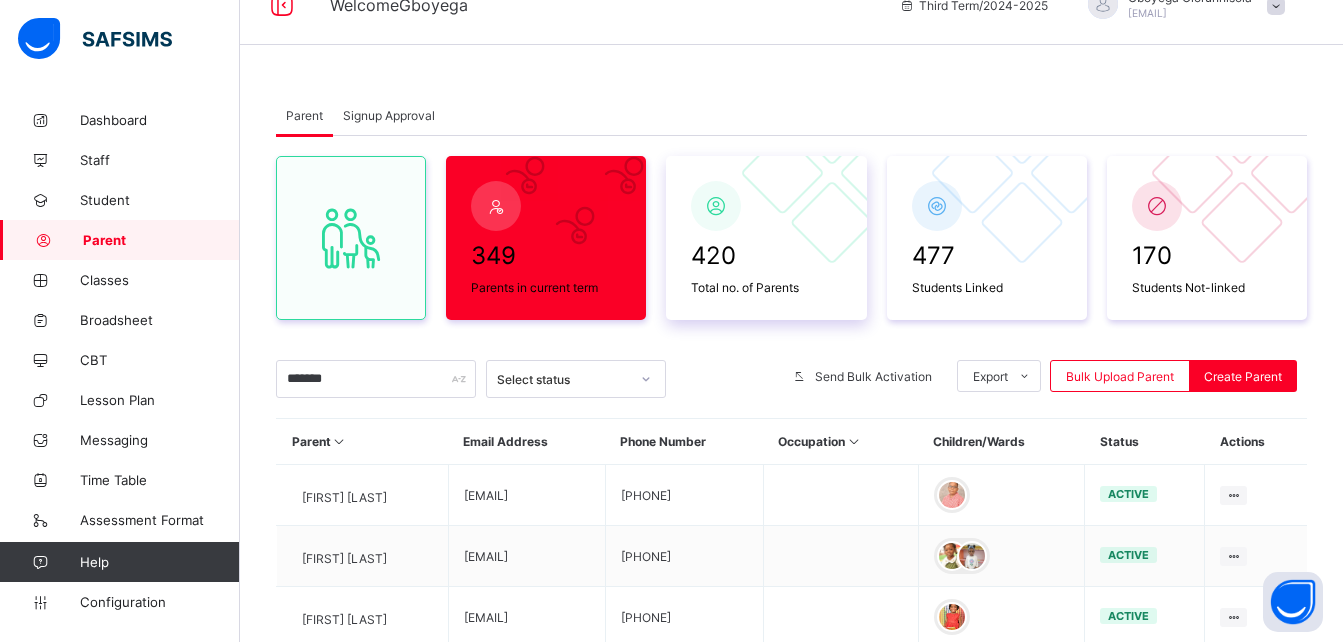click on "420 Total no. of Parents" at bounding box center [766, 238] 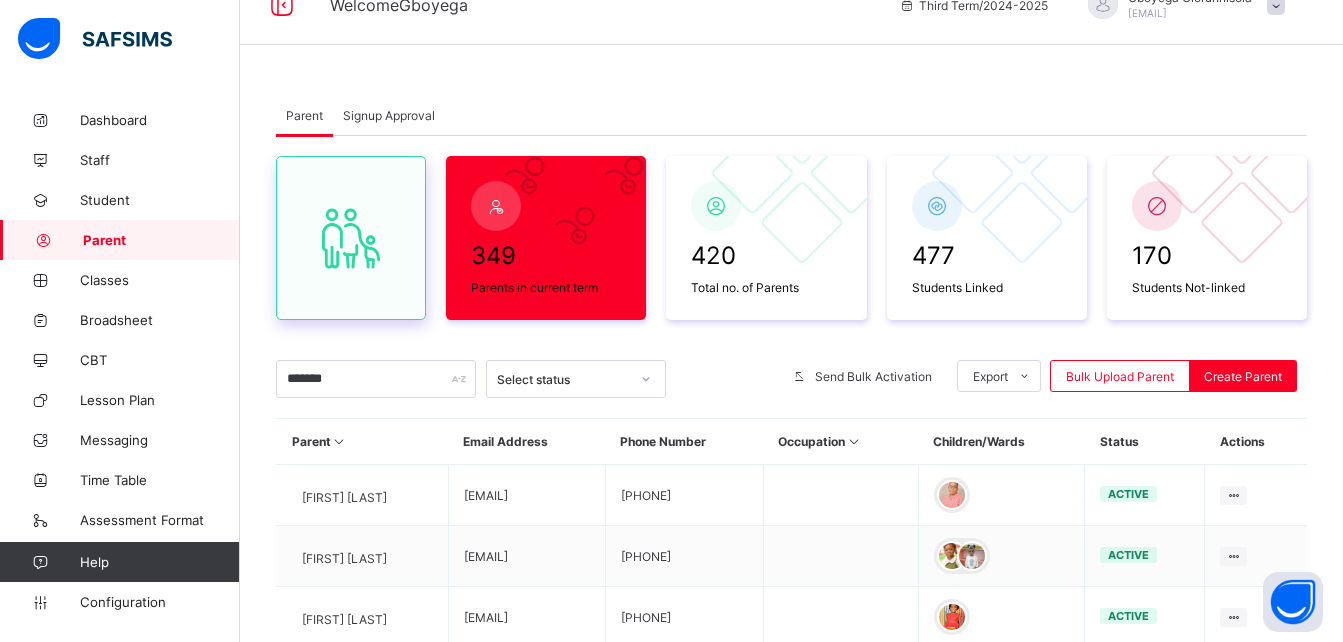 click at bounding box center (351, 238) 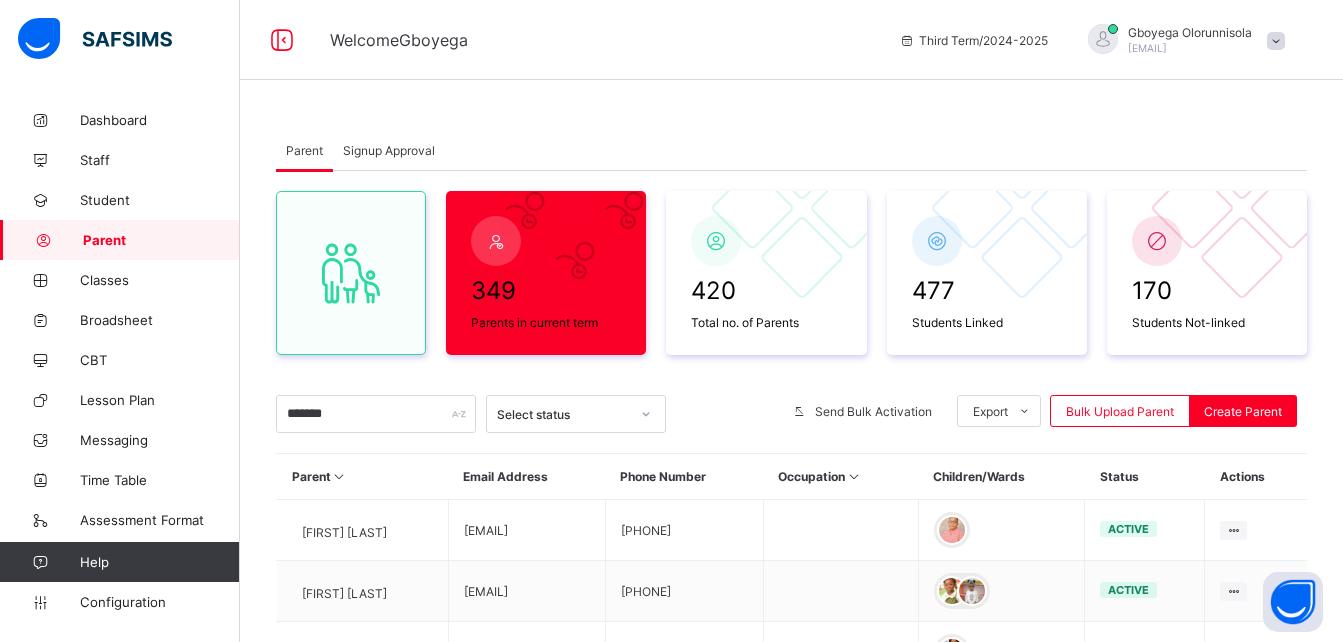 scroll, scrollTop: 181, scrollLeft: 0, axis: vertical 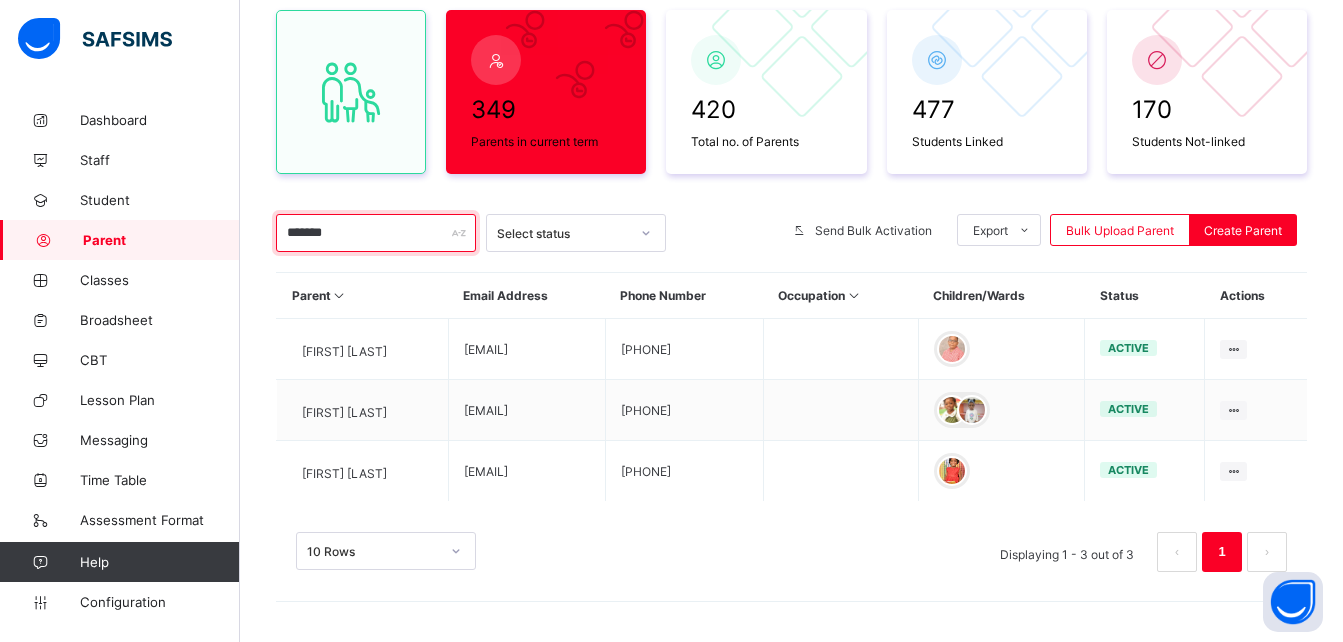 click on "*******" at bounding box center [376, 233] 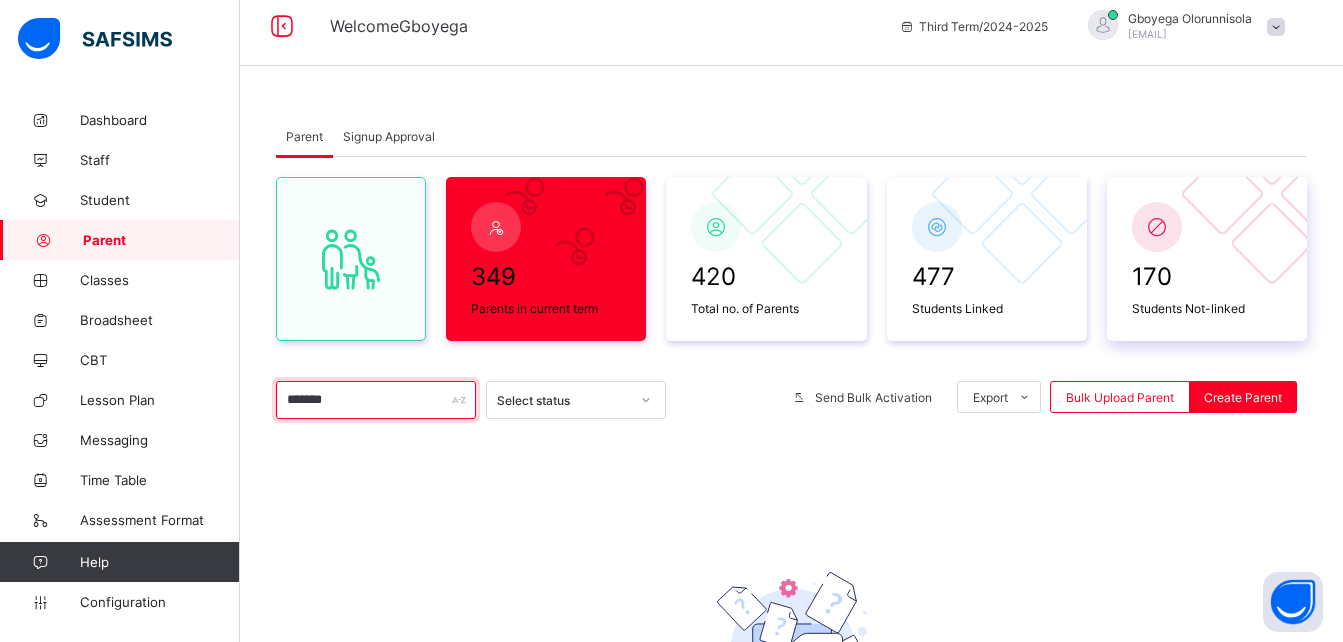 scroll, scrollTop: 0, scrollLeft: 0, axis: both 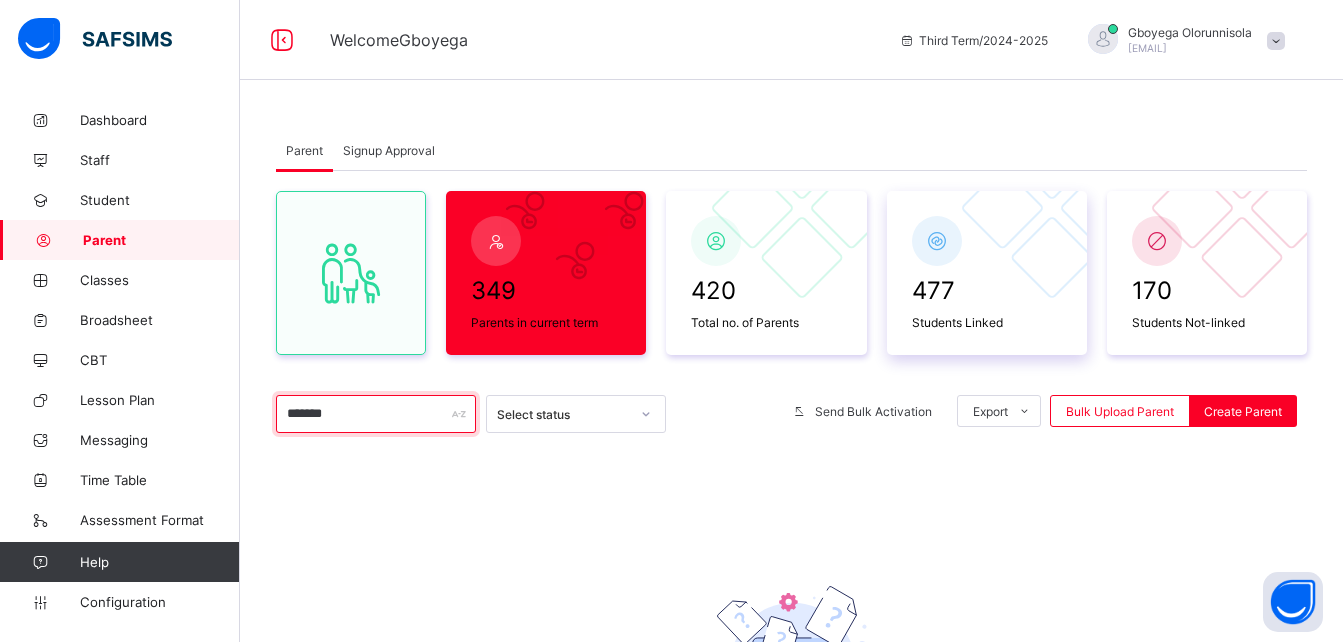 type on "*******" 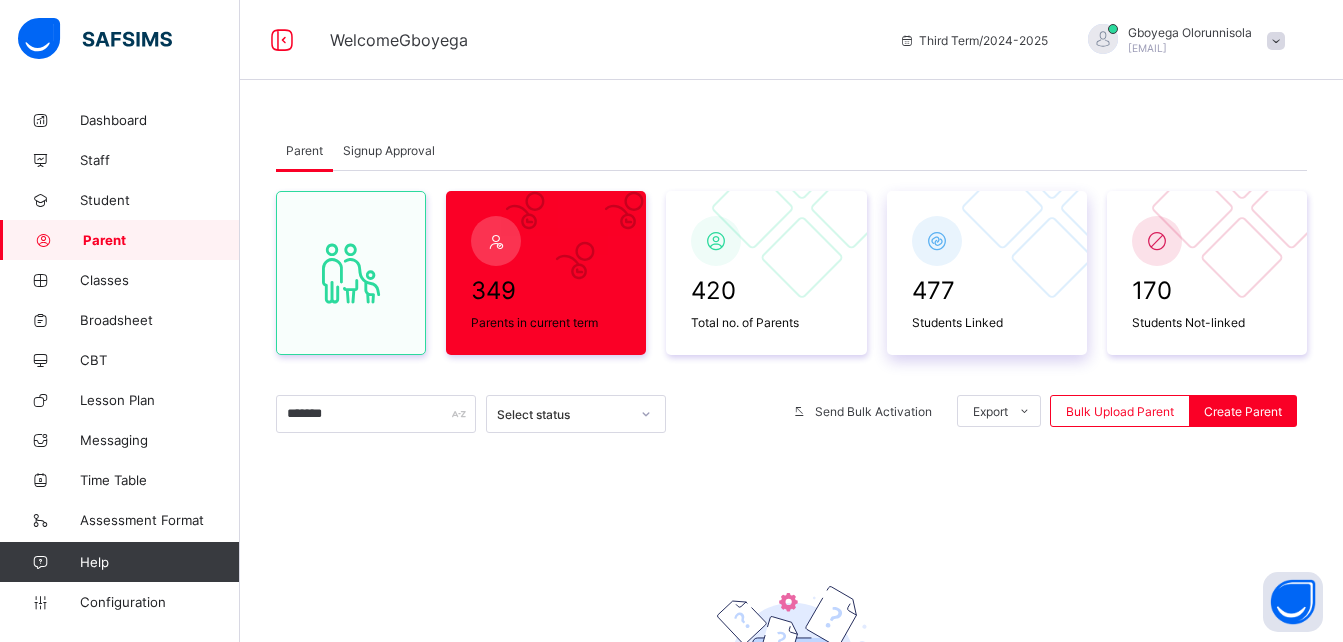 click at bounding box center (1002, 208) 